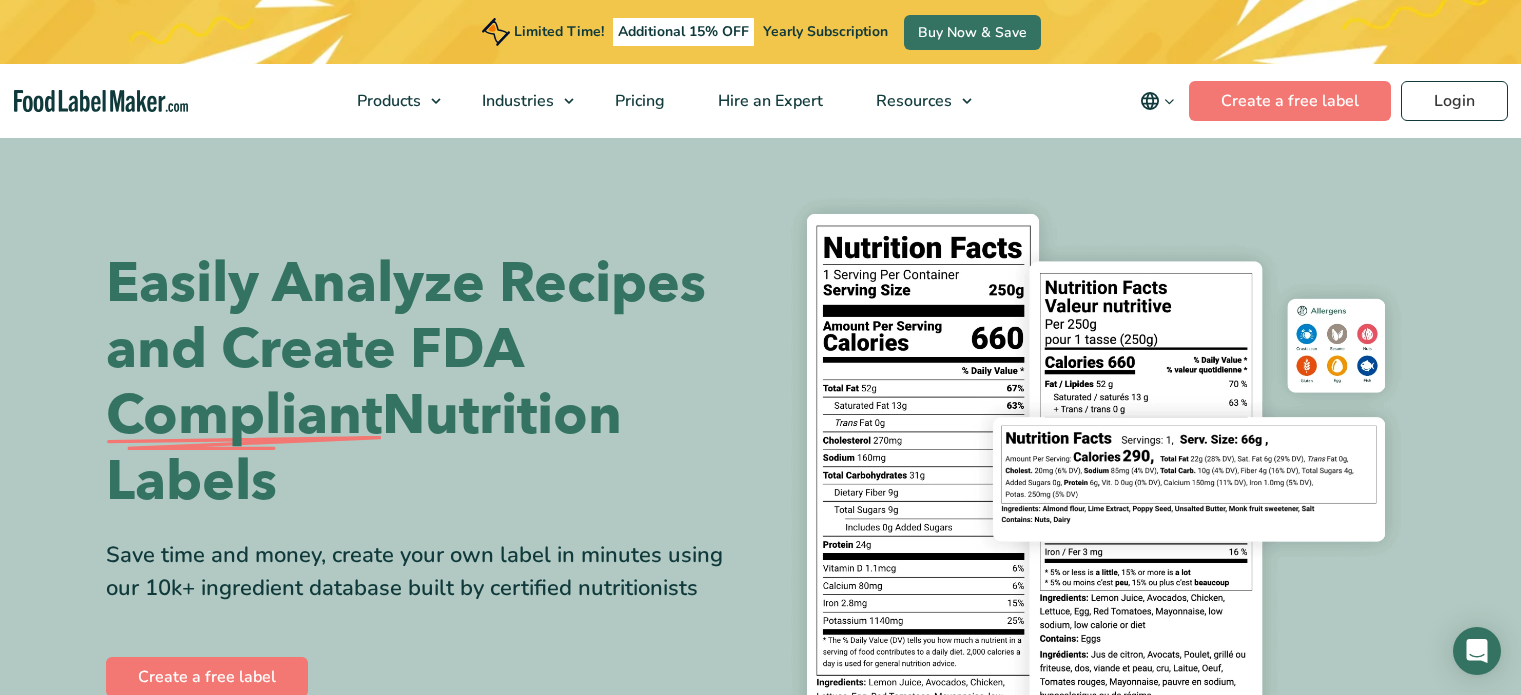 scroll, scrollTop: 0, scrollLeft: 0, axis: both 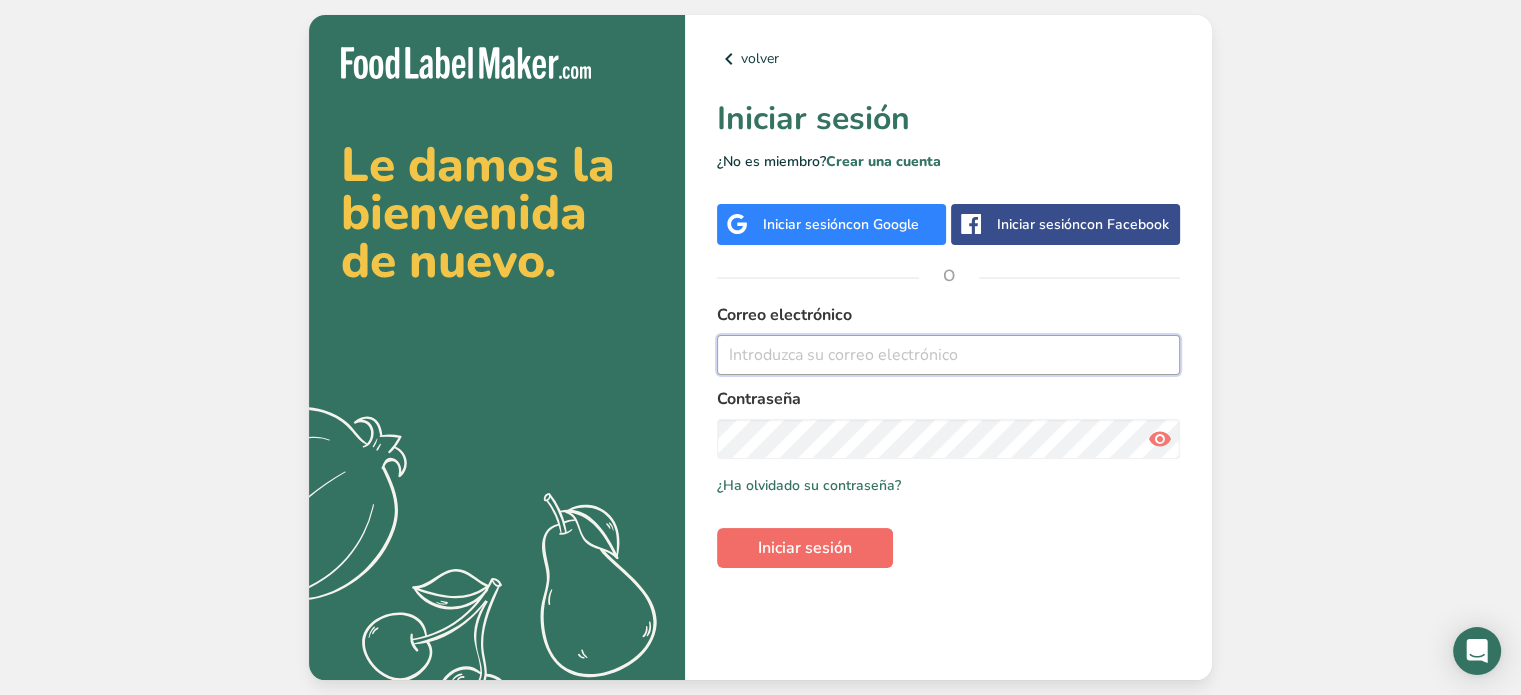 type on "nahomy99@live.com" 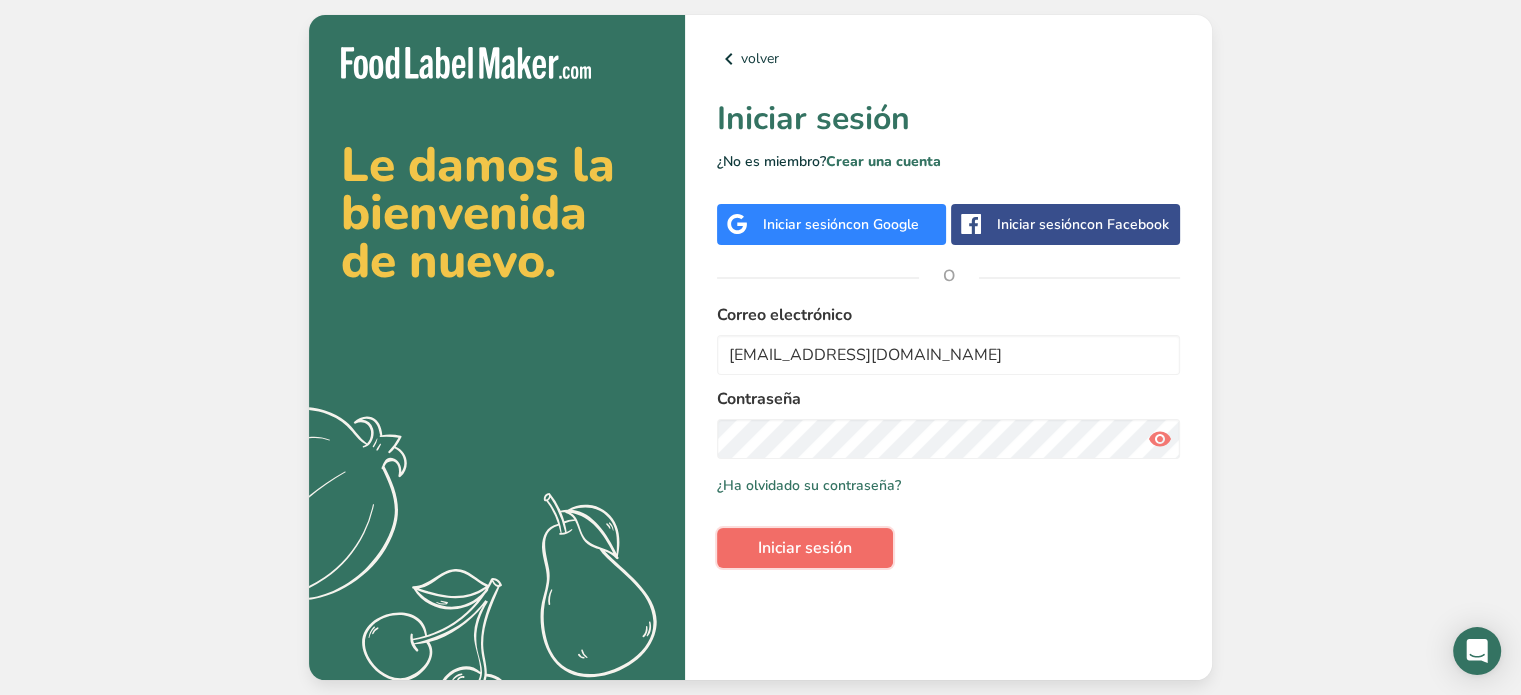 click on "Iniciar sesión" at bounding box center (805, 548) 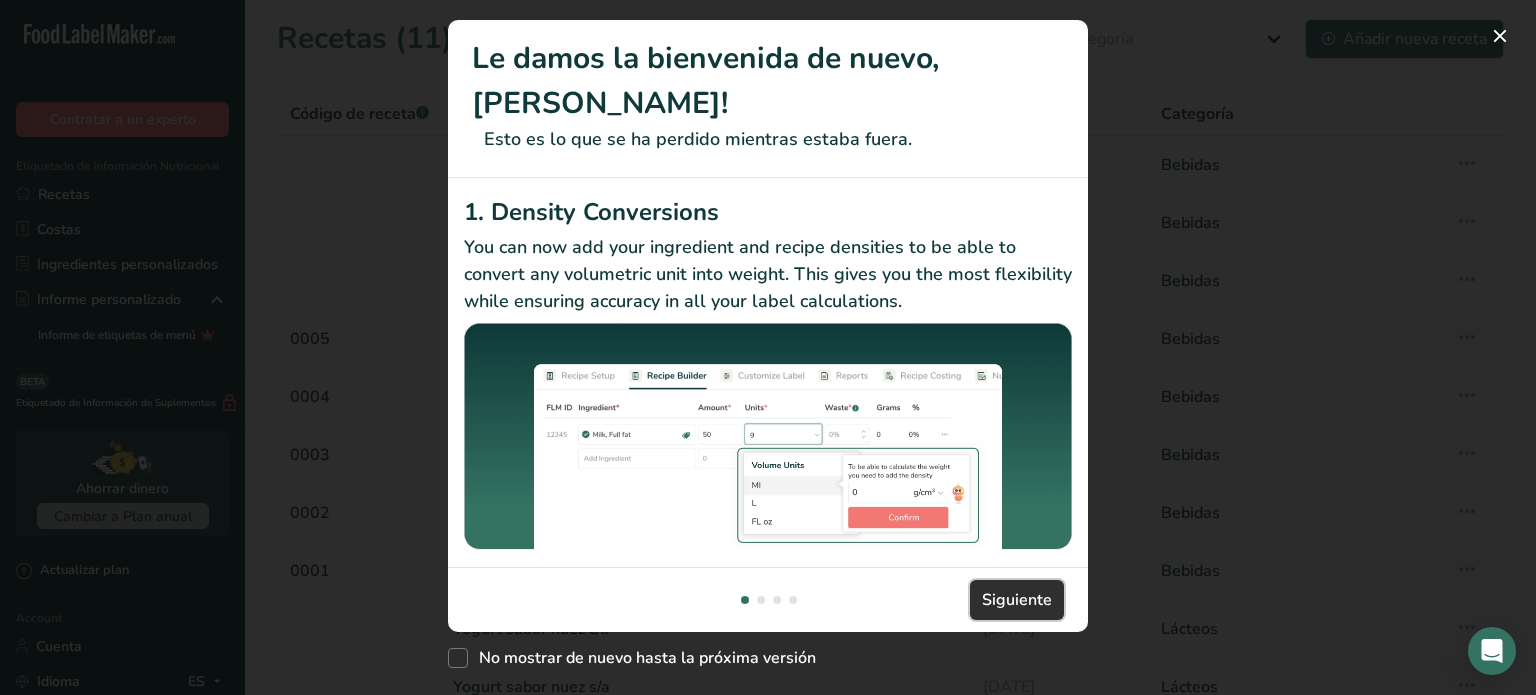 click on "Siguiente" at bounding box center [1017, 600] 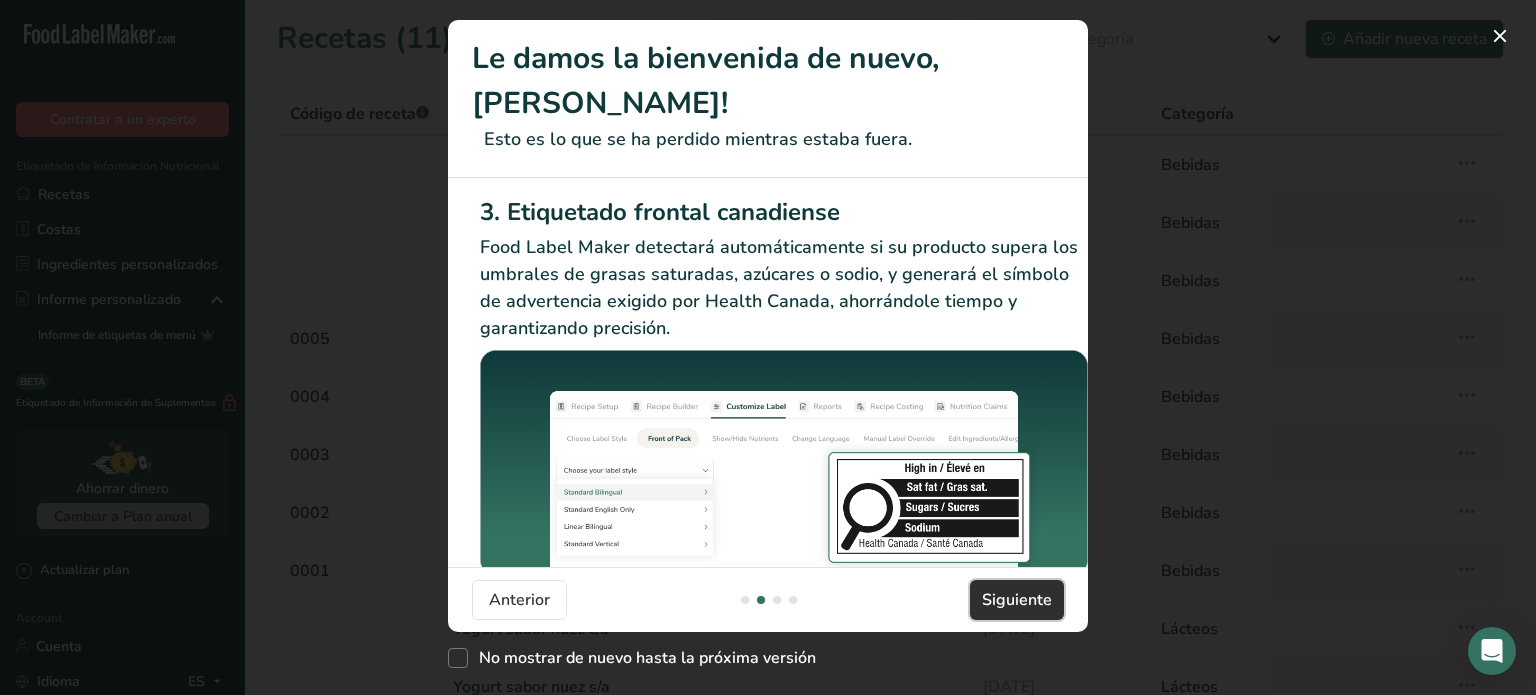 click on "Siguiente" at bounding box center [1017, 600] 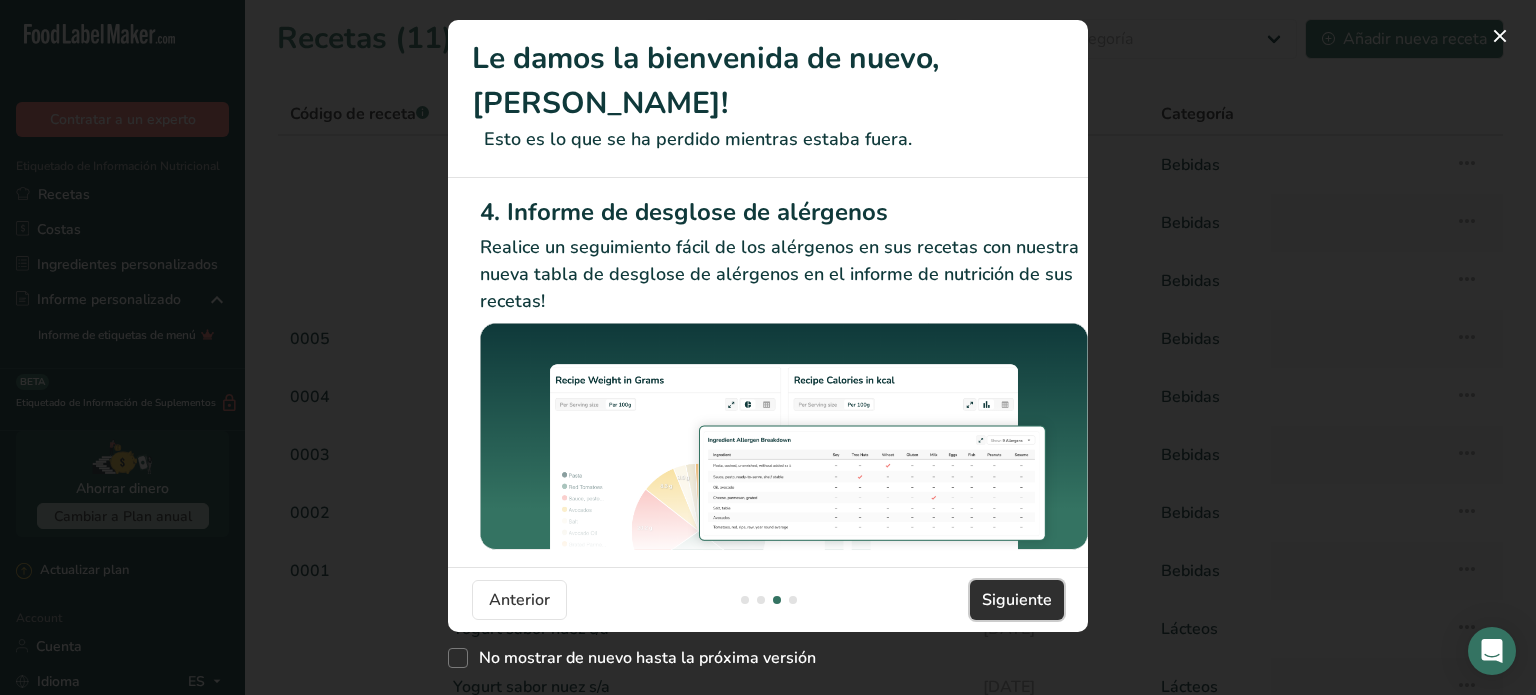 click on "Siguiente" at bounding box center [1017, 600] 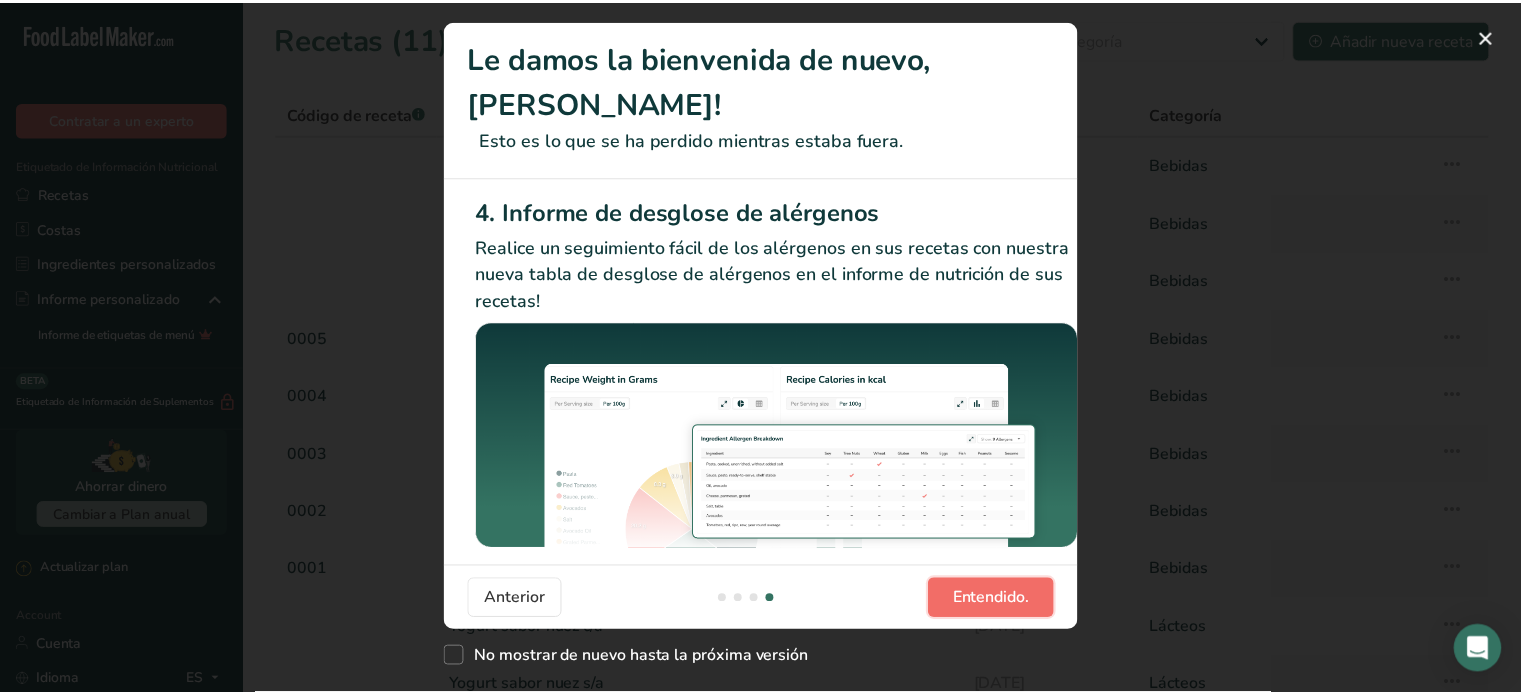 scroll, scrollTop: 0, scrollLeft: 1904, axis: horizontal 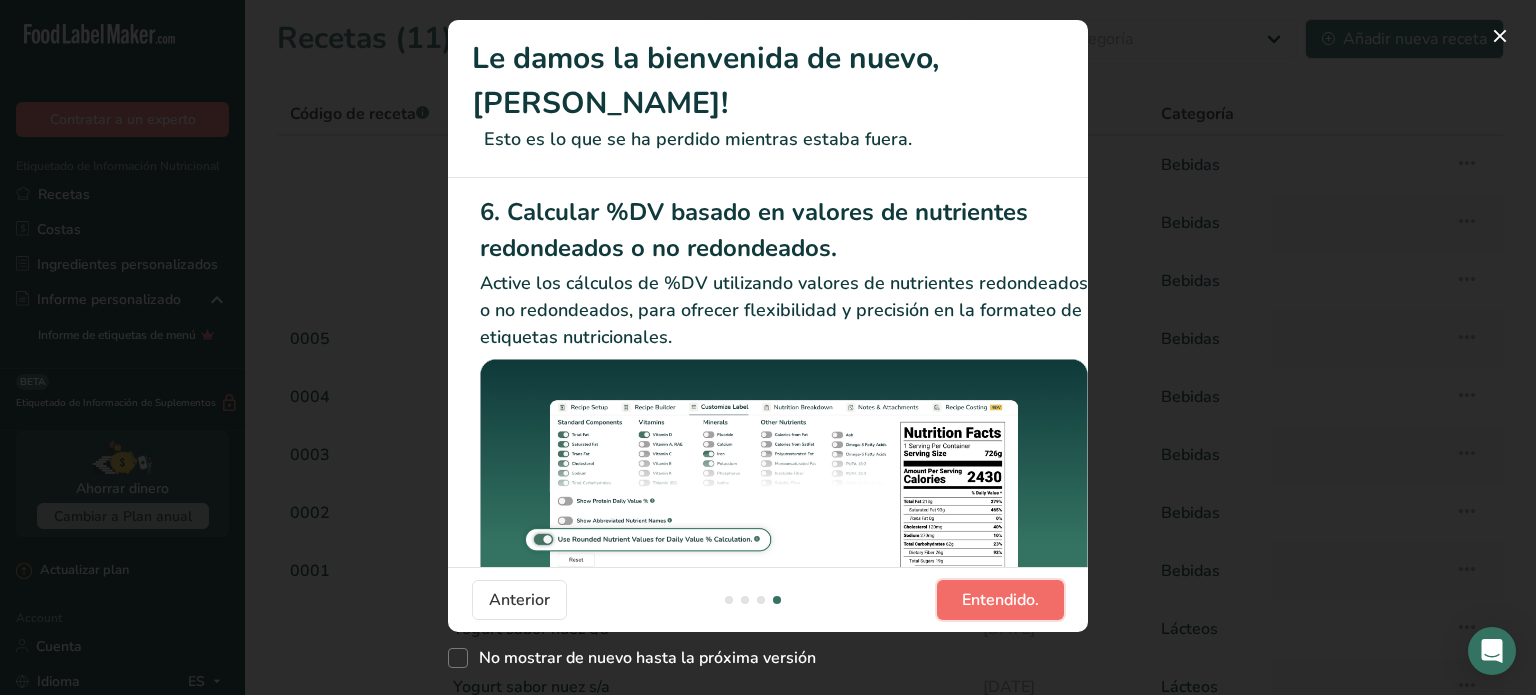 click on "Entendido." at bounding box center [1000, 600] 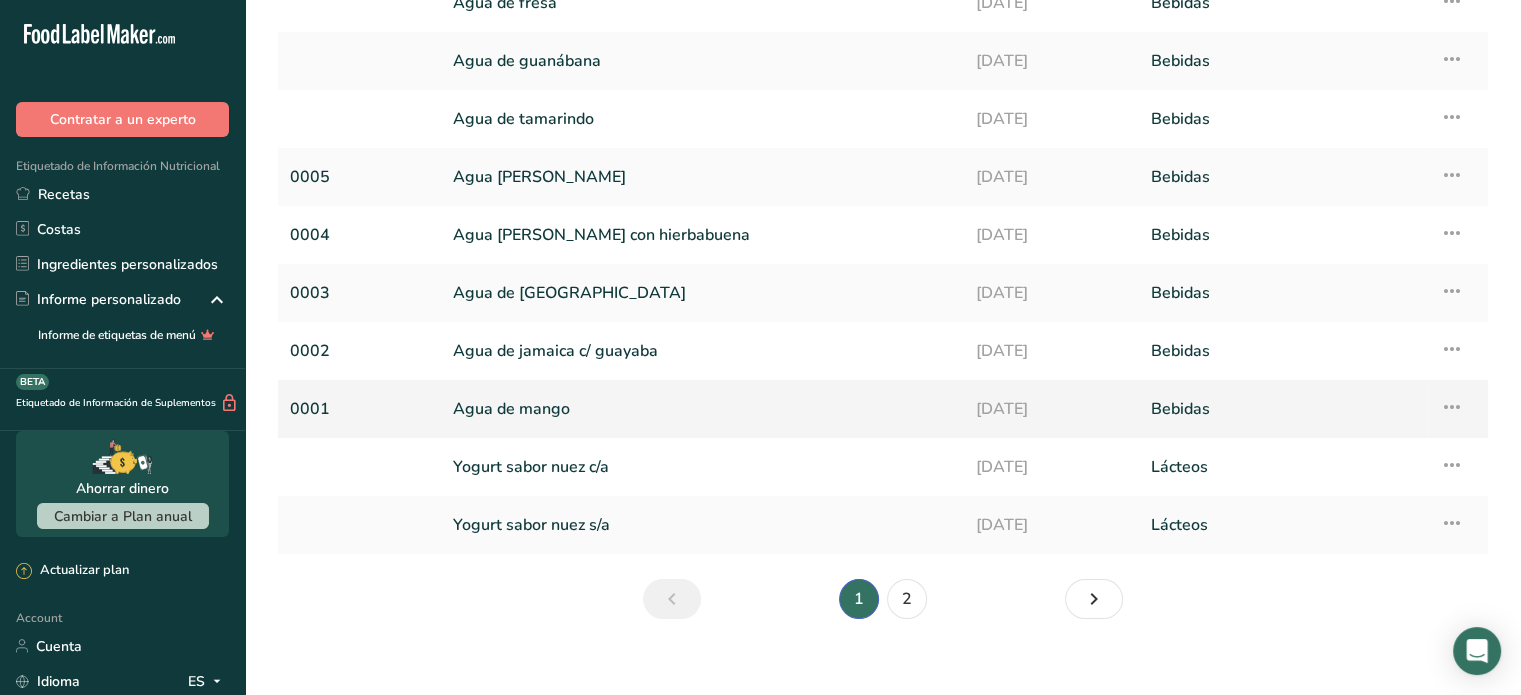 scroll, scrollTop: 180, scrollLeft: 0, axis: vertical 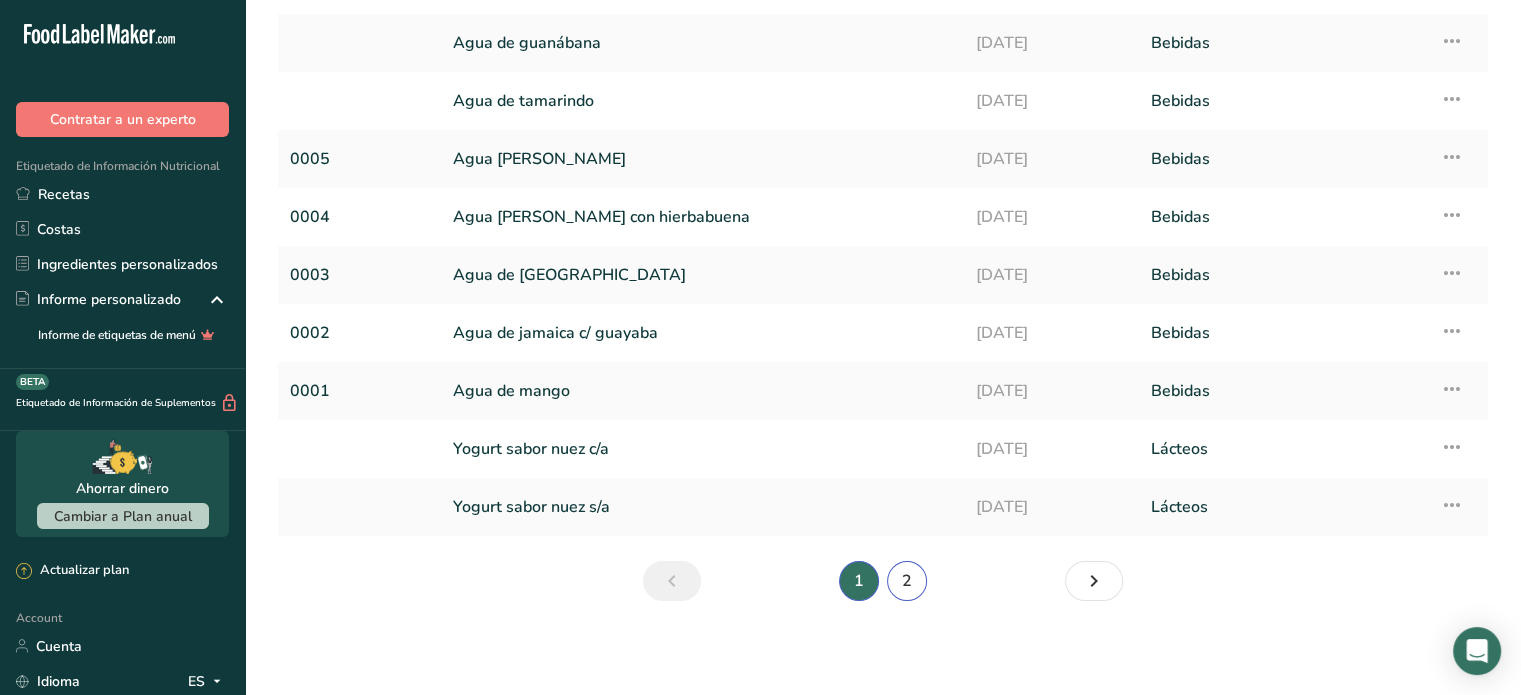 click on "2" at bounding box center [907, 581] 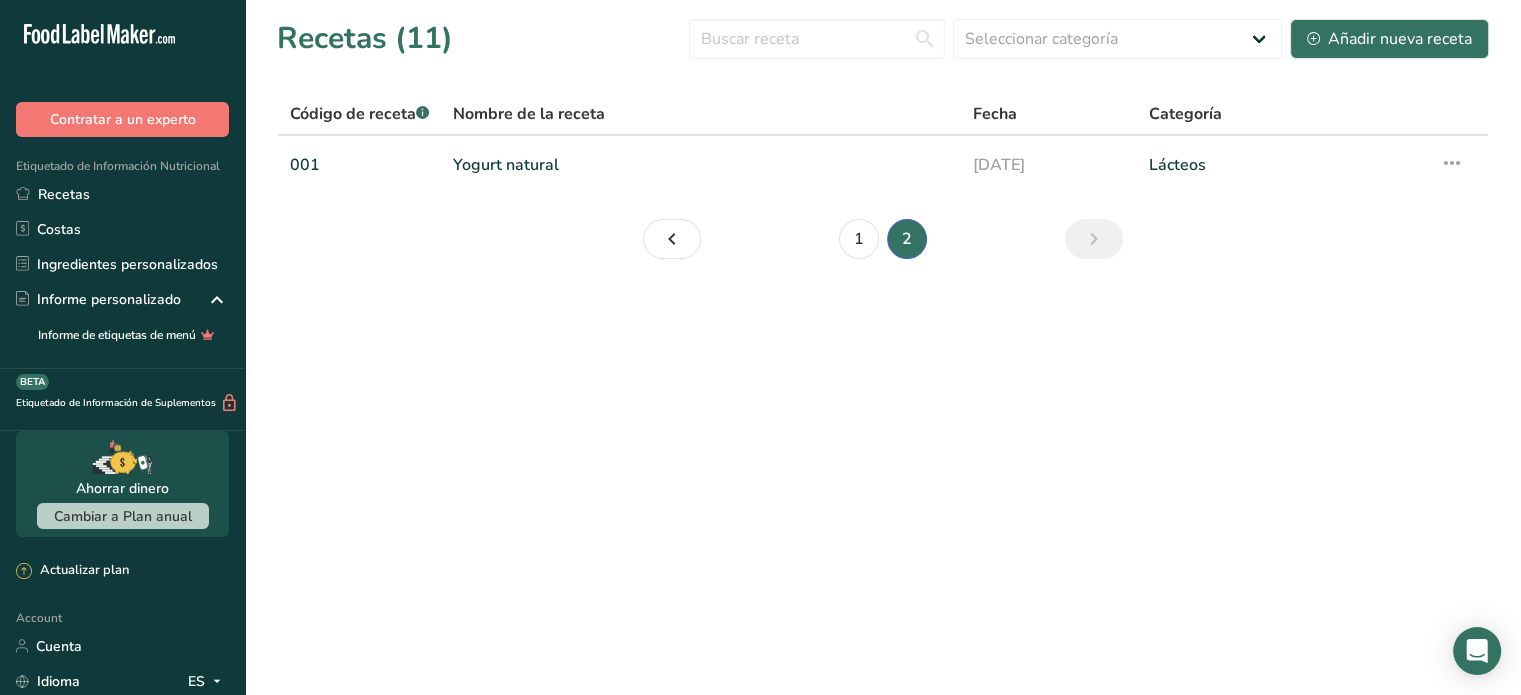 scroll, scrollTop: 0, scrollLeft: 0, axis: both 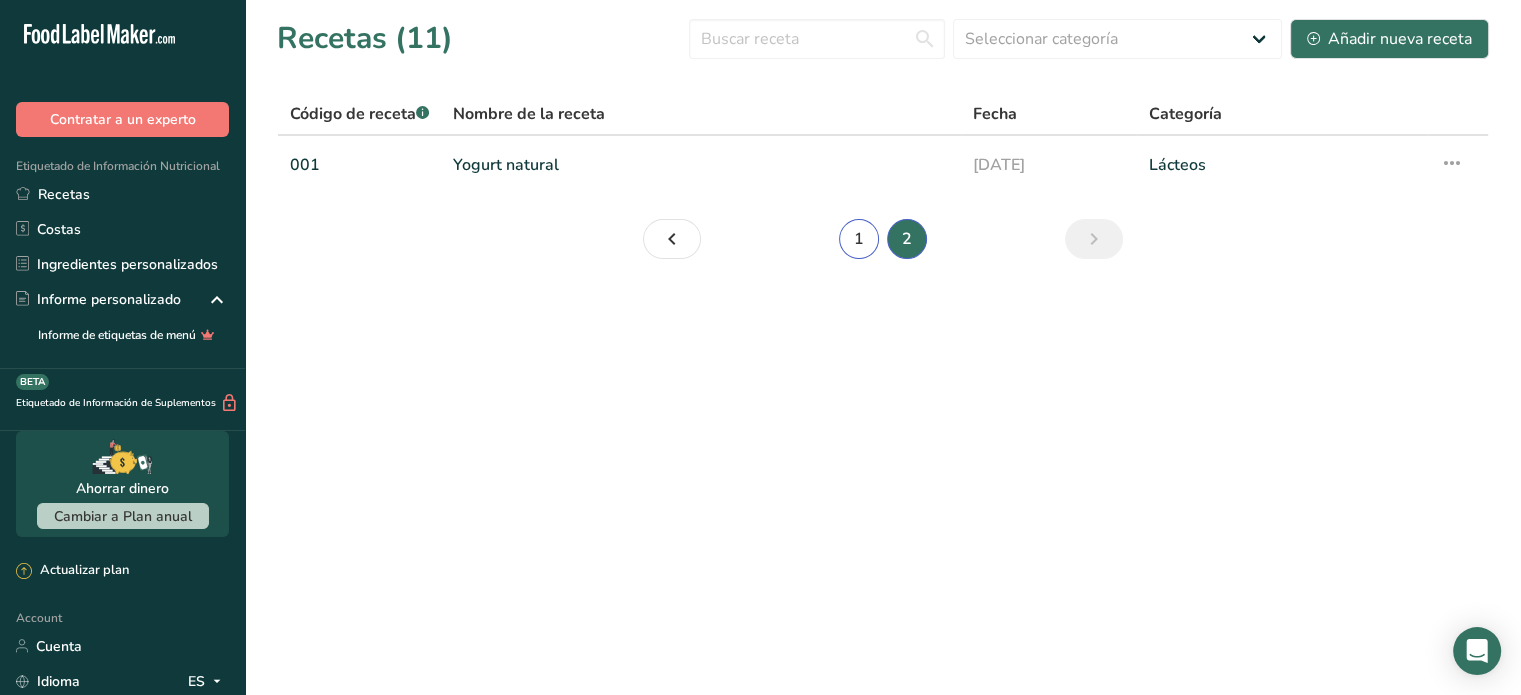 click on "1" at bounding box center (859, 239) 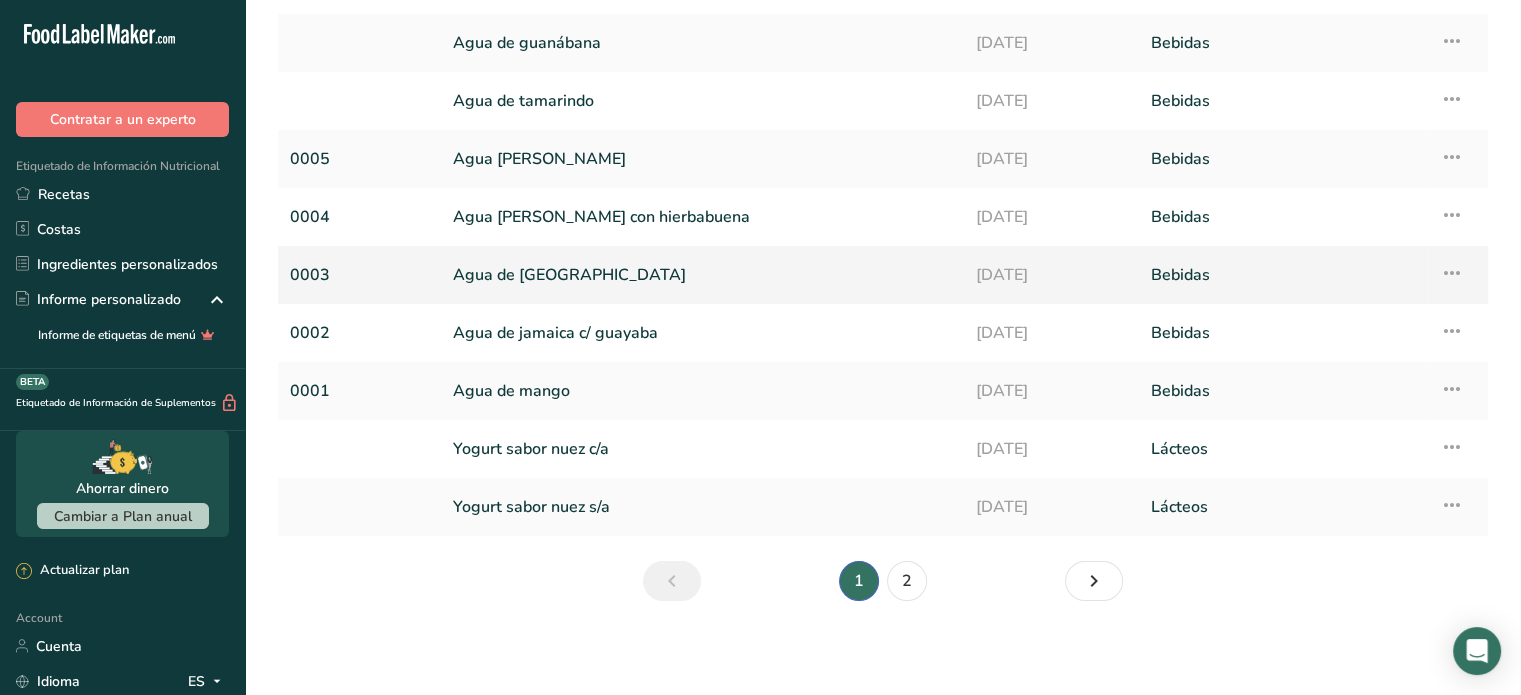 scroll, scrollTop: 0, scrollLeft: 0, axis: both 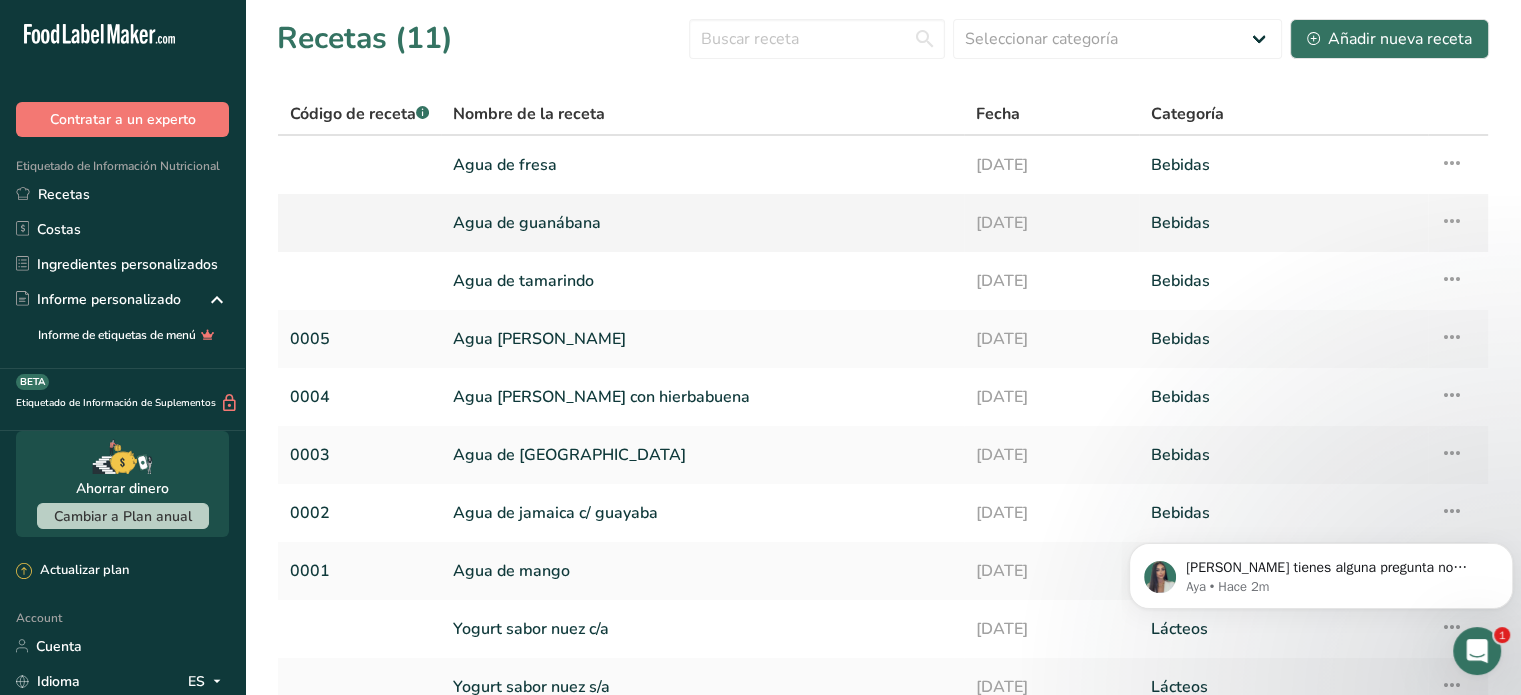 click on "Agua de guanábana" at bounding box center [702, 223] 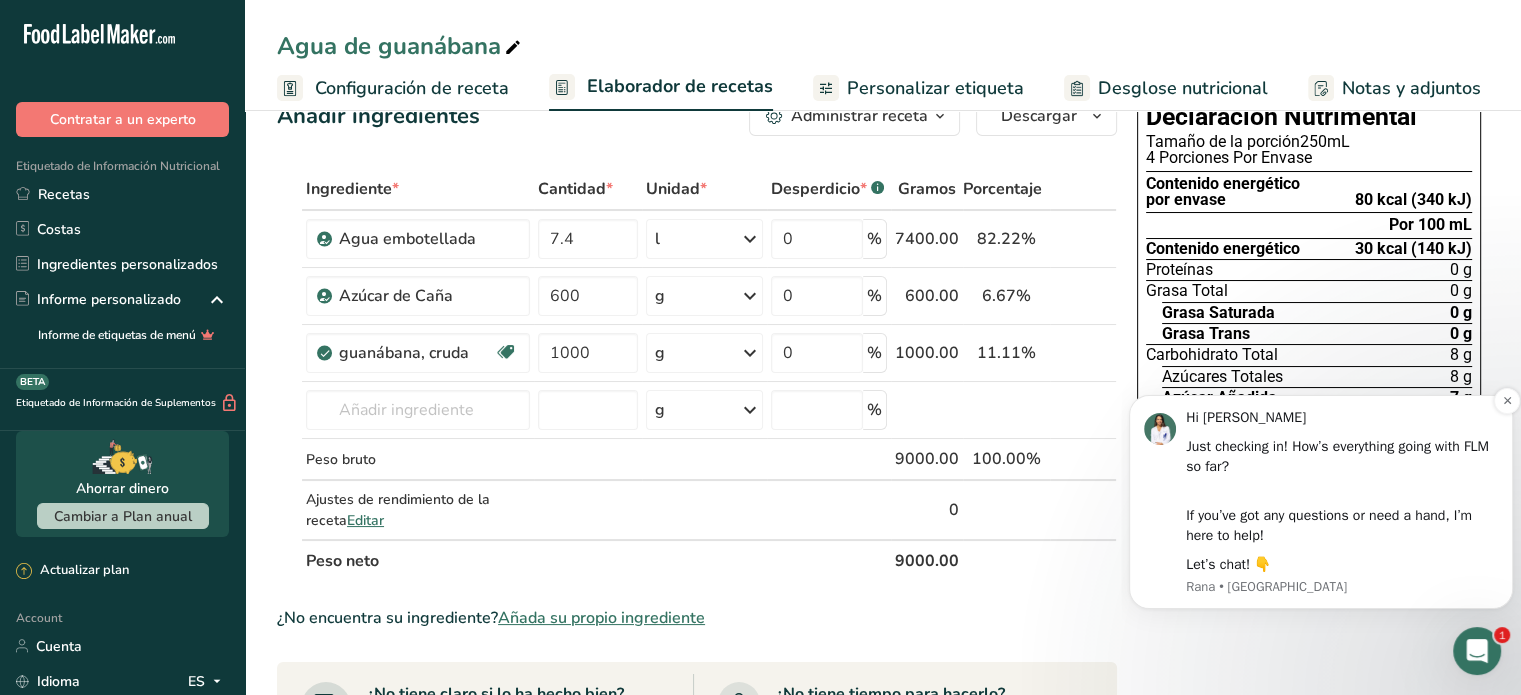 scroll, scrollTop: 0, scrollLeft: 0, axis: both 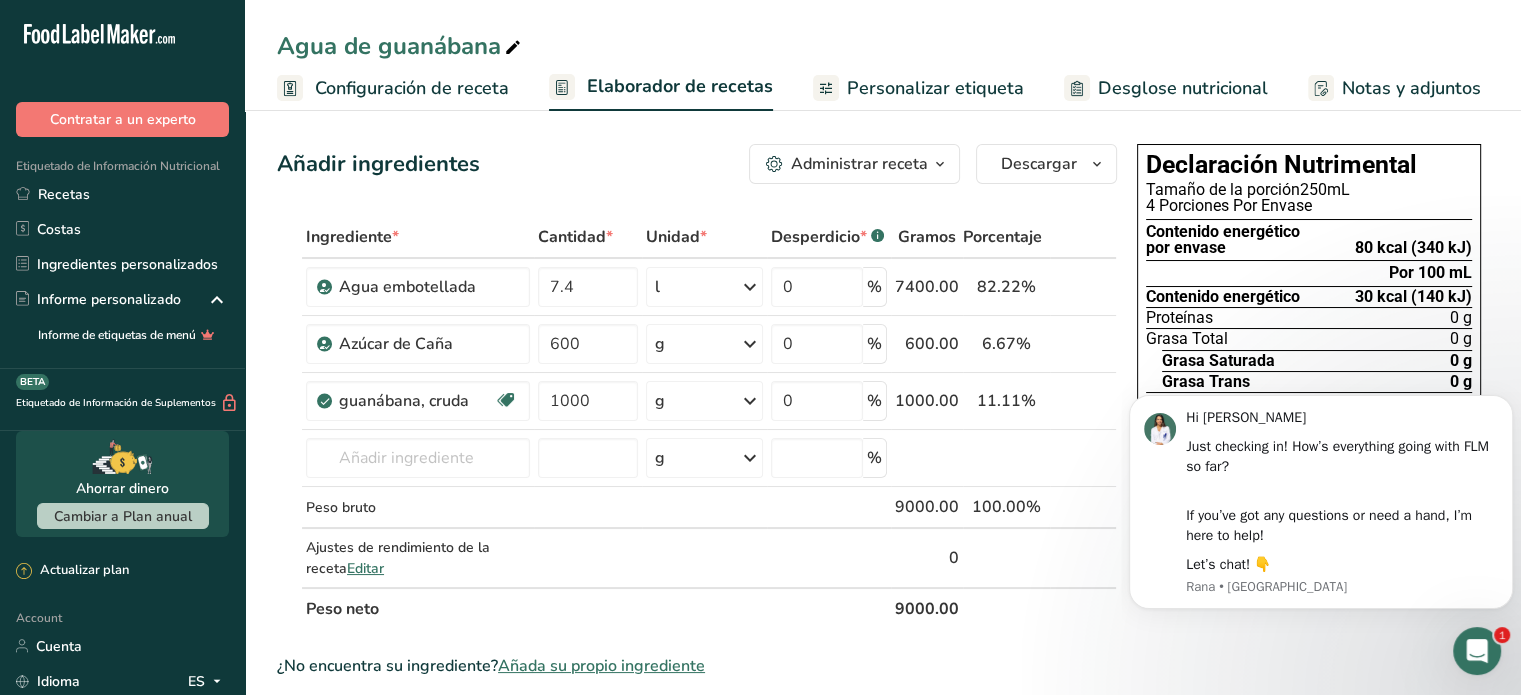 click on "Añadir ingredientes
Administrar receta         Eliminar receta           Duplicar receta             Escalar receta             Guardar como subreceta   .a-a{fill:#347362;}.b-a{fill:#fff;}                               Desglose nutricional                 Tarjeta de la receta
Novedad
Informe de patrón de aminoácidos             Historial de actividad
Descargar
Elija su estilo de etiqueta preferido
Etiqueta estándar FDA
Etiqueta estándar FDA
El formato más común para etiquetas de información nutricional en cumplimiento con el tipo de letra, estilo y requisitos de la FDA.
Etiqueta tabular FDA
Un formato de etiqueta conforme a las regulaciones de la FDA presentado en una disposición tabular (horizontal).
Etiqueta lineal FDA" at bounding box center [703, 725] 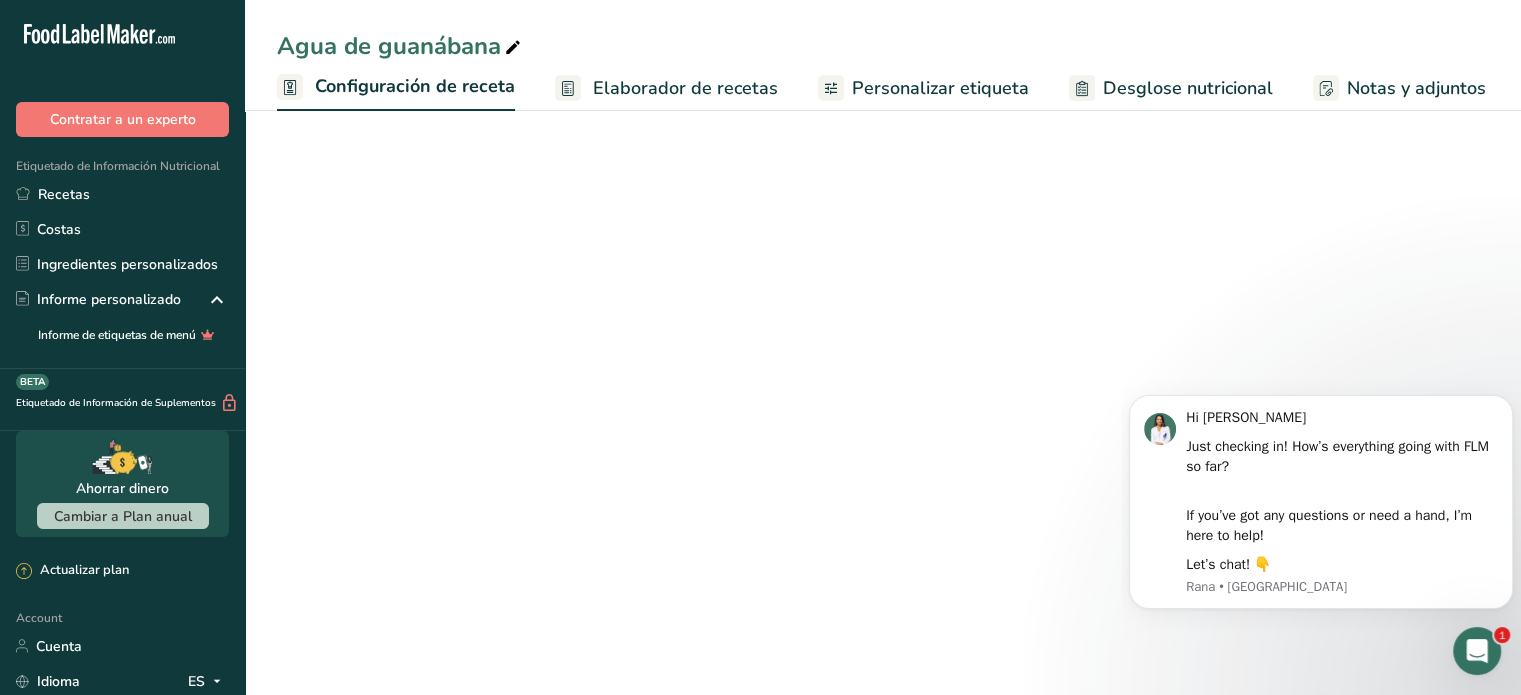 scroll, scrollTop: 0, scrollLeft: 7, axis: horizontal 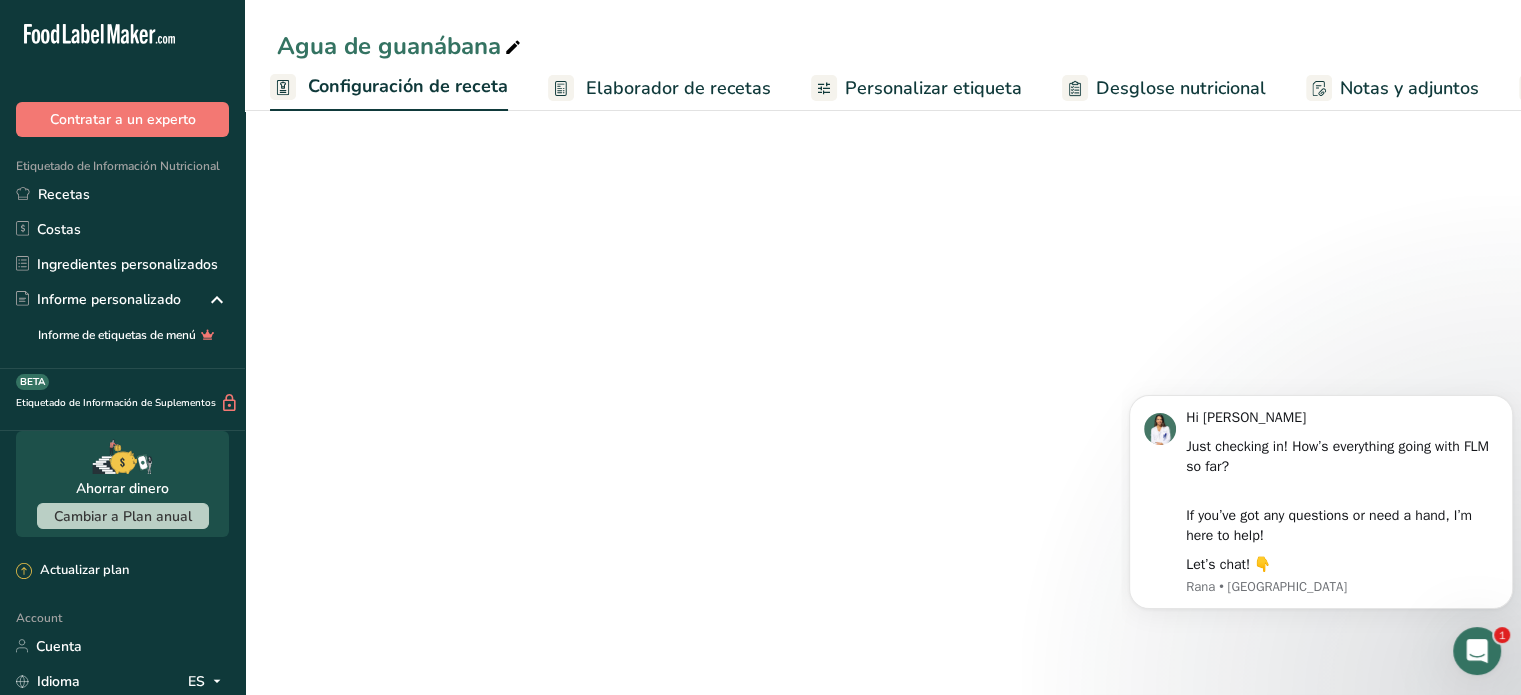select on "22" 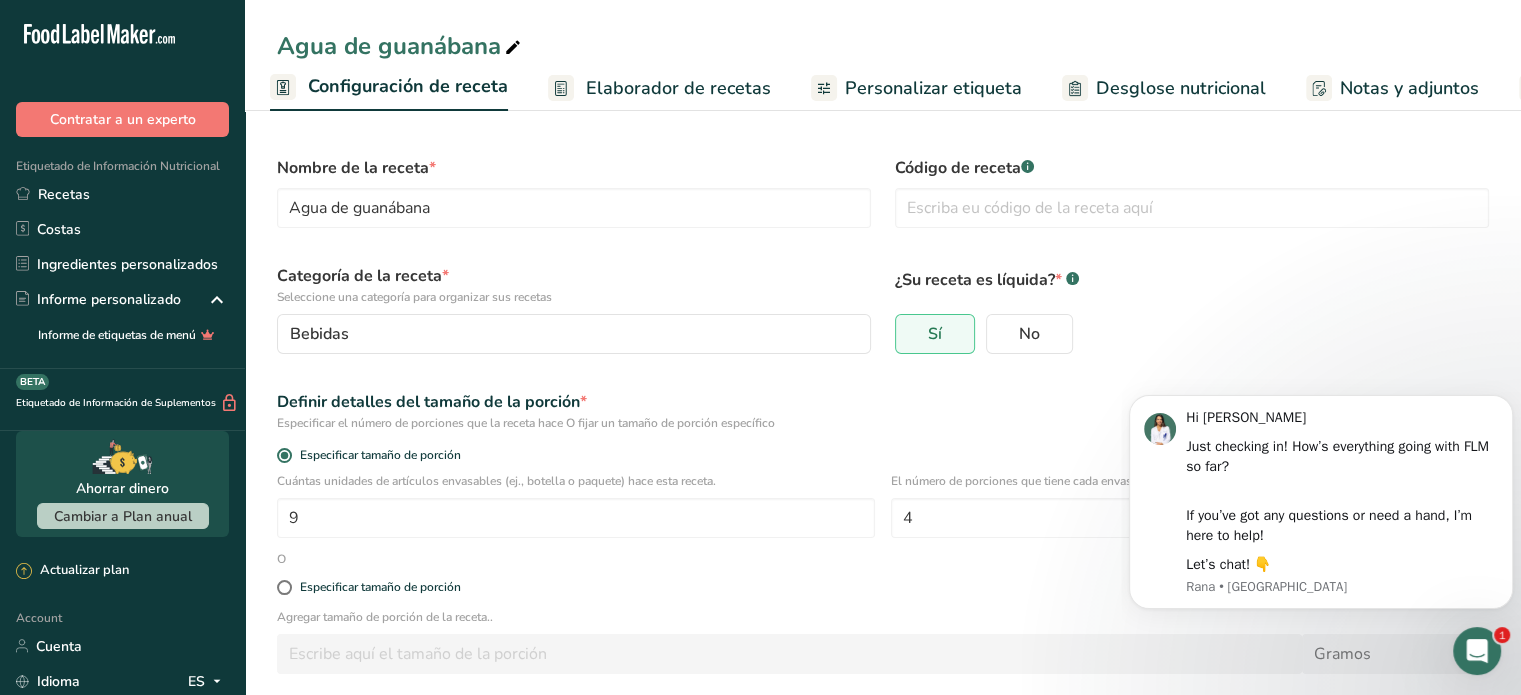 click on "Elaborador de recetas" at bounding box center [678, 88] 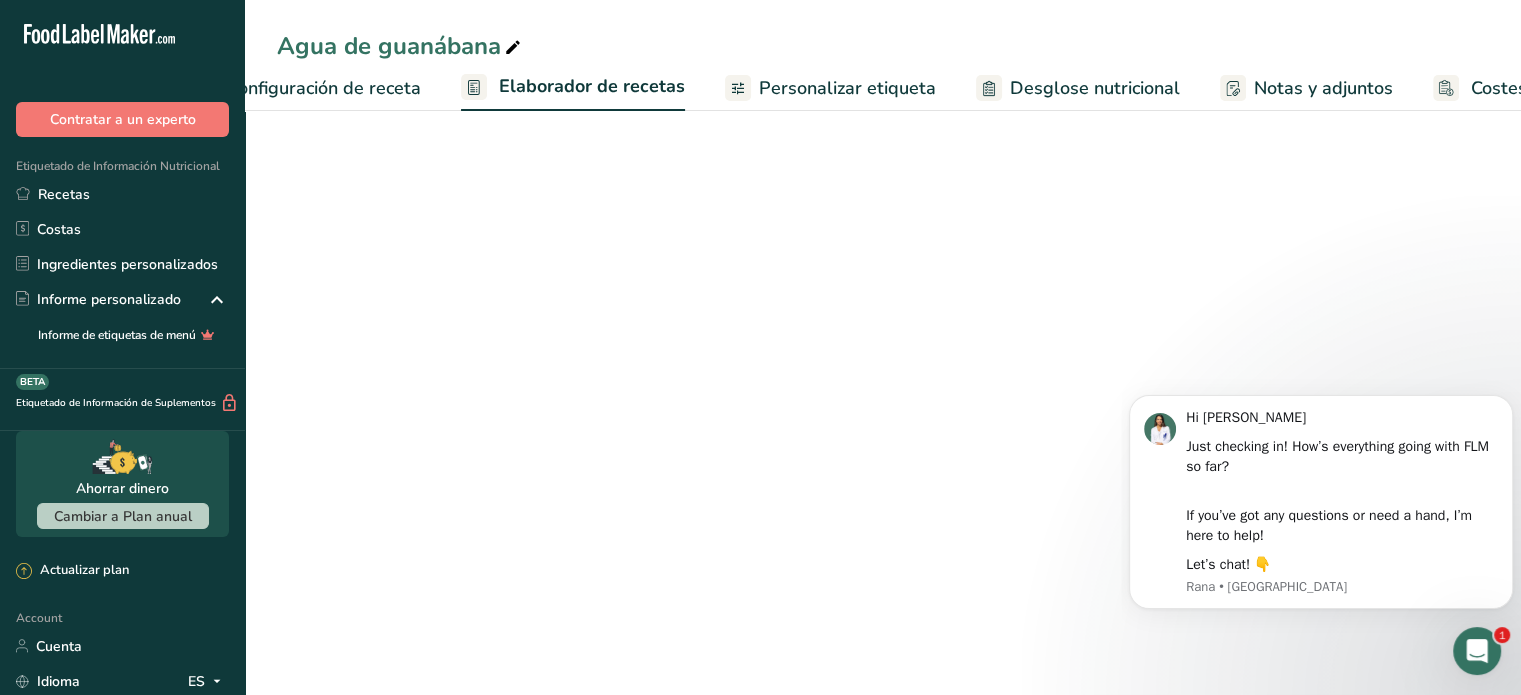 scroll, scrollTop: 0, scrollLeft: 223, axis: horizontal 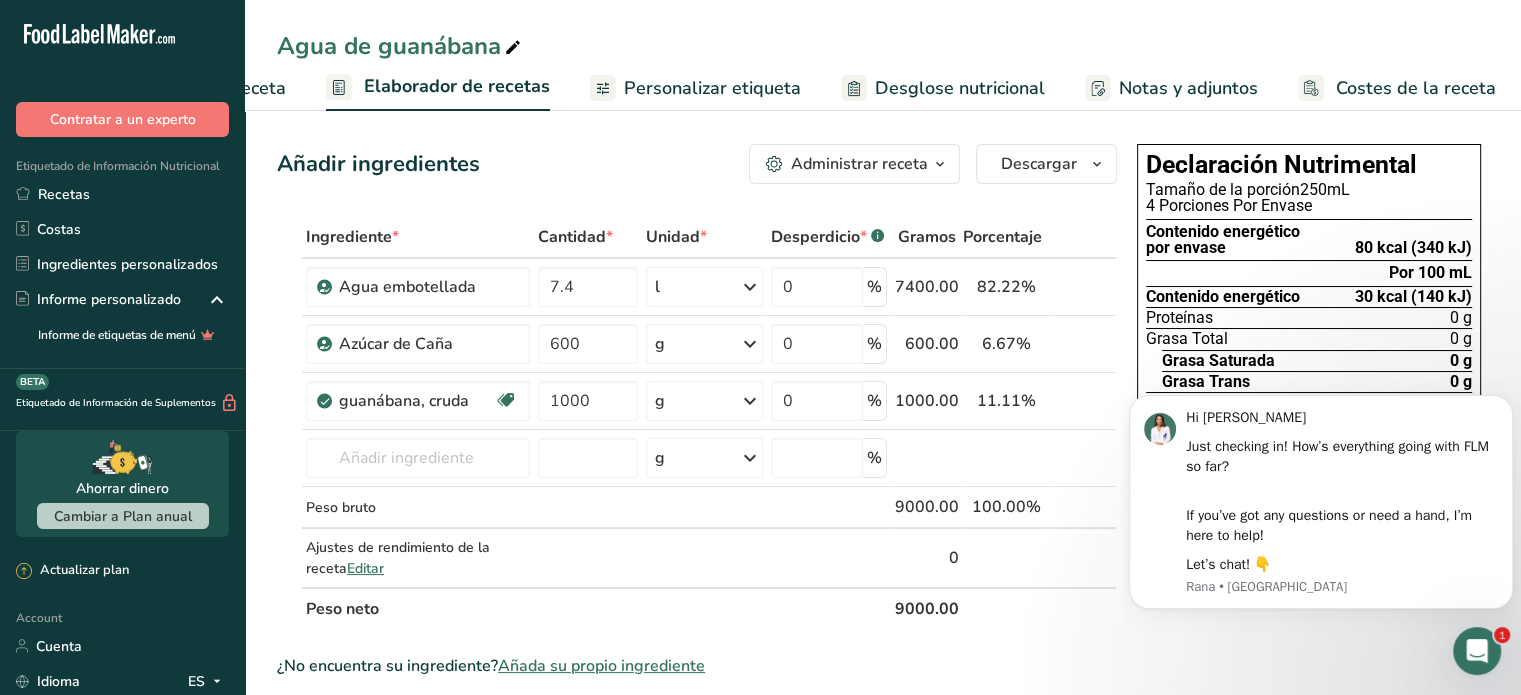 click on "Personalizar etiqueta" at bounding box center [712, 88] 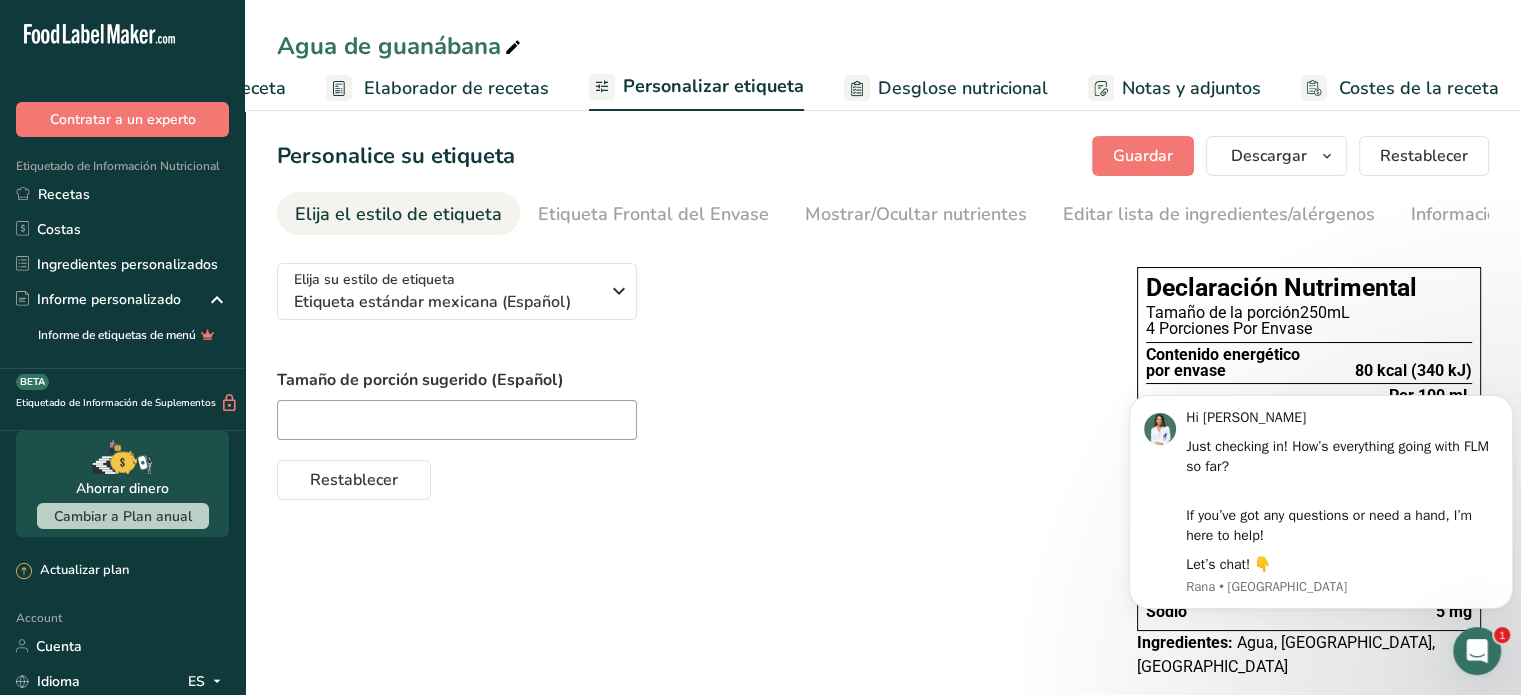 click on "Desglose nutricional" at bounding box center [963, 88] 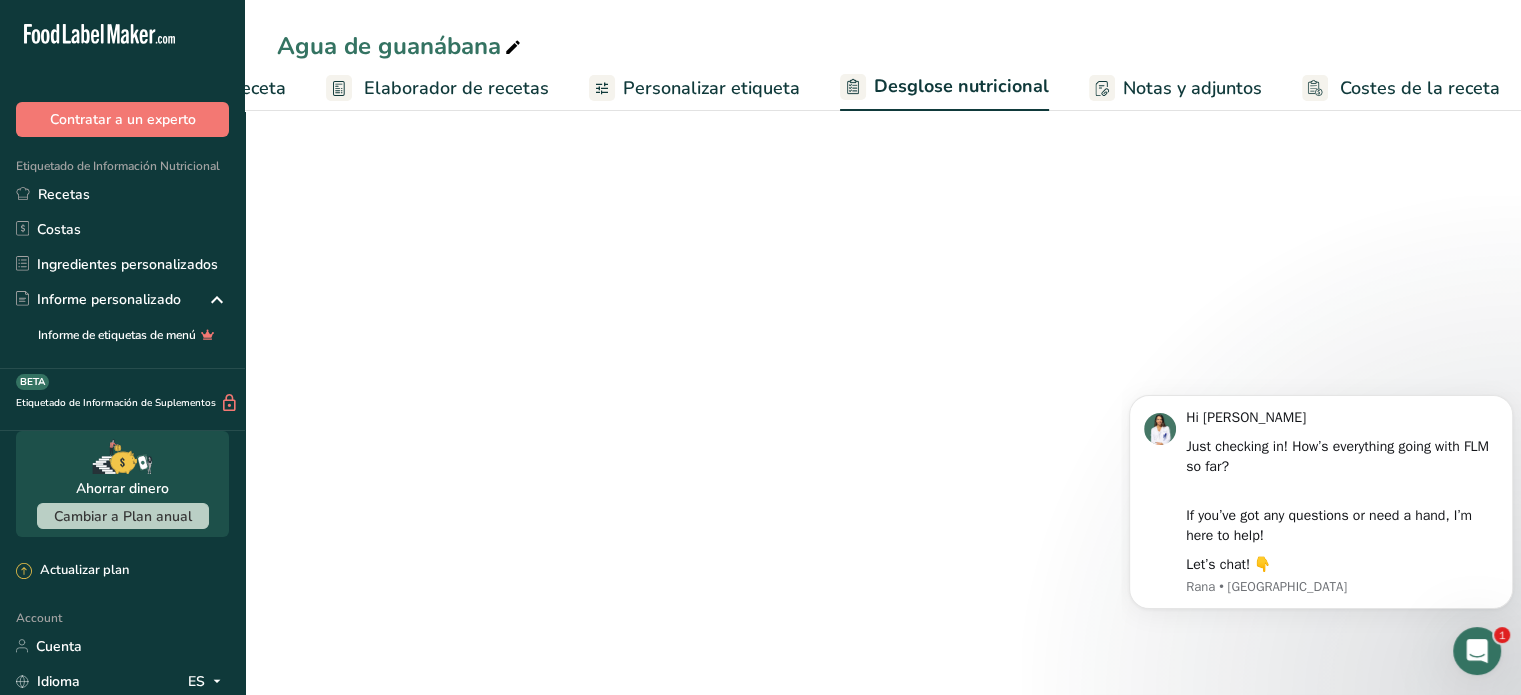 scroll, scrollTop: 0, scrollLeft: 222, axis: horizontal 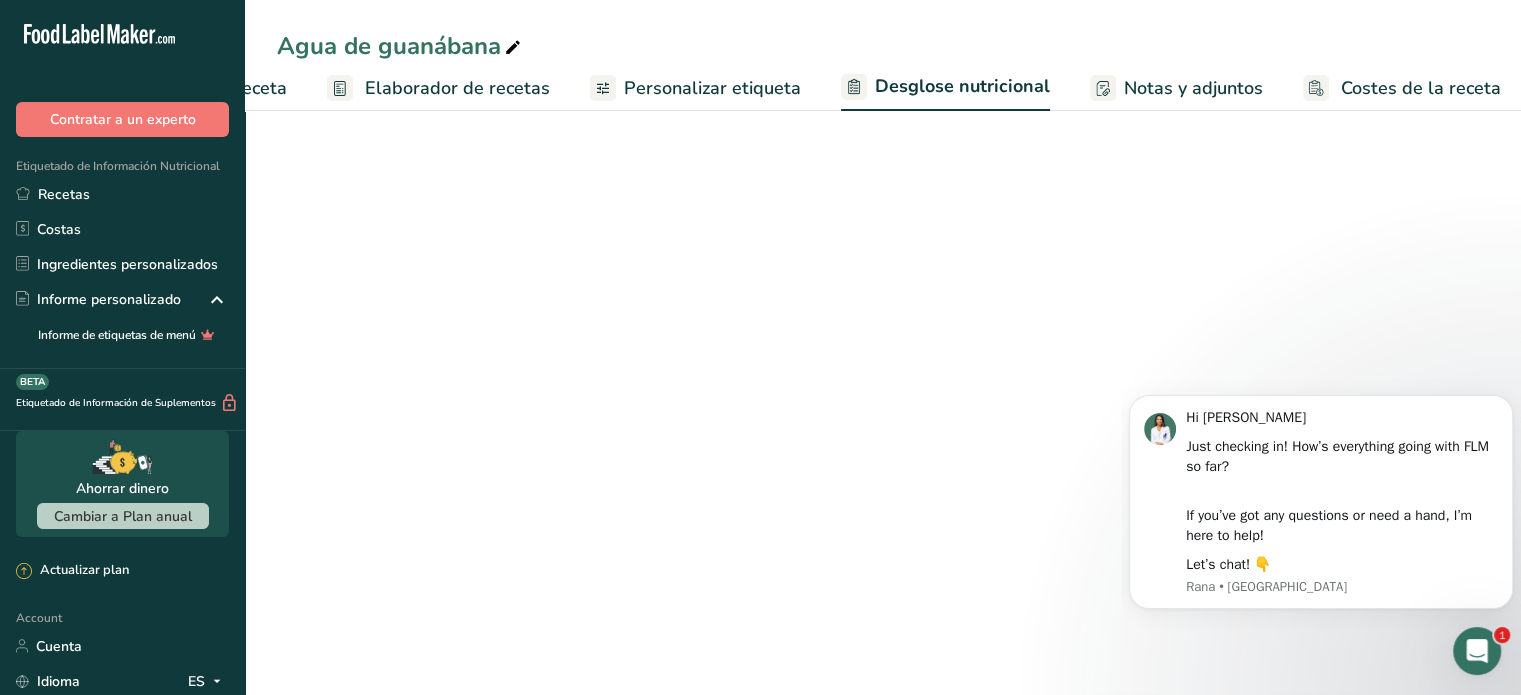 select on "Calories" 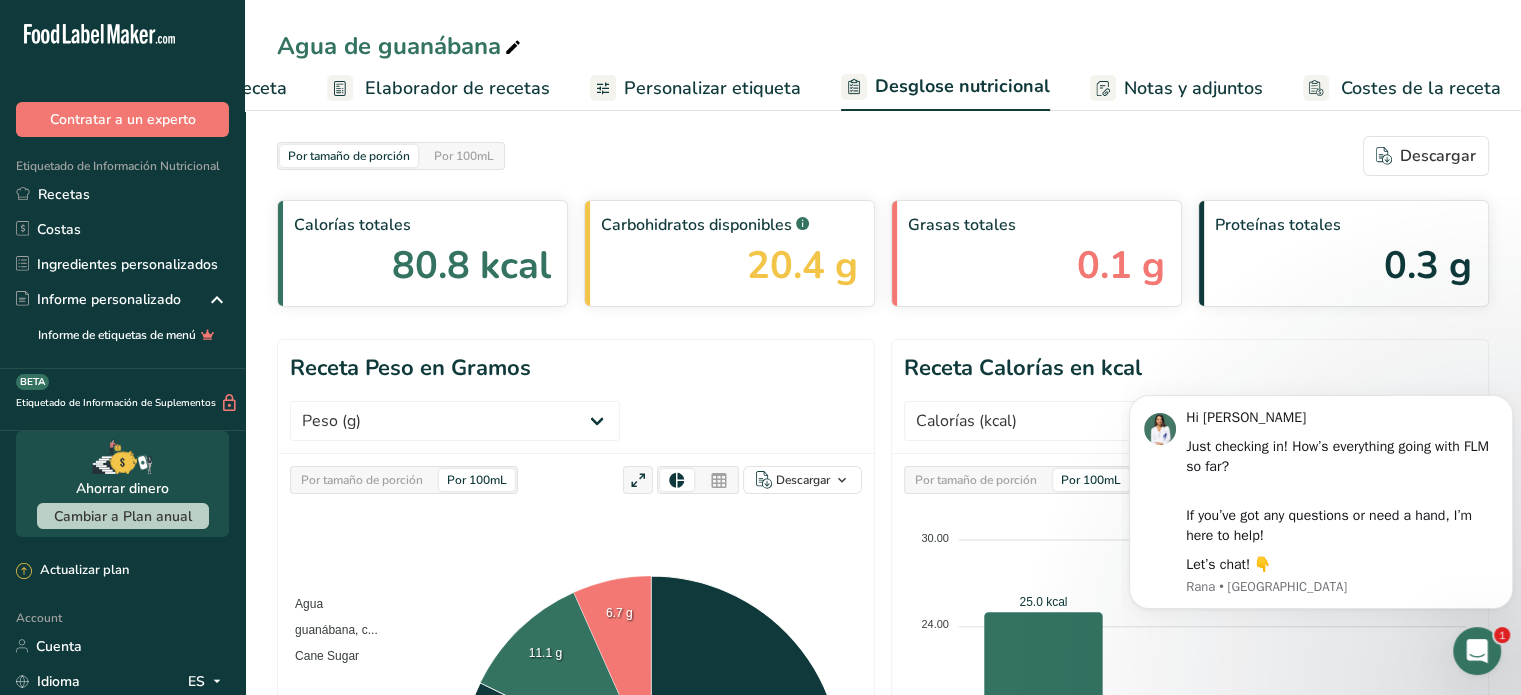 click on "Agua de guanábana" at bounding box center [401, 46] 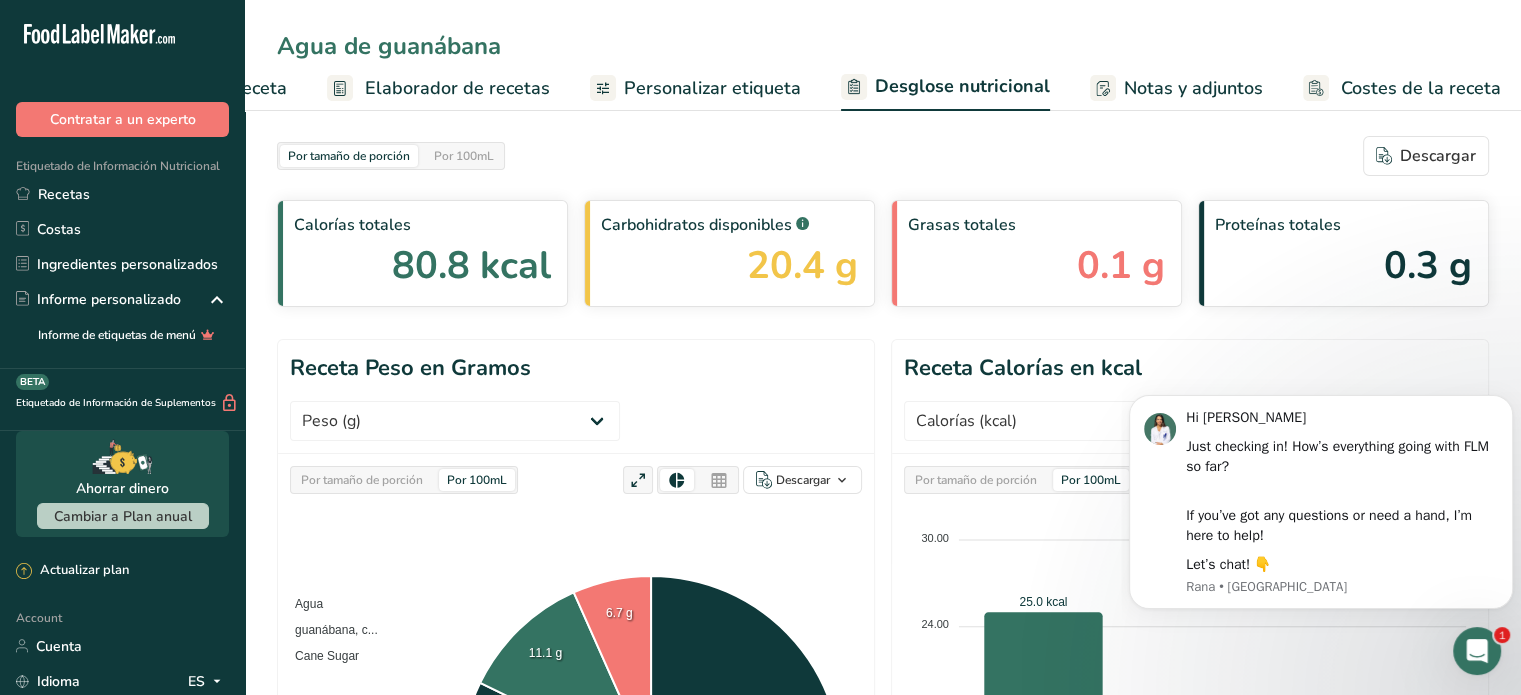 scroll, scrollTop: 0, scrollLeft: 0, axis: both 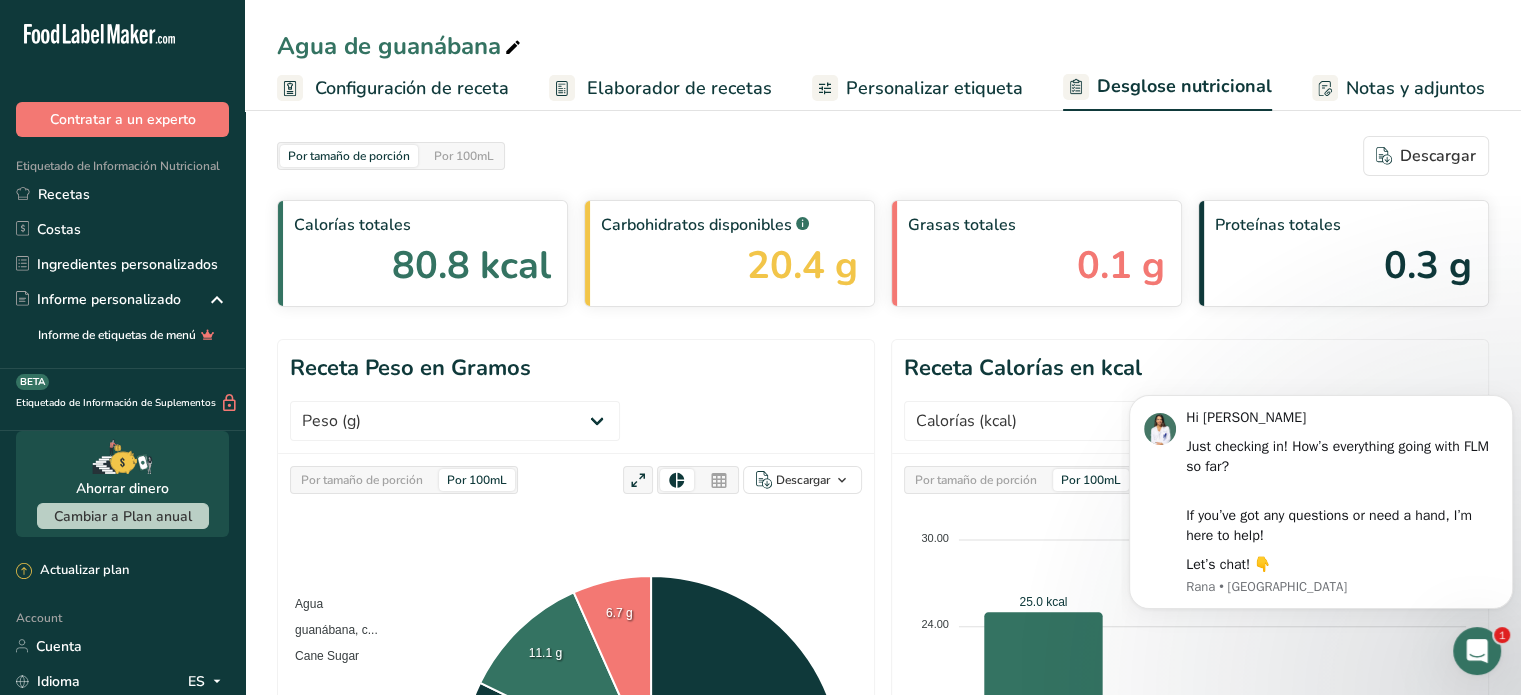click on "Configuración de receta" at bounding box center (412, 88) 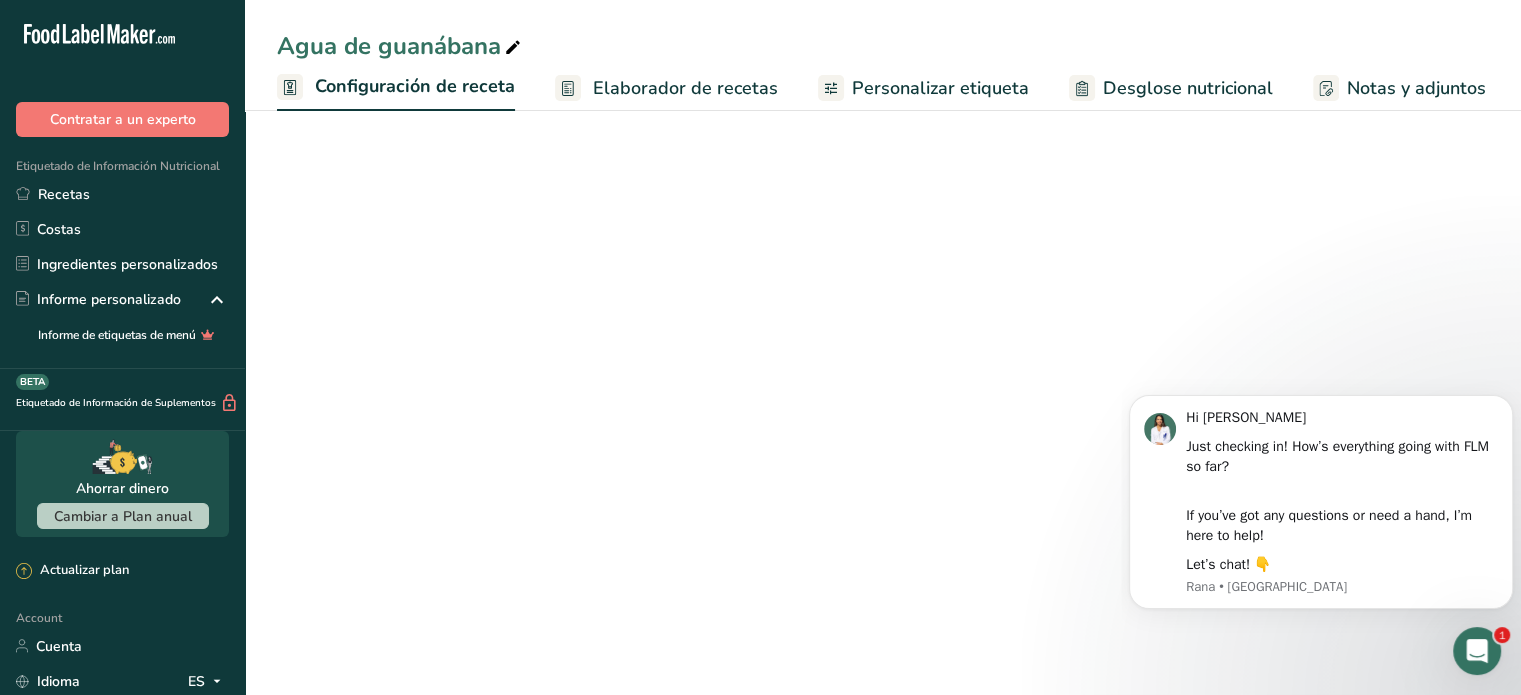 scroll, scrollTop: 0, scrollLeft: 7, axis: horizontal 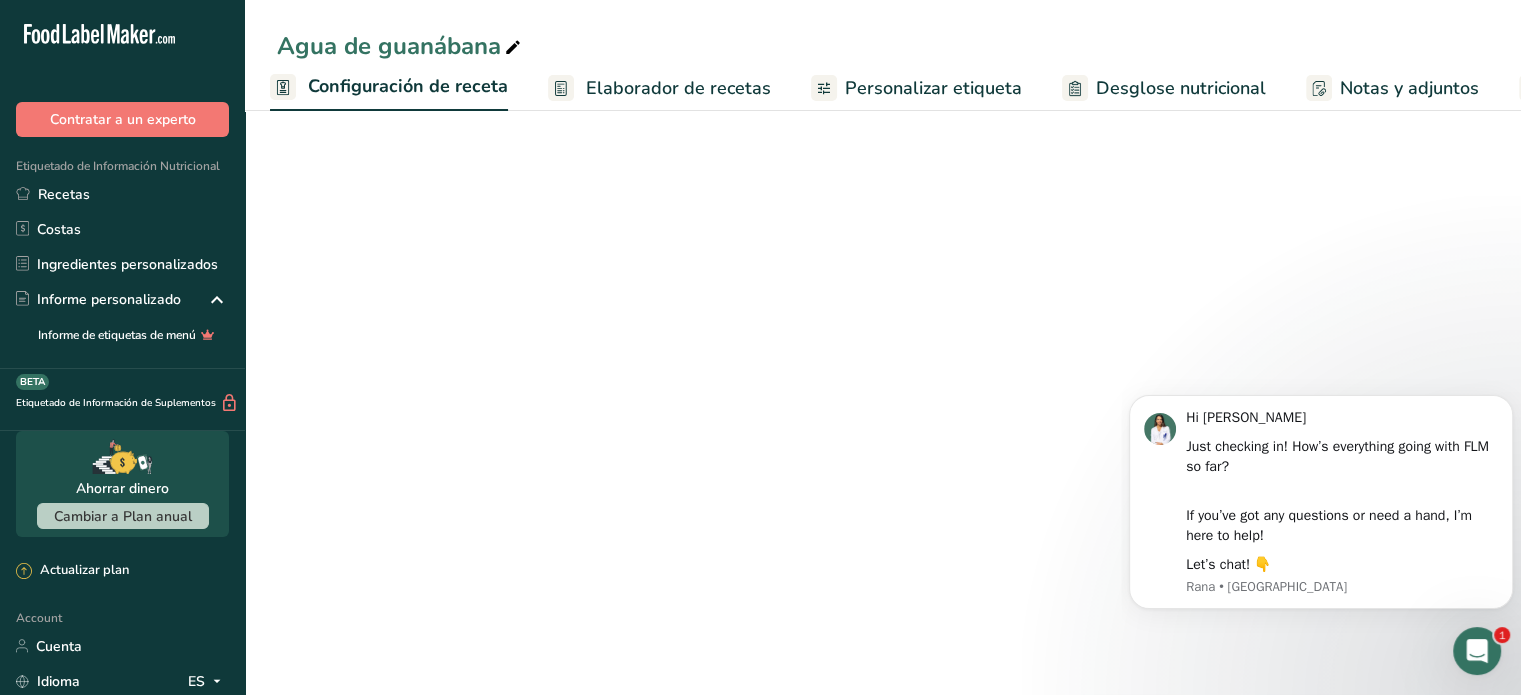 select on "22" 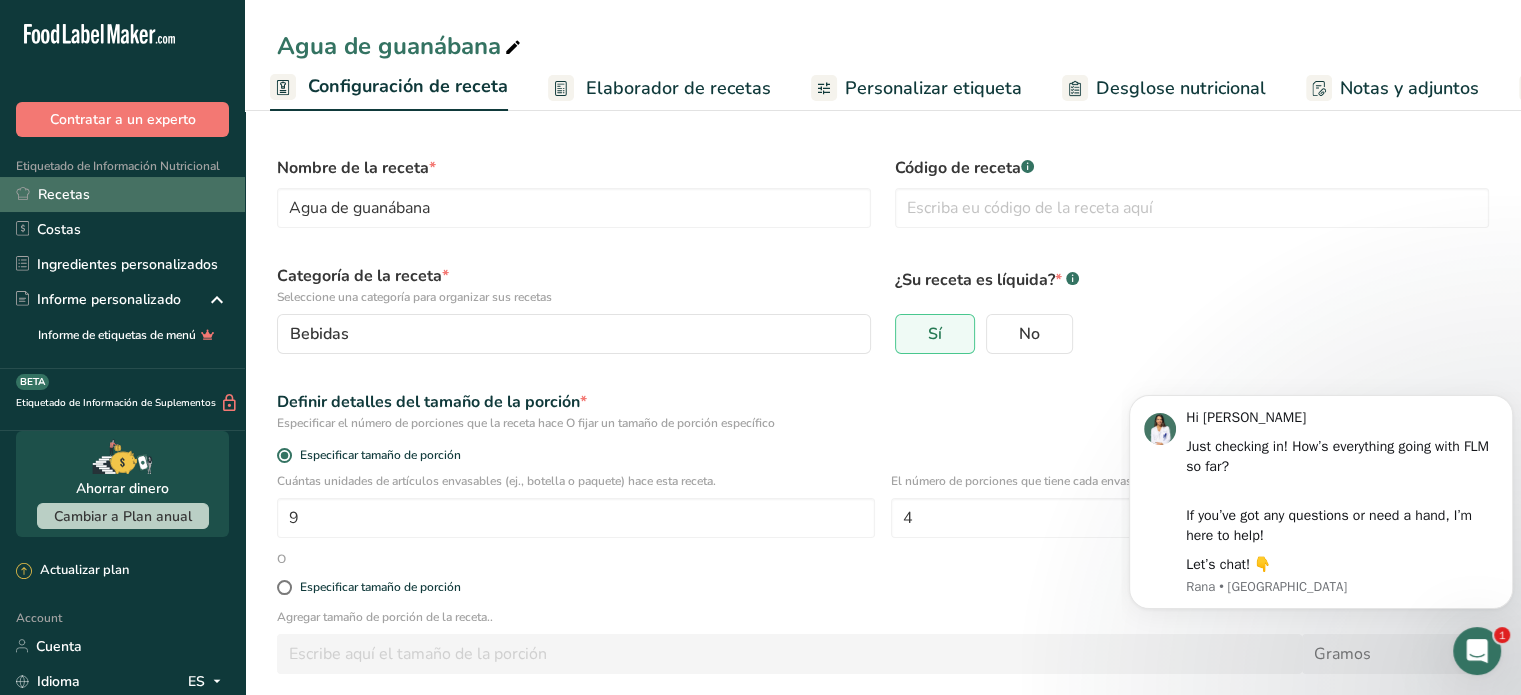 click on "Recetas" at bounding box center [122, 194] 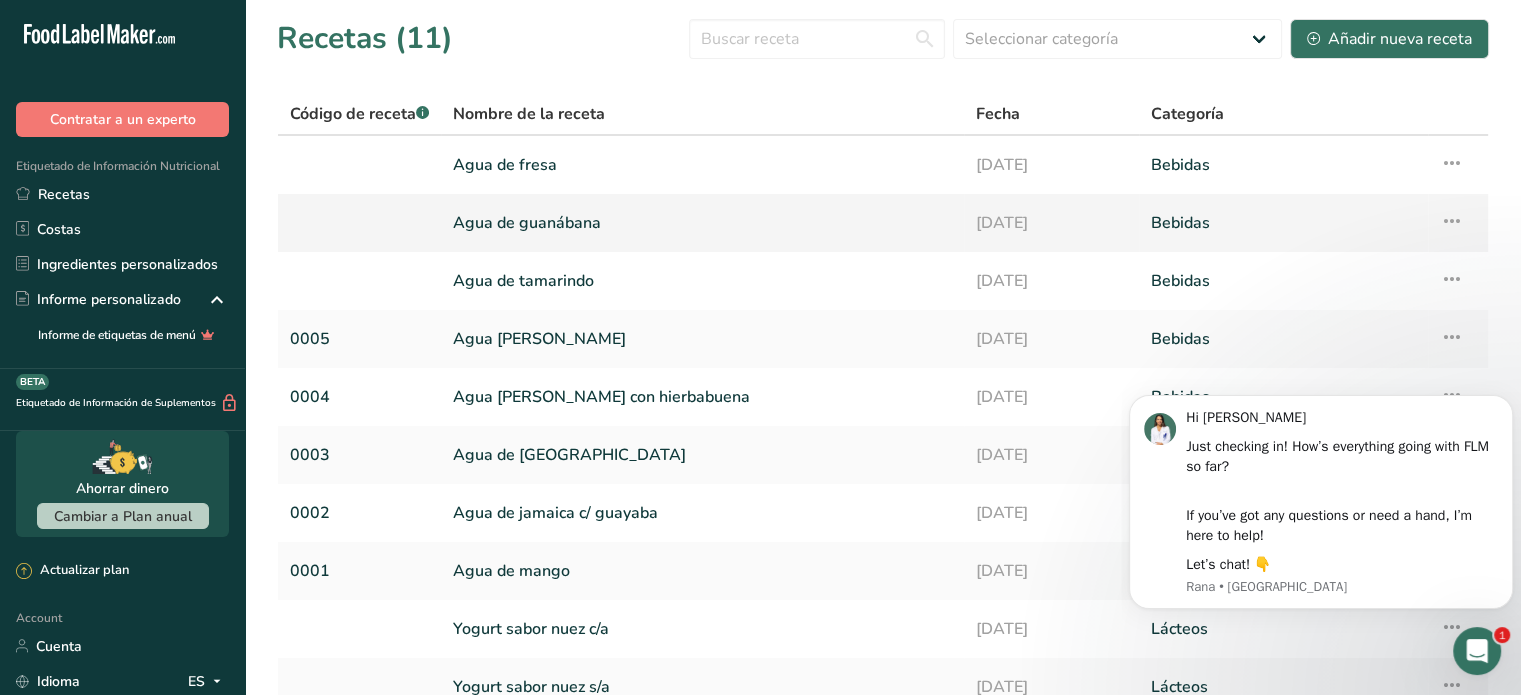 click at bounding box center (1452, 221) 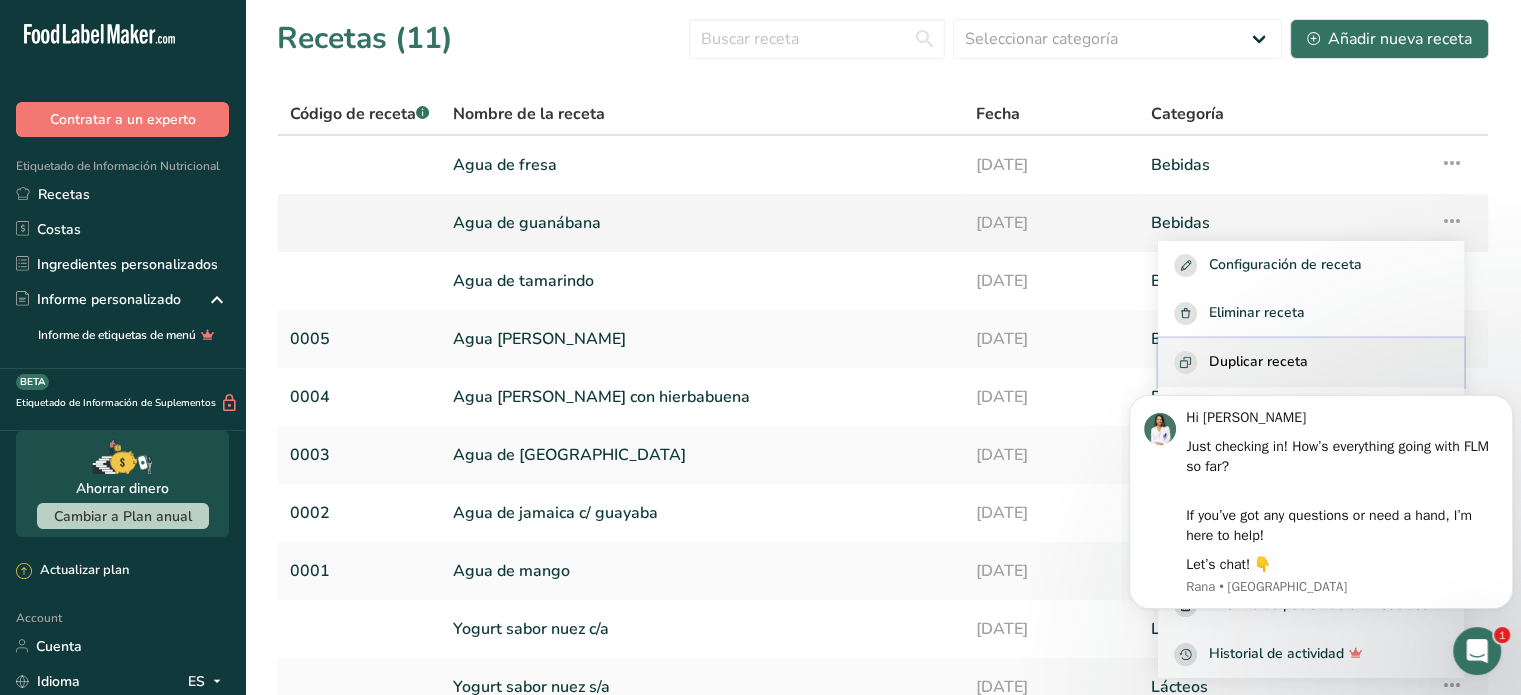click on "Duplicar receta" at bounding box center (1258, 362) 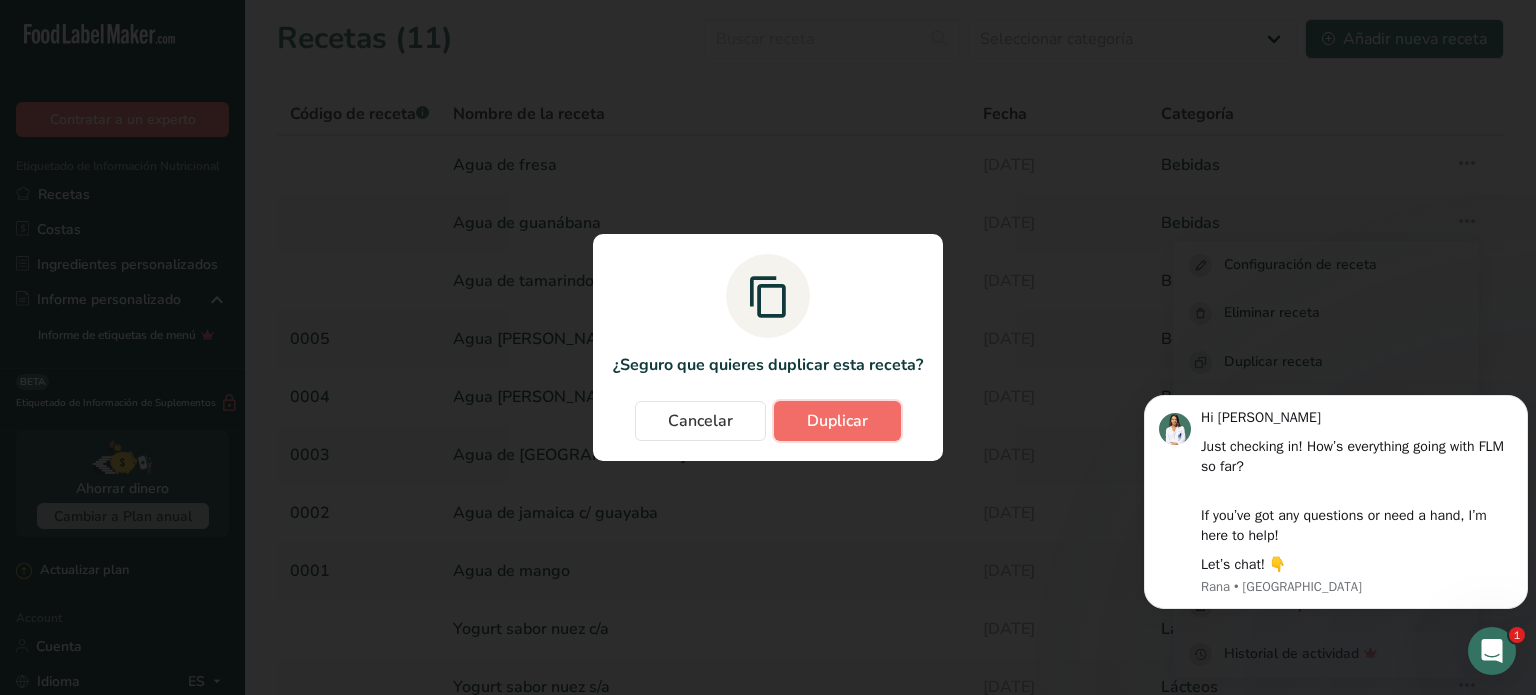 click on "Duplicar" at bounding box center [837, 421] 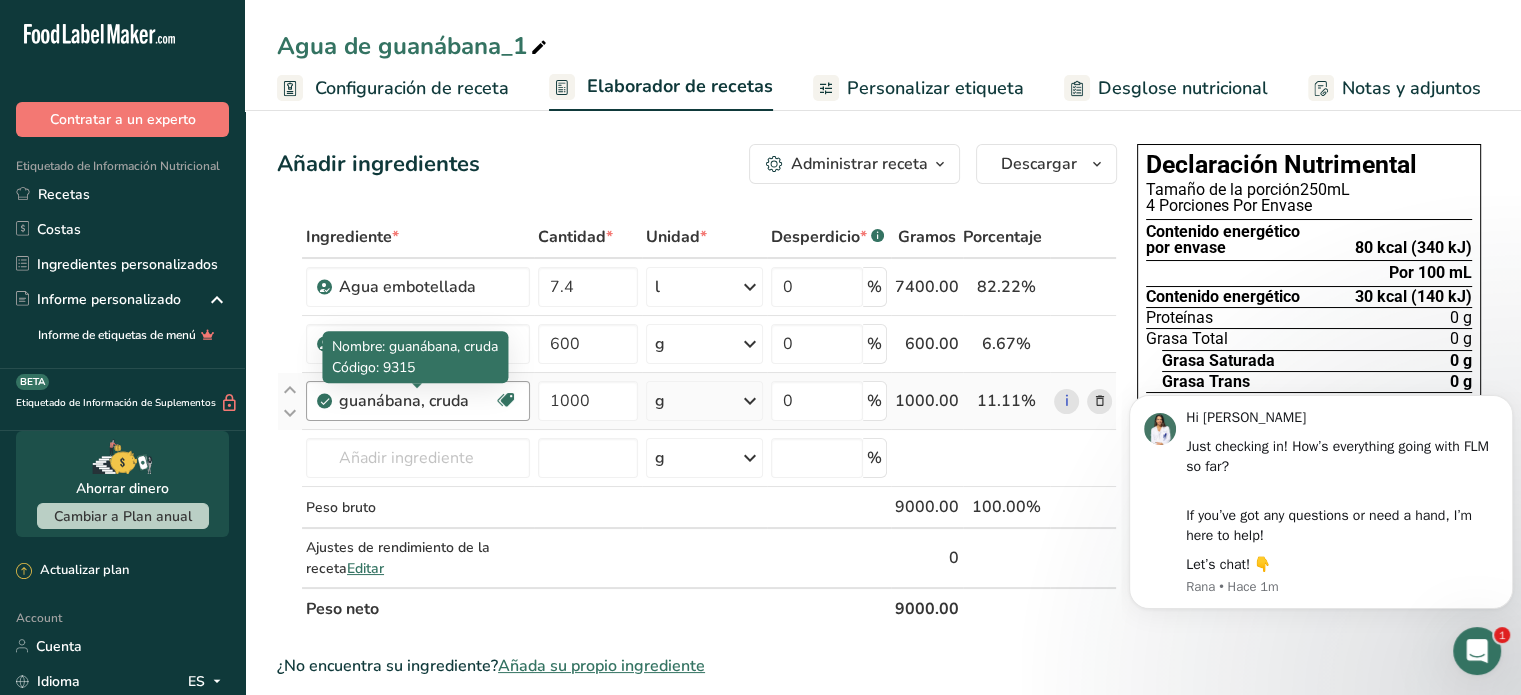 click on "guanábana, cruda" at bounding box center [416, 401] 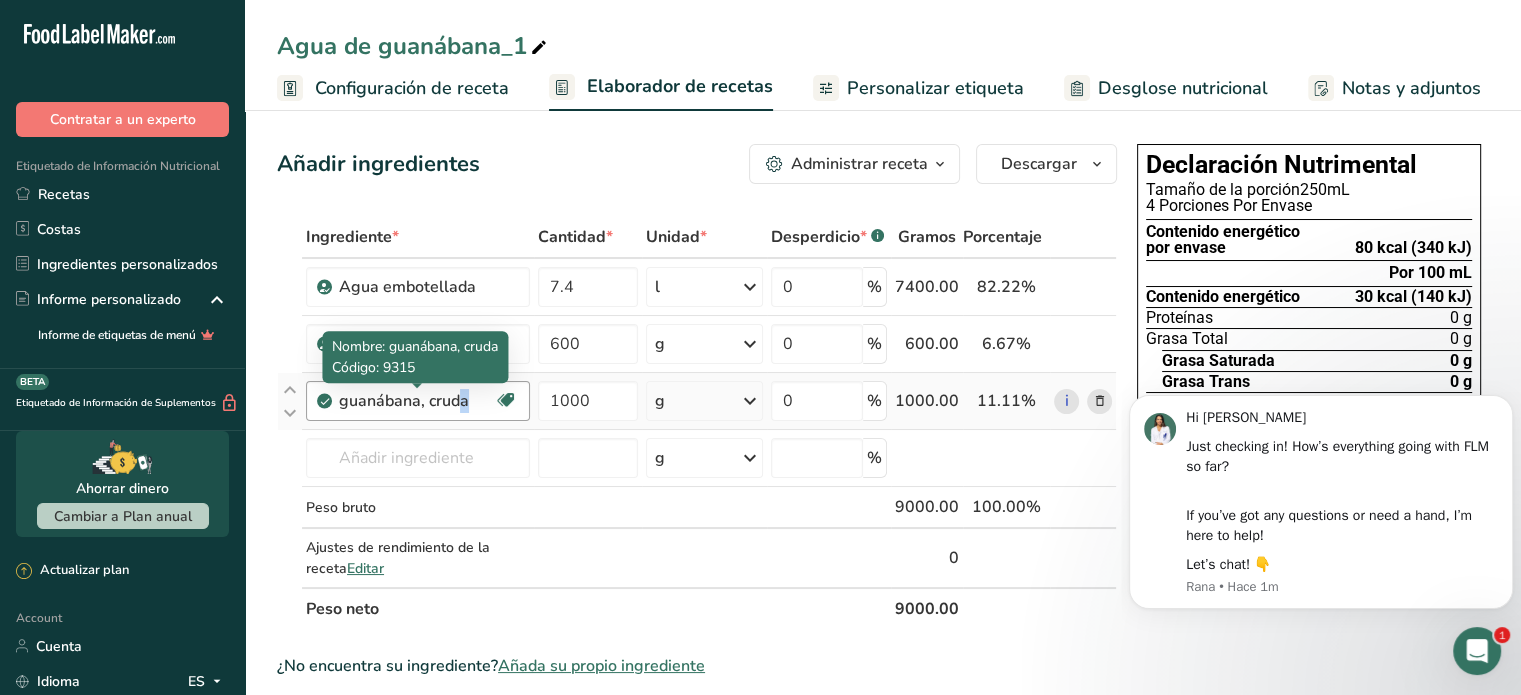 click on "guanábana, cruda" at bounding box center [416, 401] 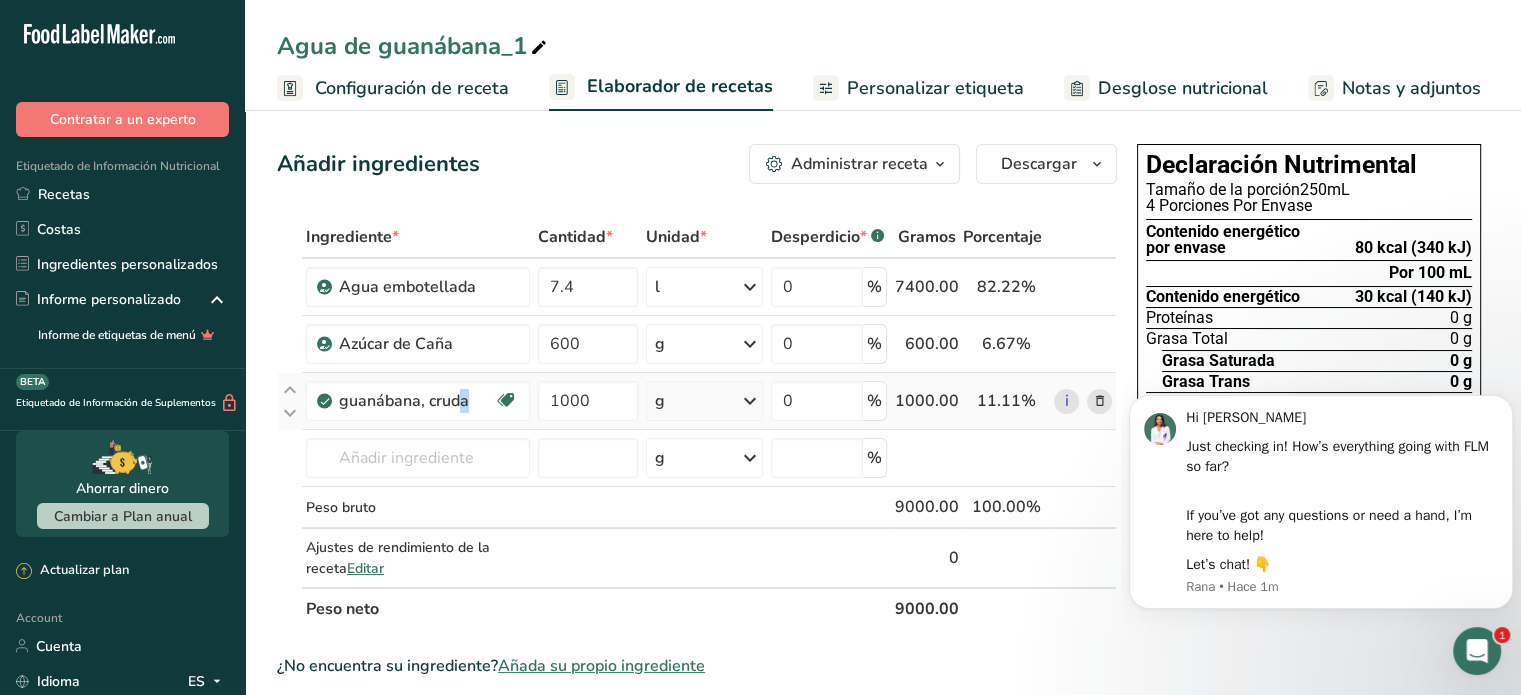 click at bounding box center (1099, 401) 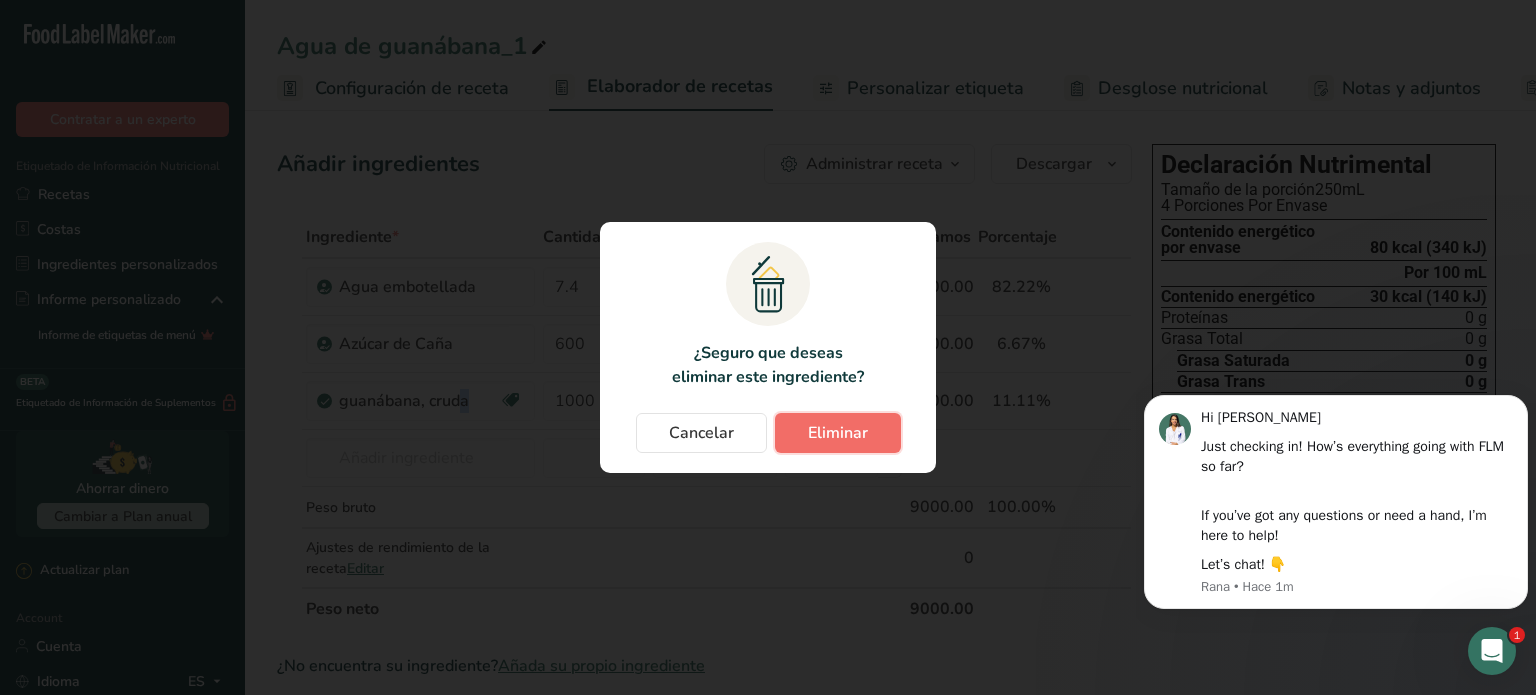 click on "Eliminar" at bounding box center [838, 433] 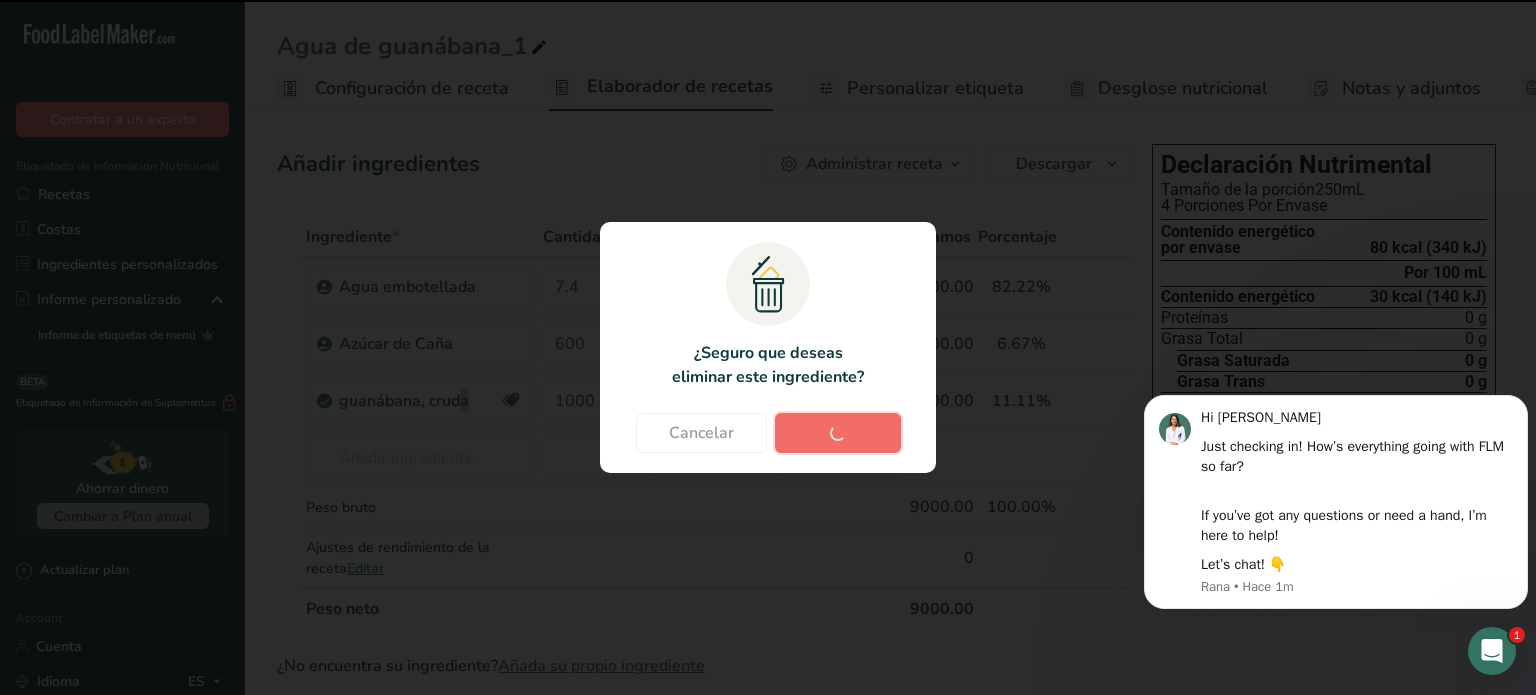 type 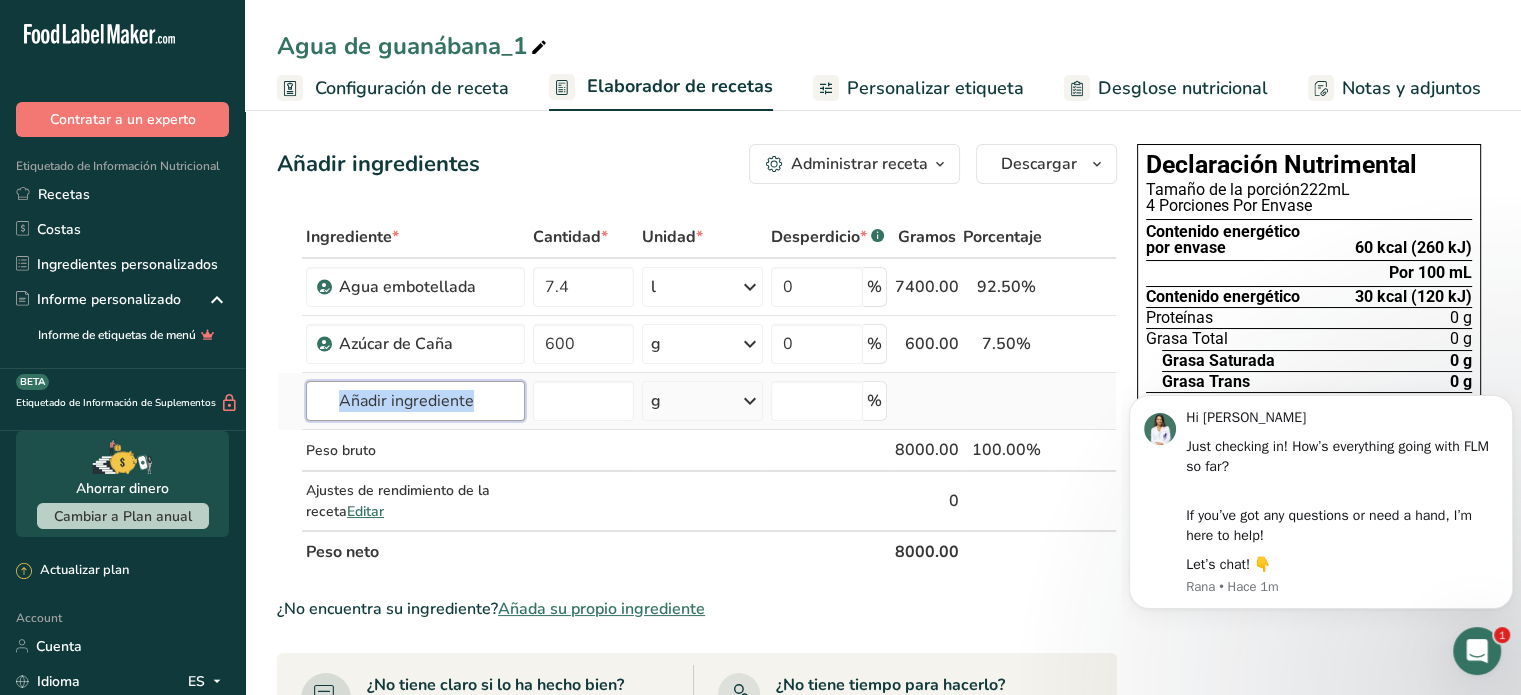 click at bounding box center [415, 401] 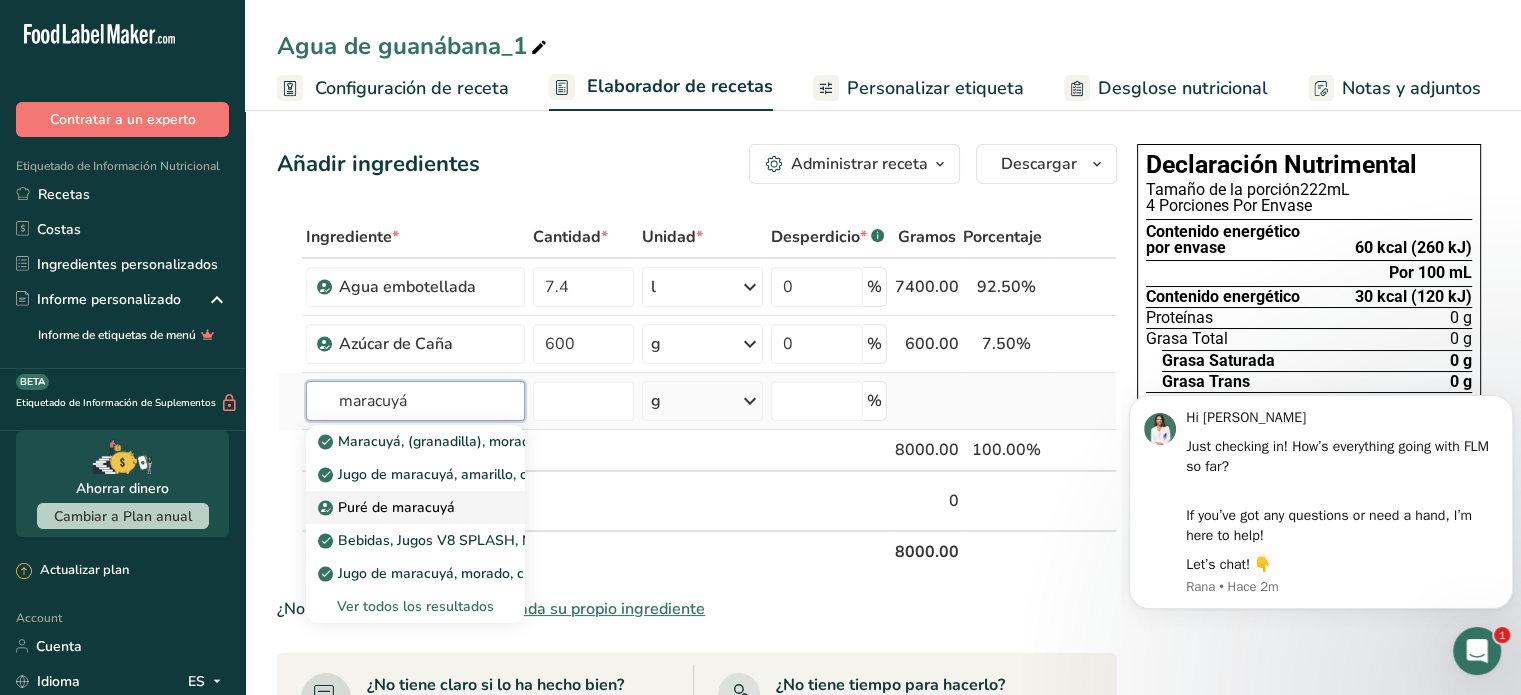 type on "maracuyá" 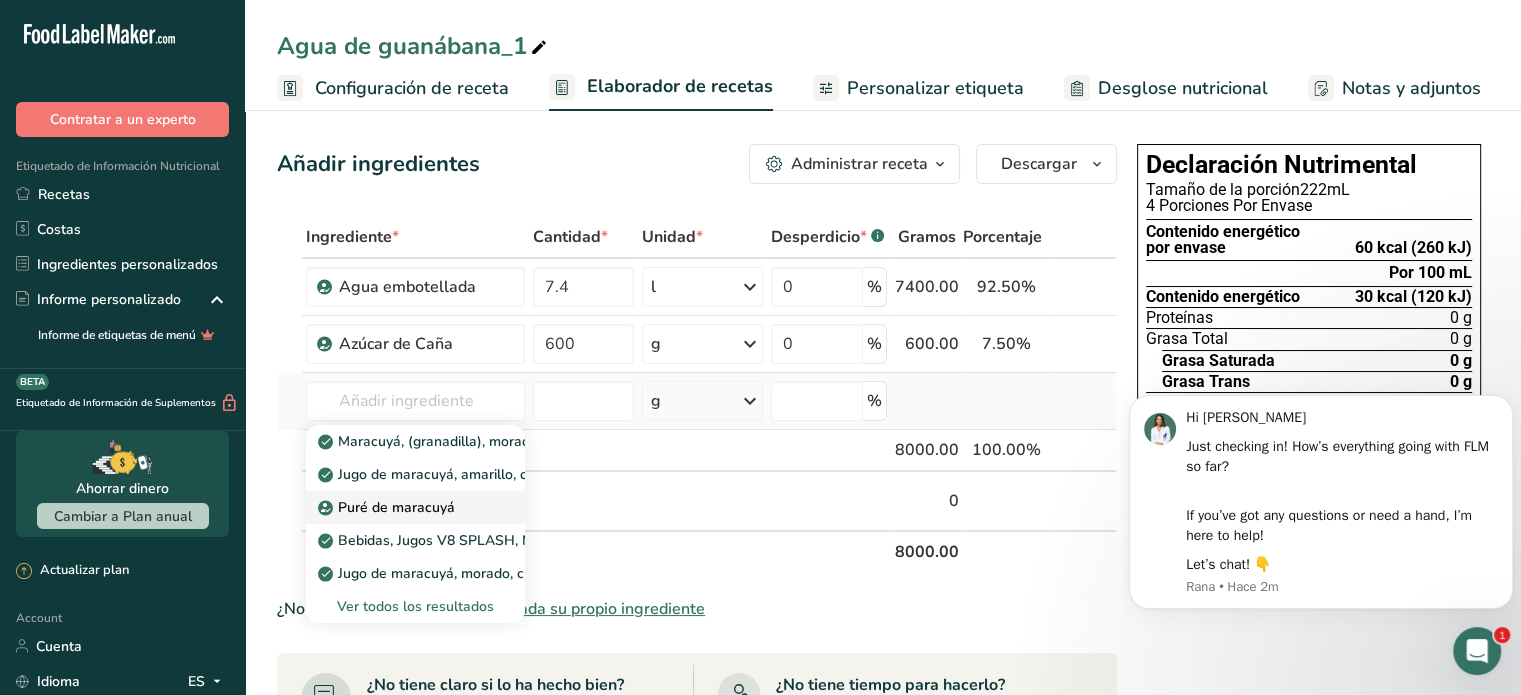 click on "Puré de maracuyá" at bounding box center (388, 507) 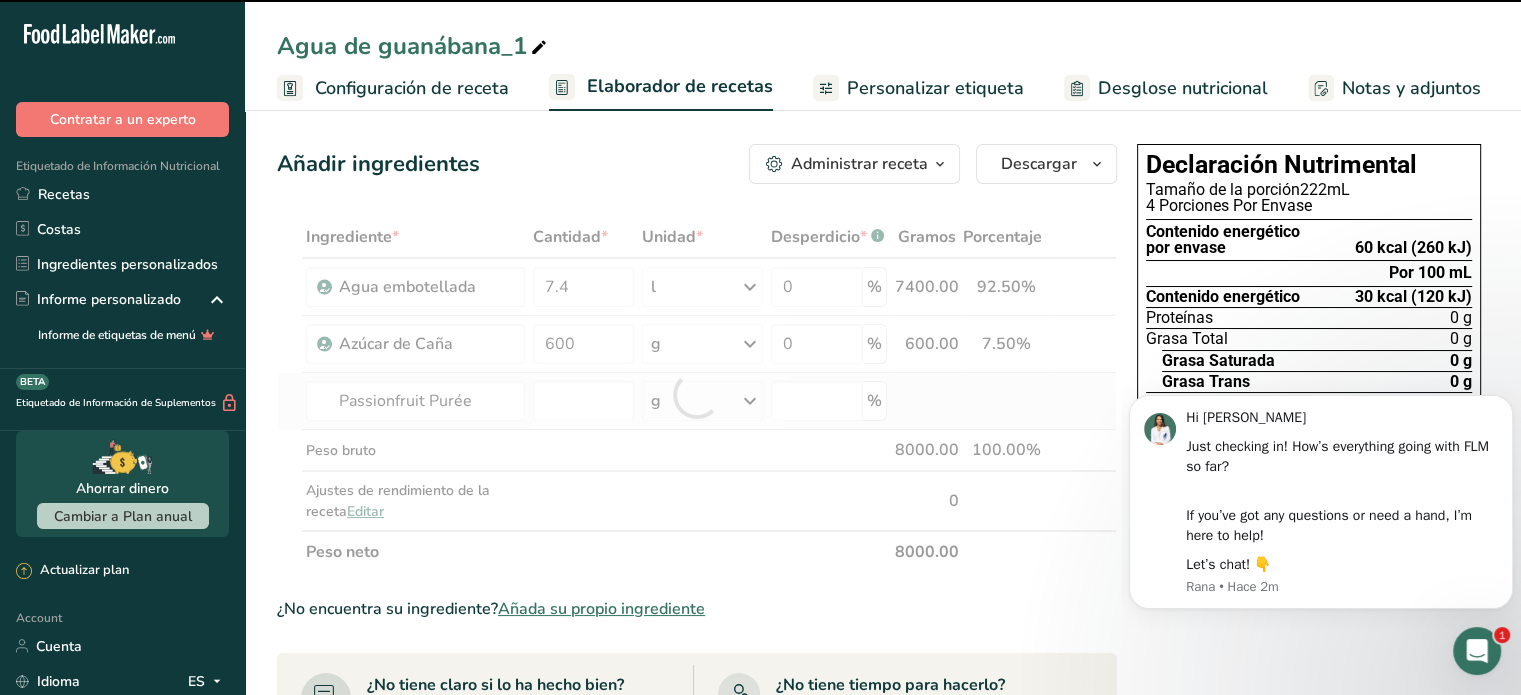 type on "0" 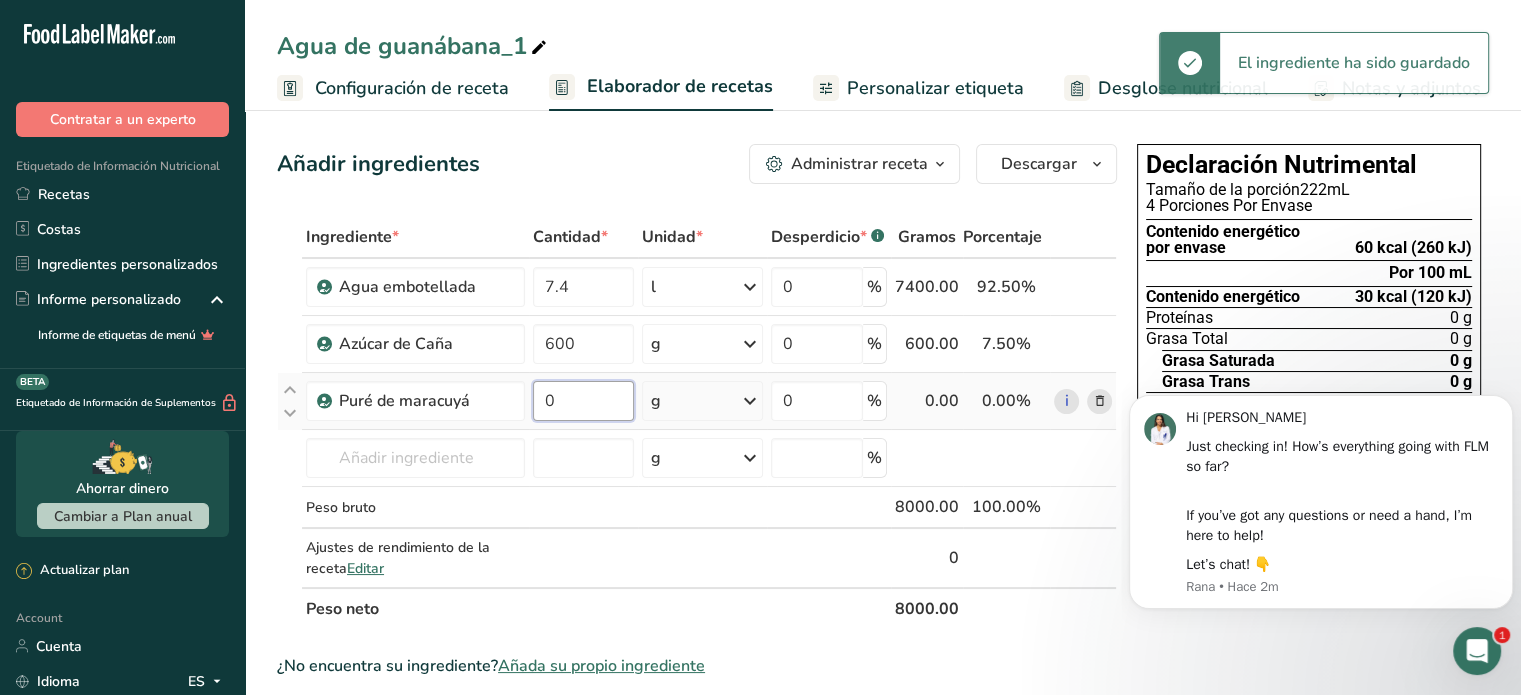 click on "0" at bounding box center [583, 401] 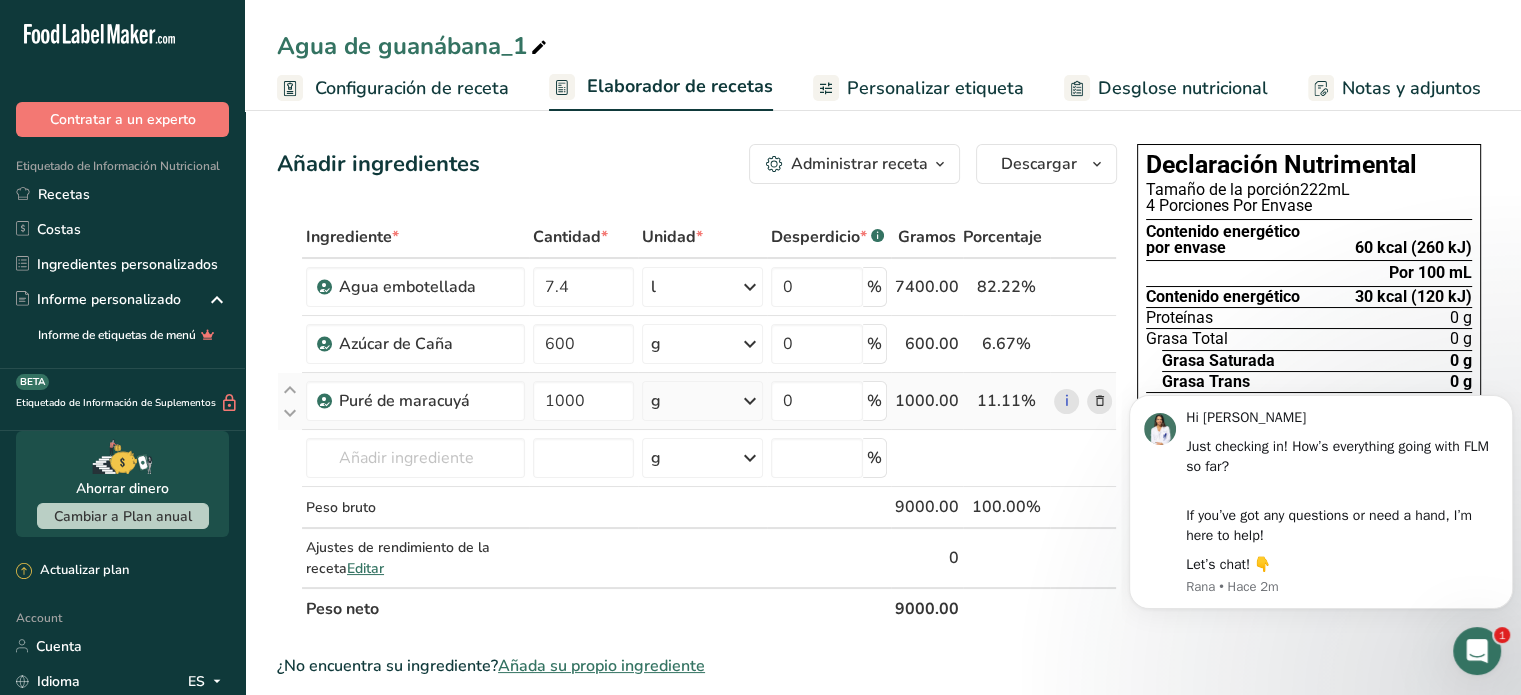 click on "Ingrediente *
Cantidad *
Unidad *
Desperdicio *   .a-a{fill:#347362;}.b-a{fill:#fff;}          Gramos
Porcentaje
Agua embotellada
7.4
l
Unidades de peso
g
kg
mg
Ver más
Unidades de volumen
litro
Las unidades de volumen requieren una conversión de densidad. Si conoce la densidad de su ingrediente, introdúzcala a continuación. De lo contrario, haga clic en "RIA", nuestra asistente regulatoria de IA, quien podrá ayudarle.
1
lb/pie³
g/cm³
Confirmar
mL
1
lb/pie³
g/cm³
Confirmar
1             0" at bounding box center (697, 423) 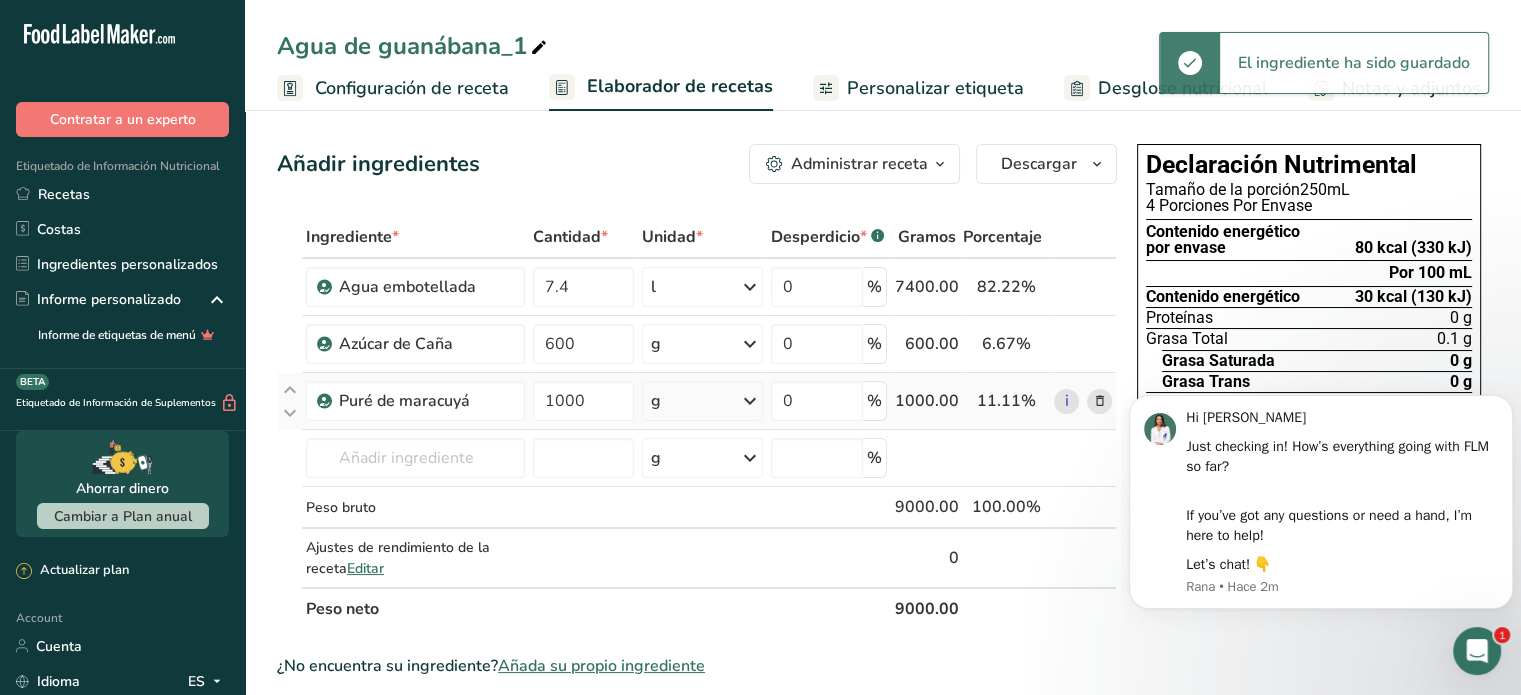click at bounding box center [750, 401] 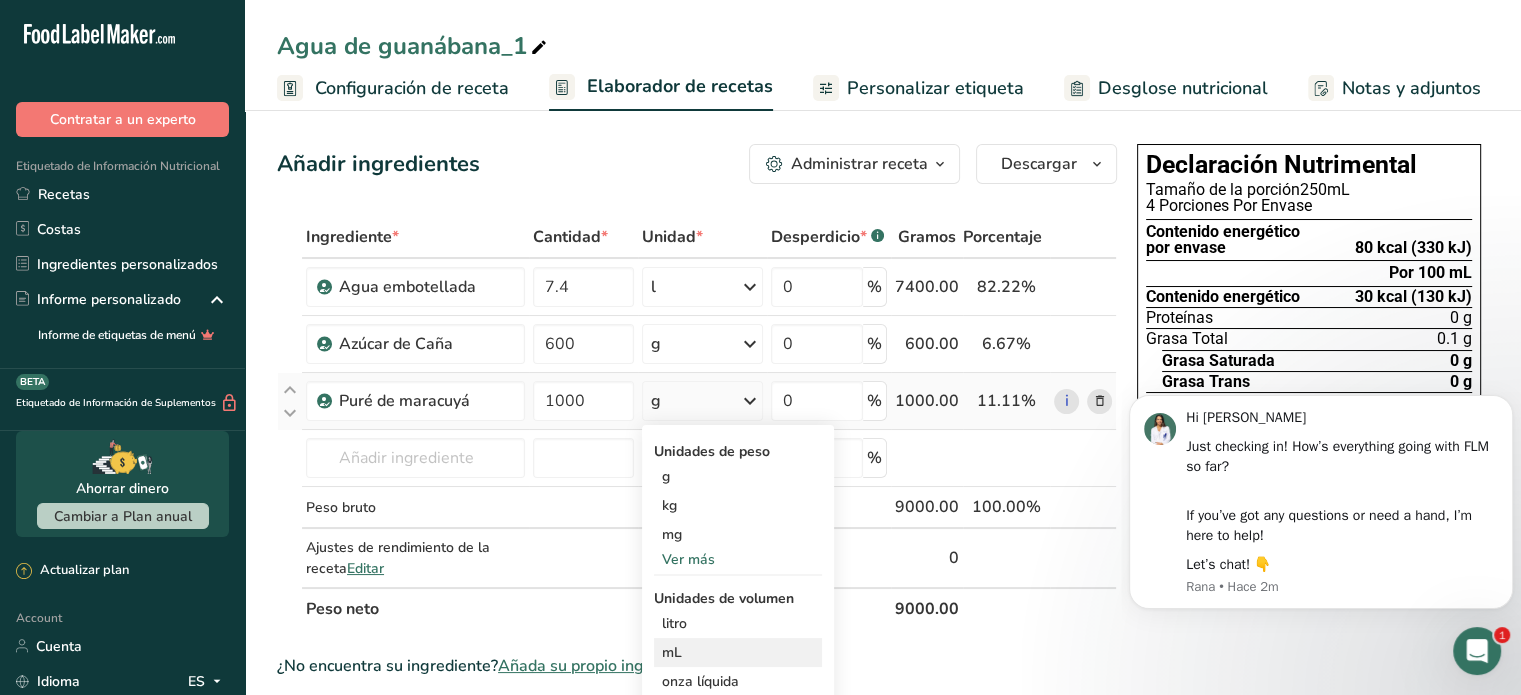 click on "mL" at bounding box center [738, 652] 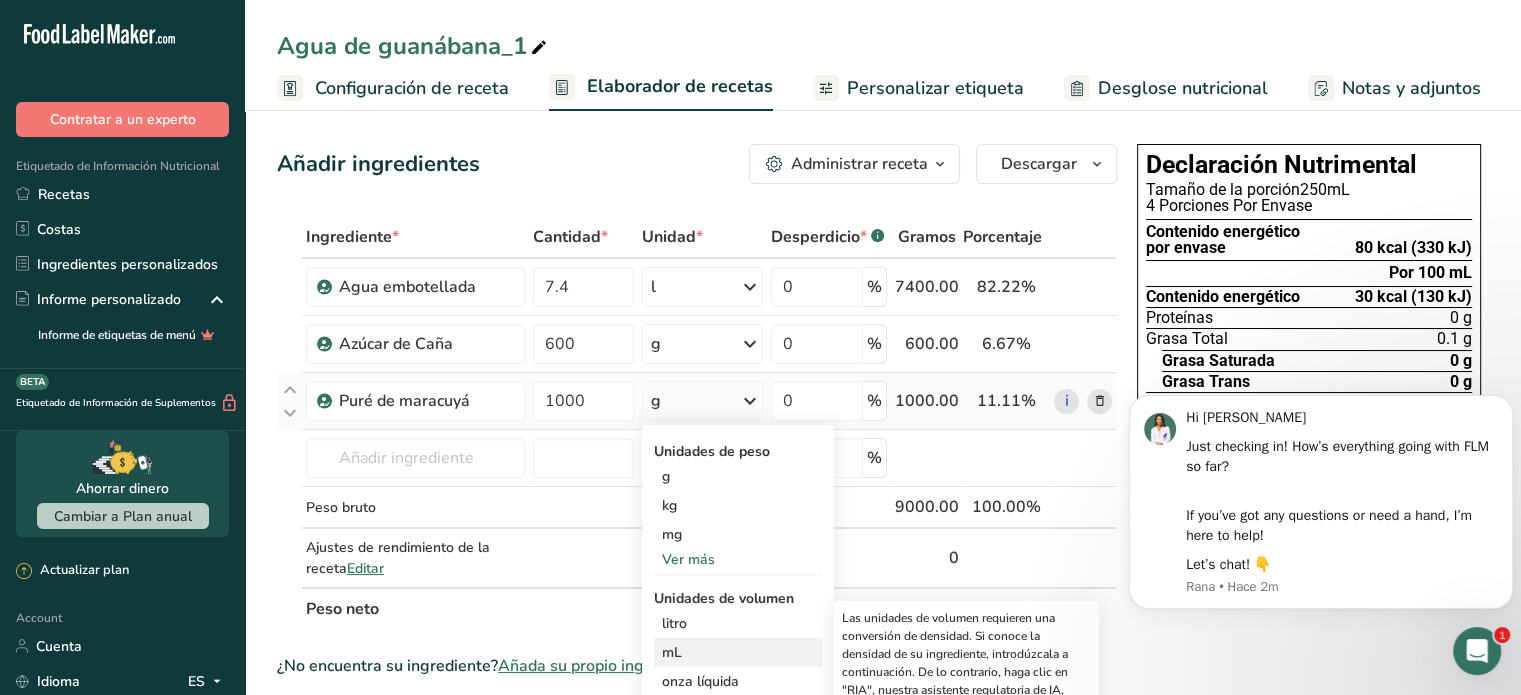 click on "mL" at bounding box center [738, 652] 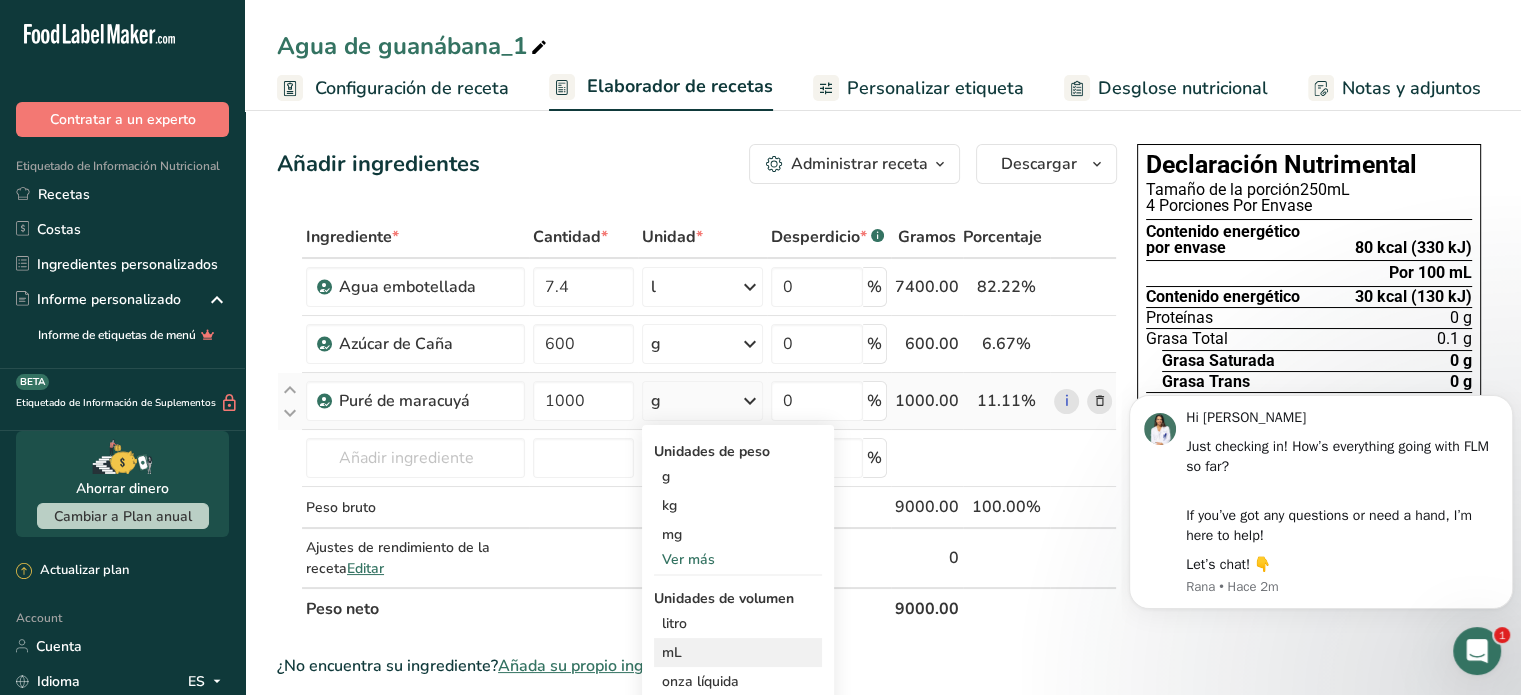 click on "mL" at bounding box center [738, 652] 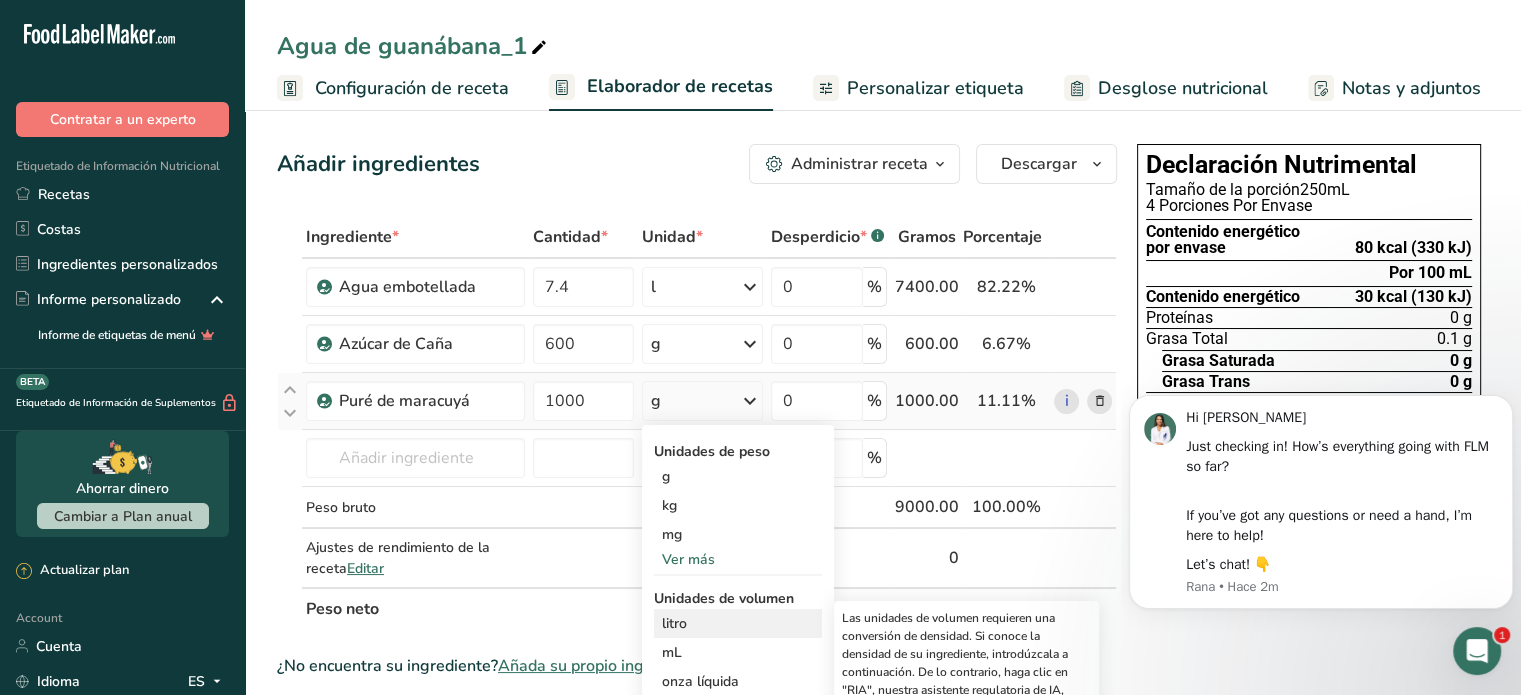 click on "litro" at bounding box center (738, 623) 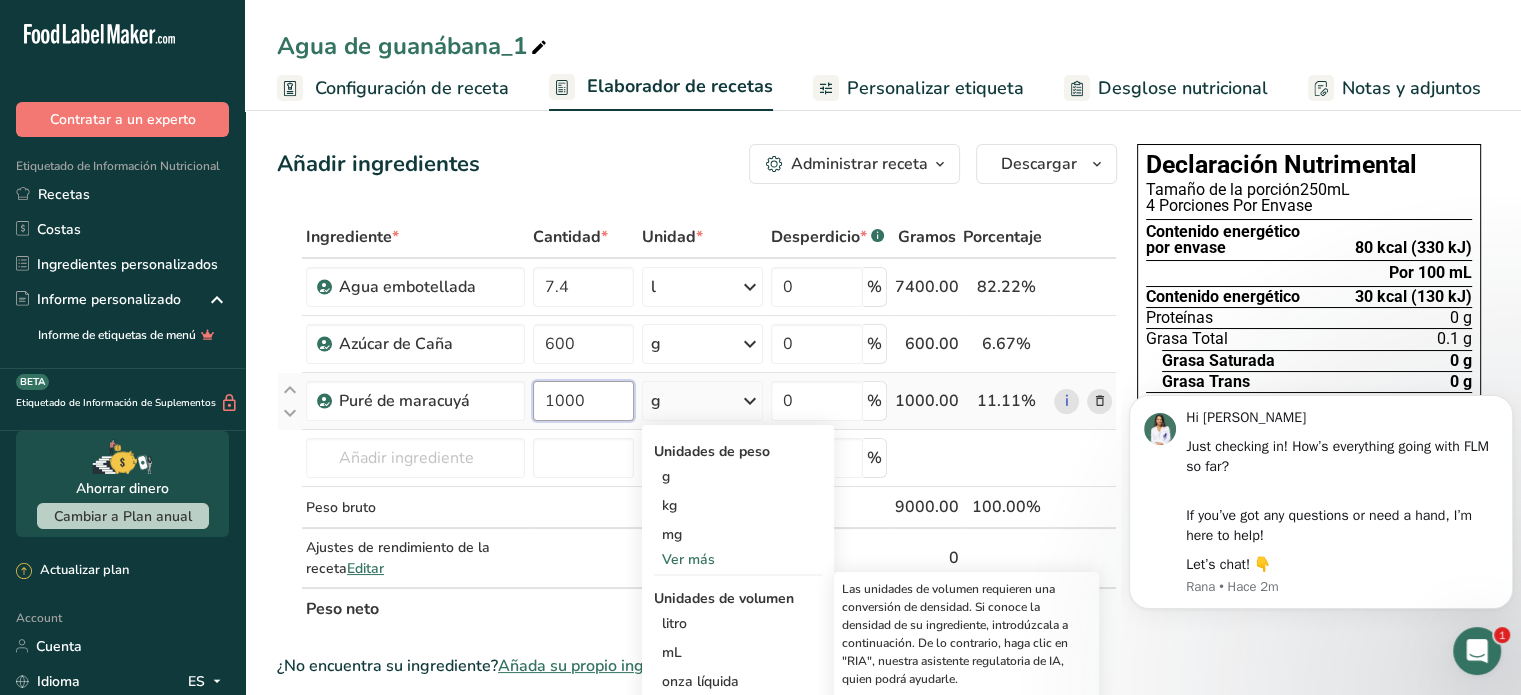 click on "1000" at bounding box center (583, 401) 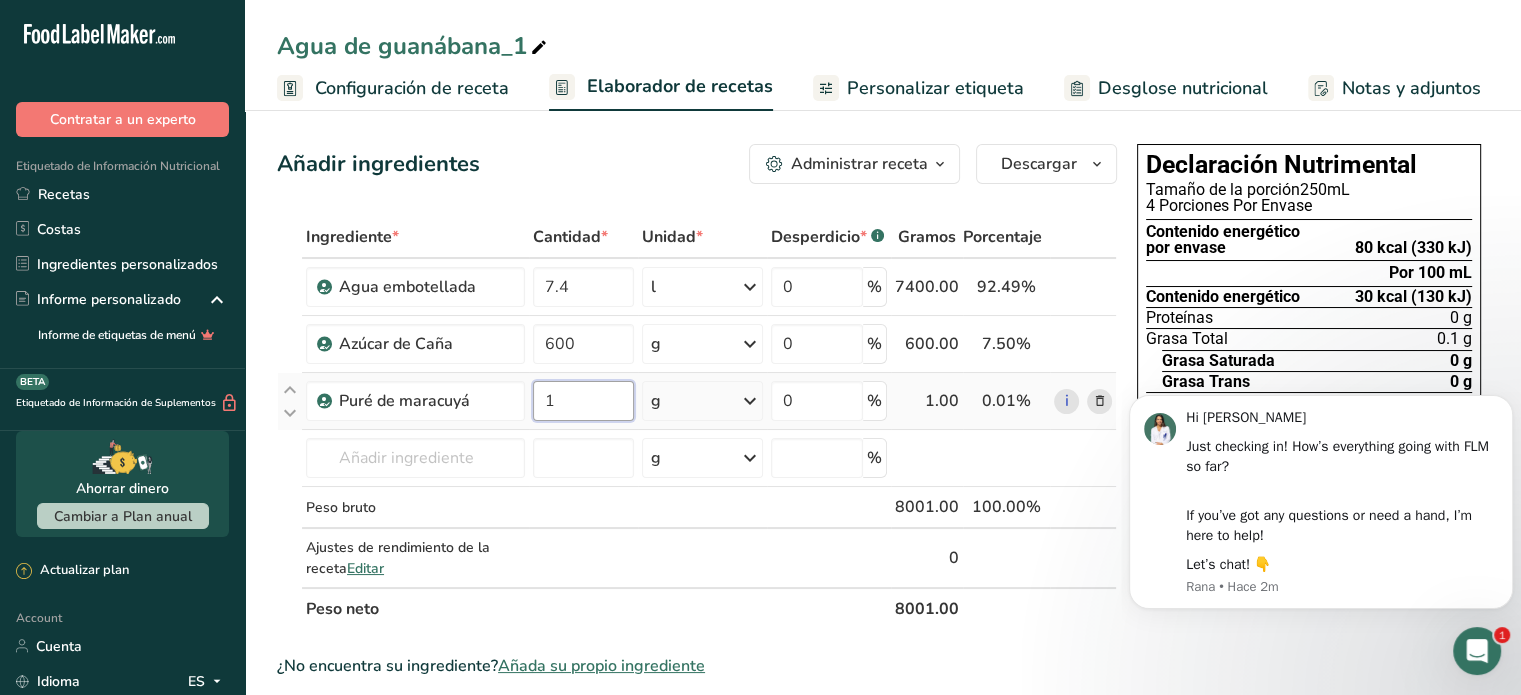 type on "1" 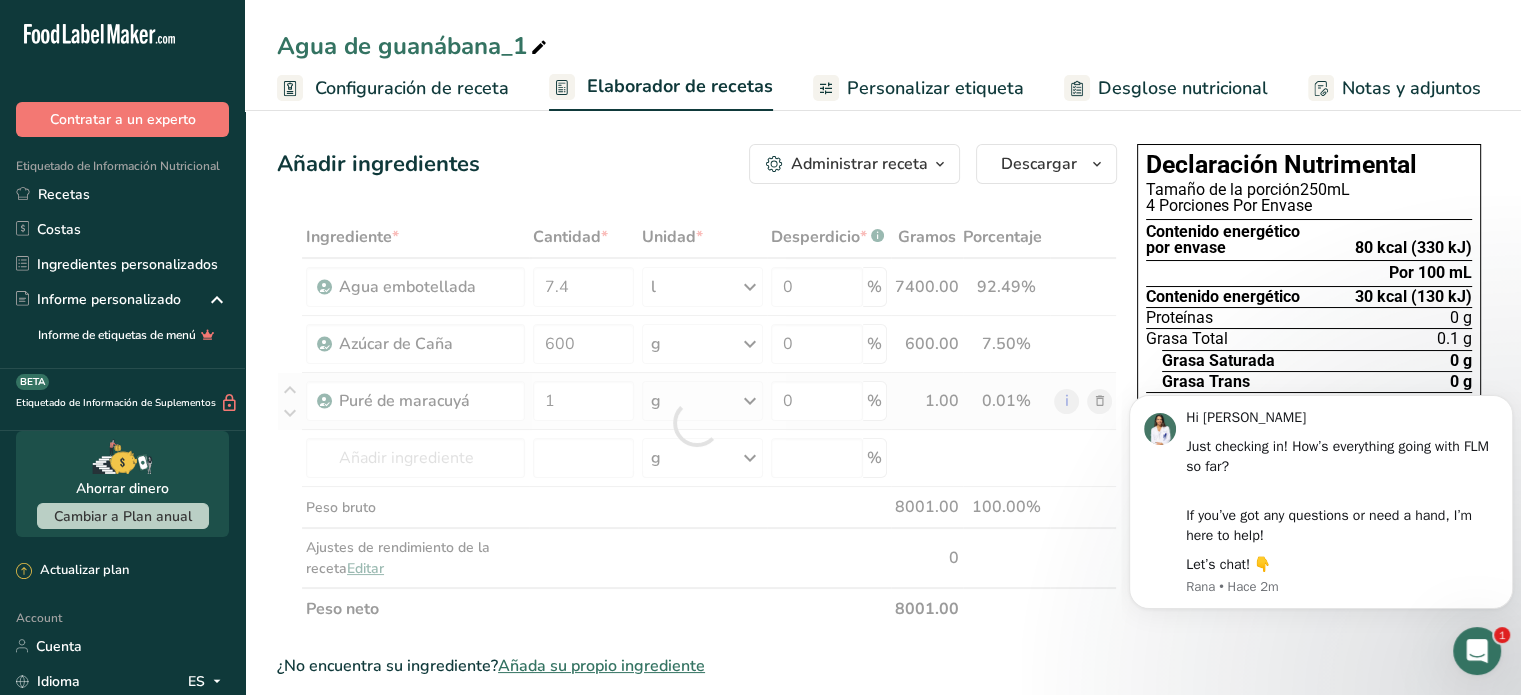 click on "Ingrediente *
Cantidad *
Unidad *
Desperdicio *   .a-a{fill:#347362;}.b-a{fill:#fff;}          Gramos
Porcentaje
Agua embotellada
7.4
l
Unidades de peso
g
kg
mg
Ver más
Unidades de volumen
litro
Las unidades de volumen requieren una conversión de densidad. Si conoce la densidad de su ingrediente, introdúzcala a continuación. De lo contrario, haga clic en "RIA", nuestra asistente regulatoria de IA, quien podrá ayudarle.
1
lb/pie³
g/cm³
Confirmar
mL
1
lb/pie³
g/cm³
Confirmar
1             0" at bounding box center [697, 423] 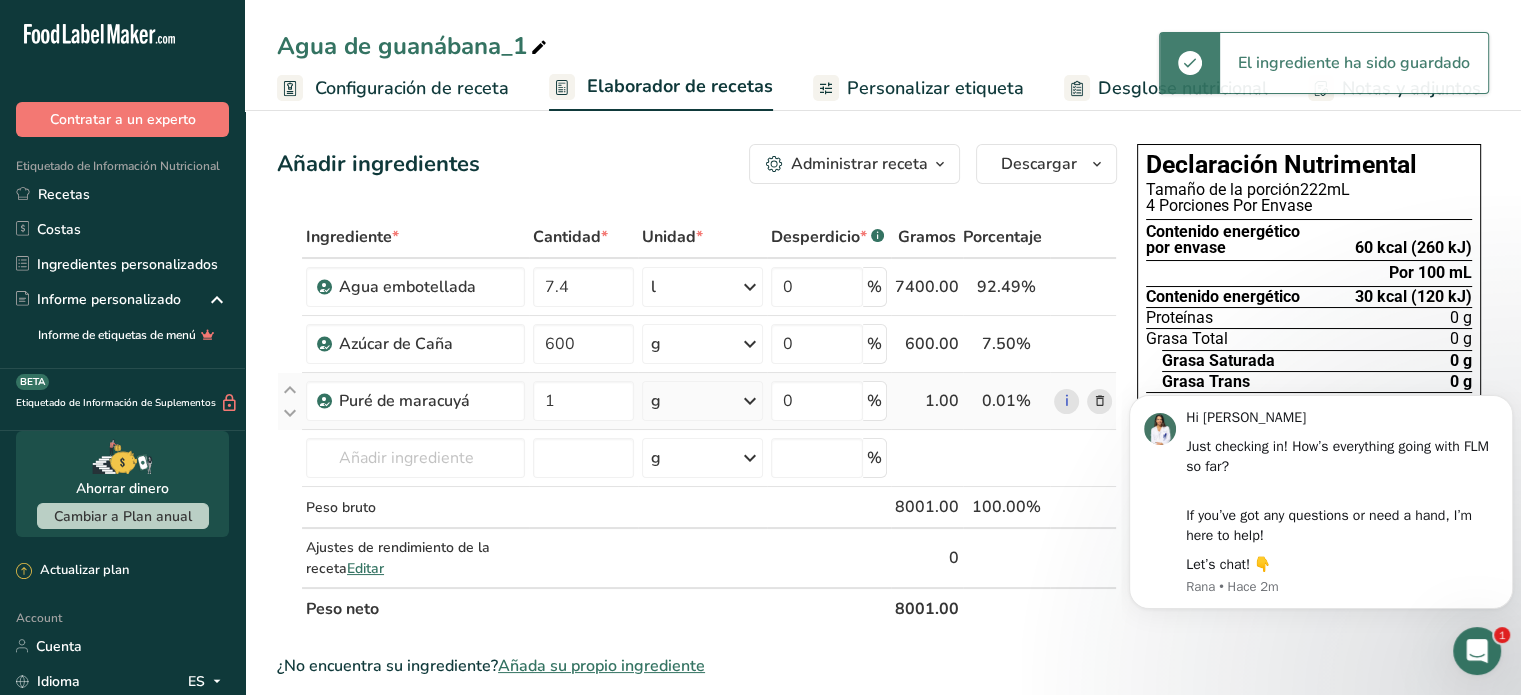 click on "g" at bounding box center (702, 401) 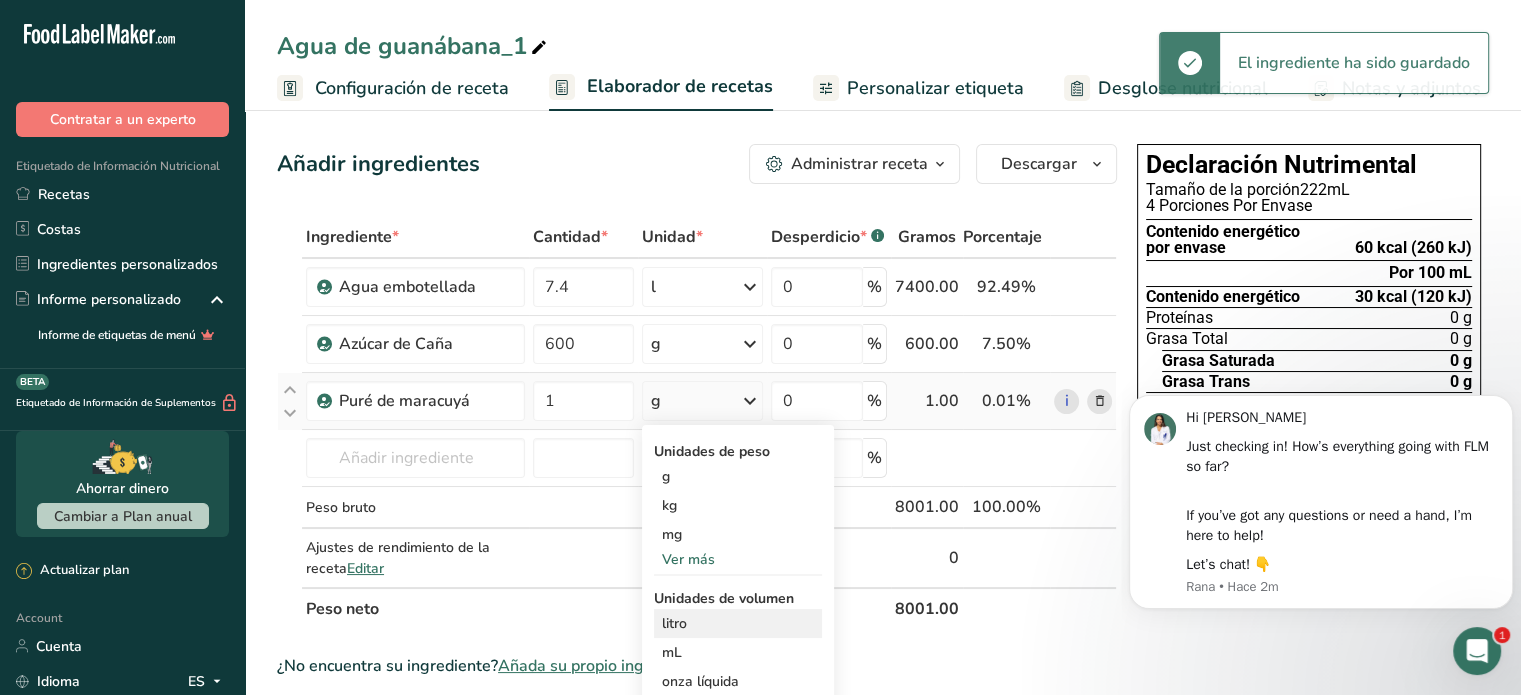 click on "litro" at bounding box center [738, 623] 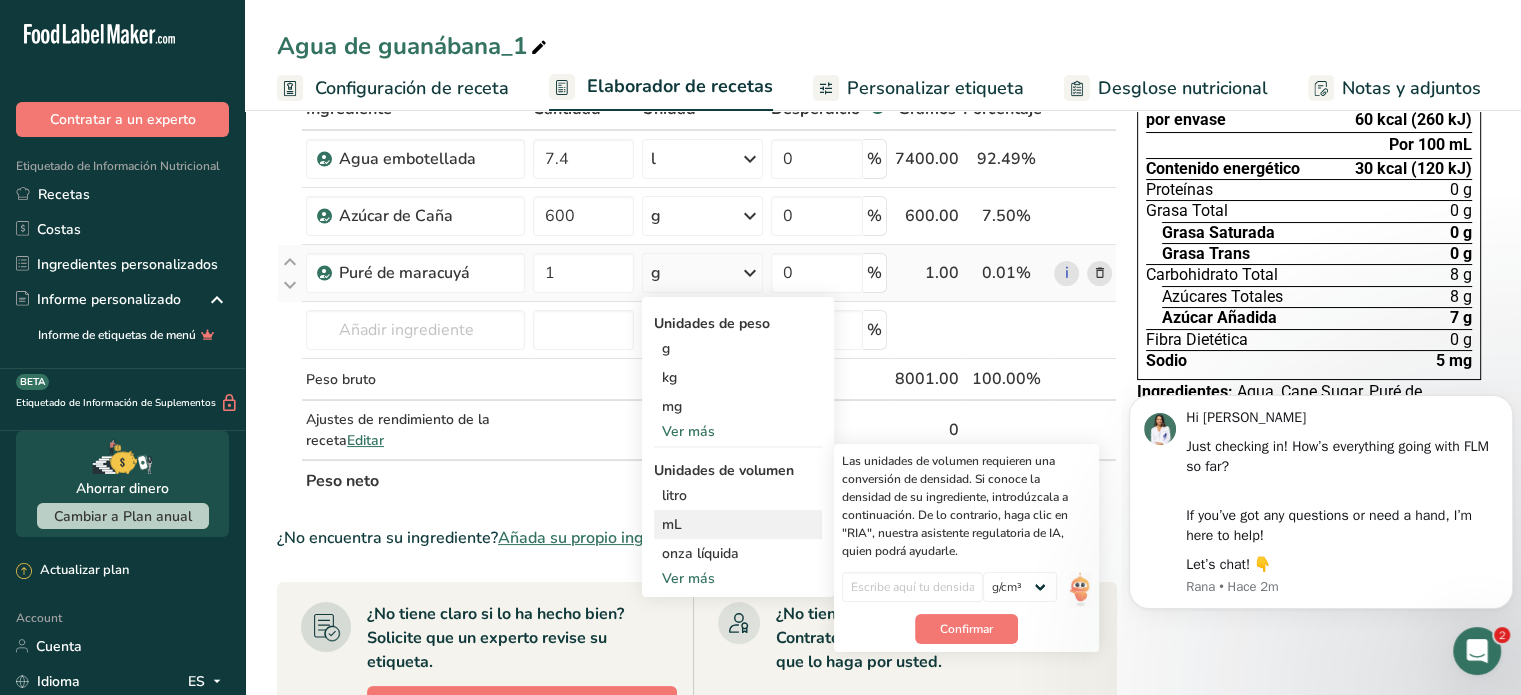 scroll, scrollTop: 130, scrollLeft: 0, axis: vertical 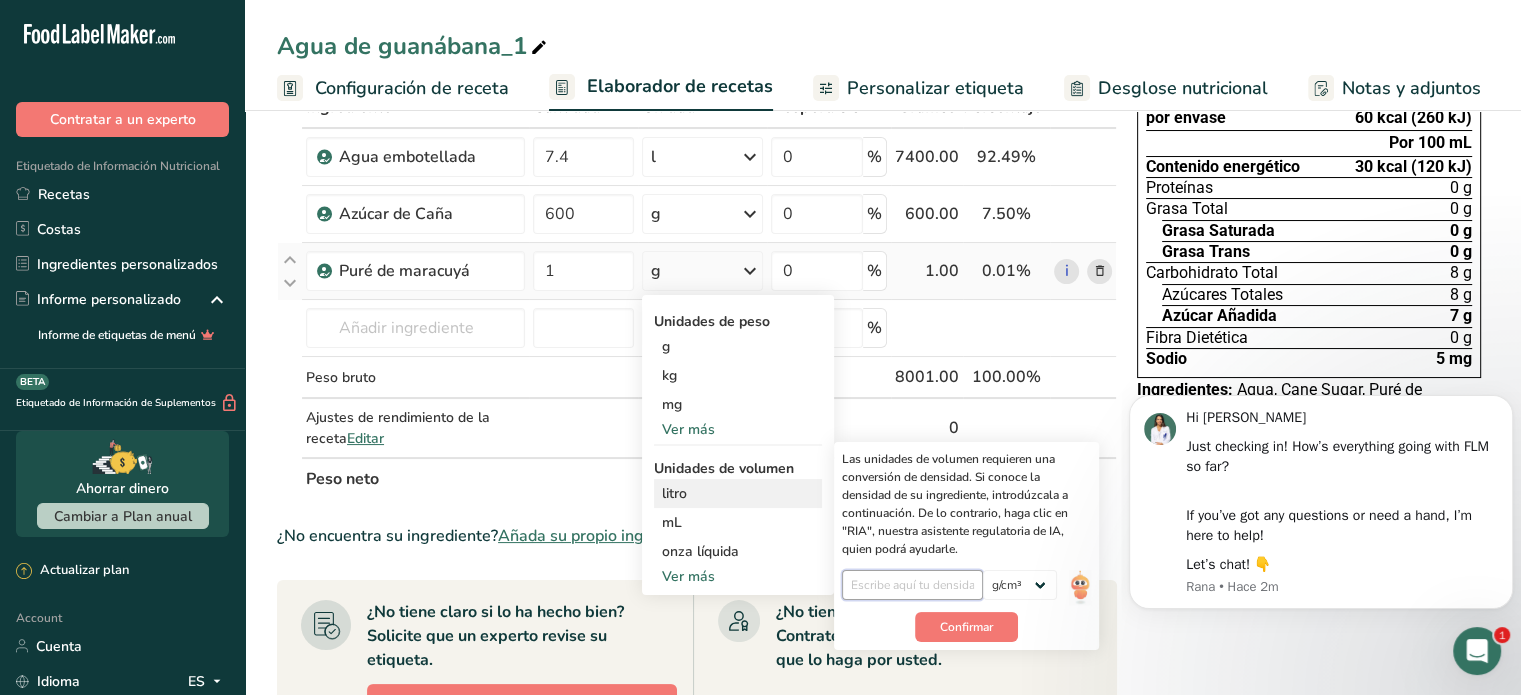 click at bounding box center [912, 585] 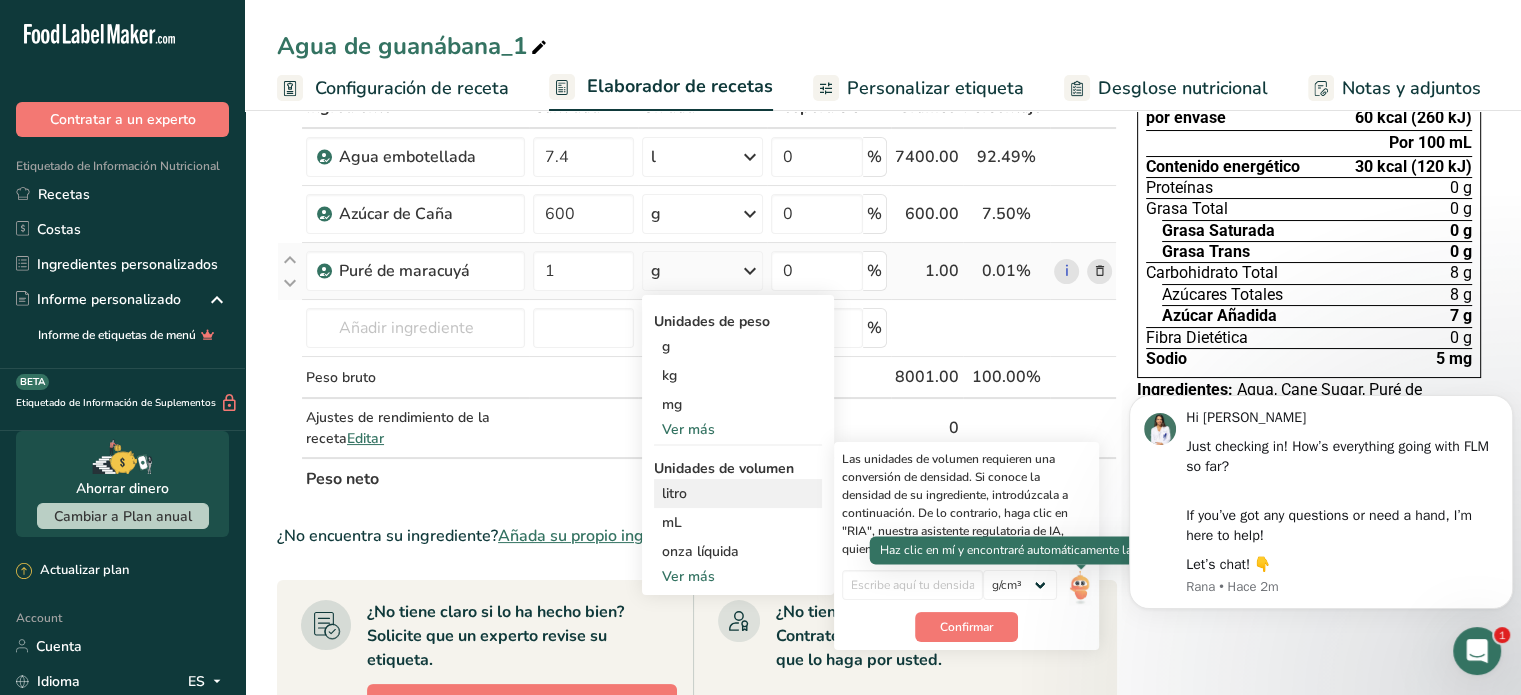 click at bounding box center (1080, 587) 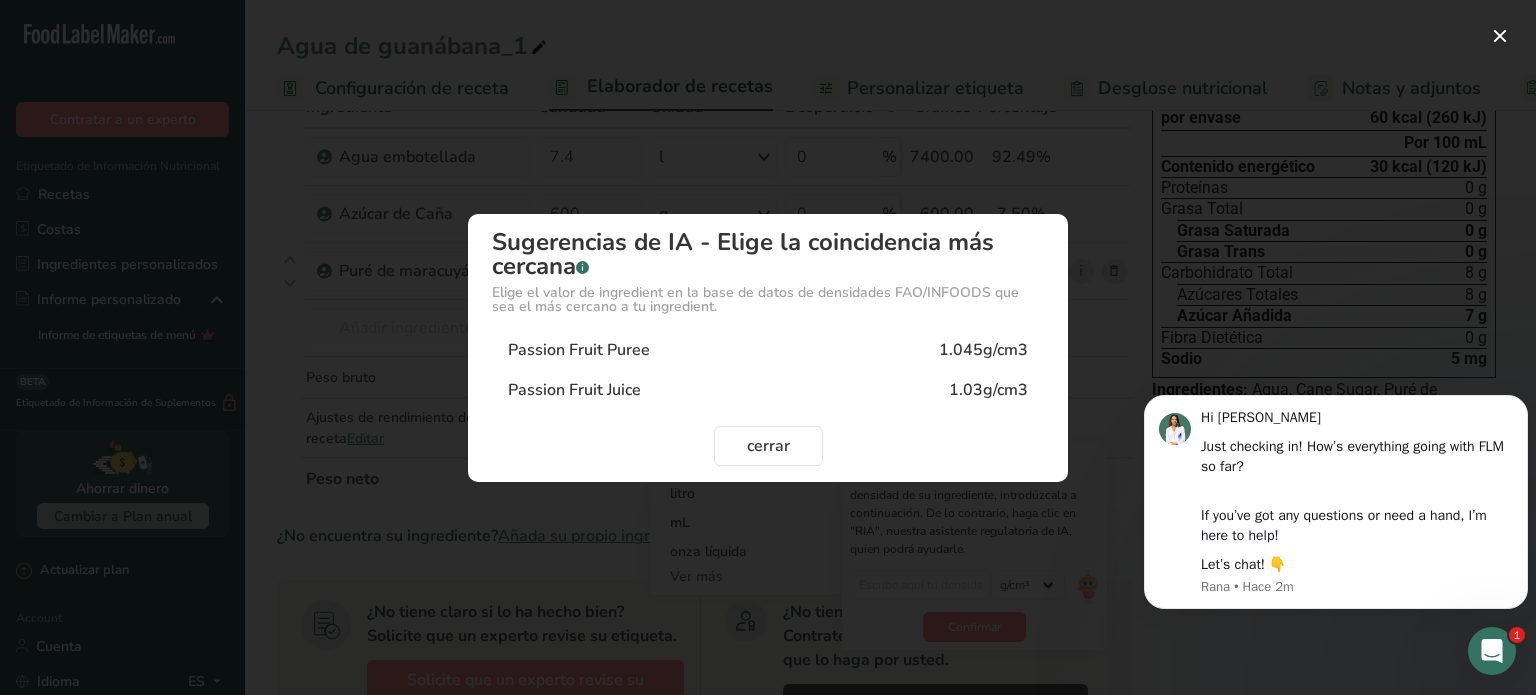 click on "1.045g/cm3" at bounding box center (983, 350) 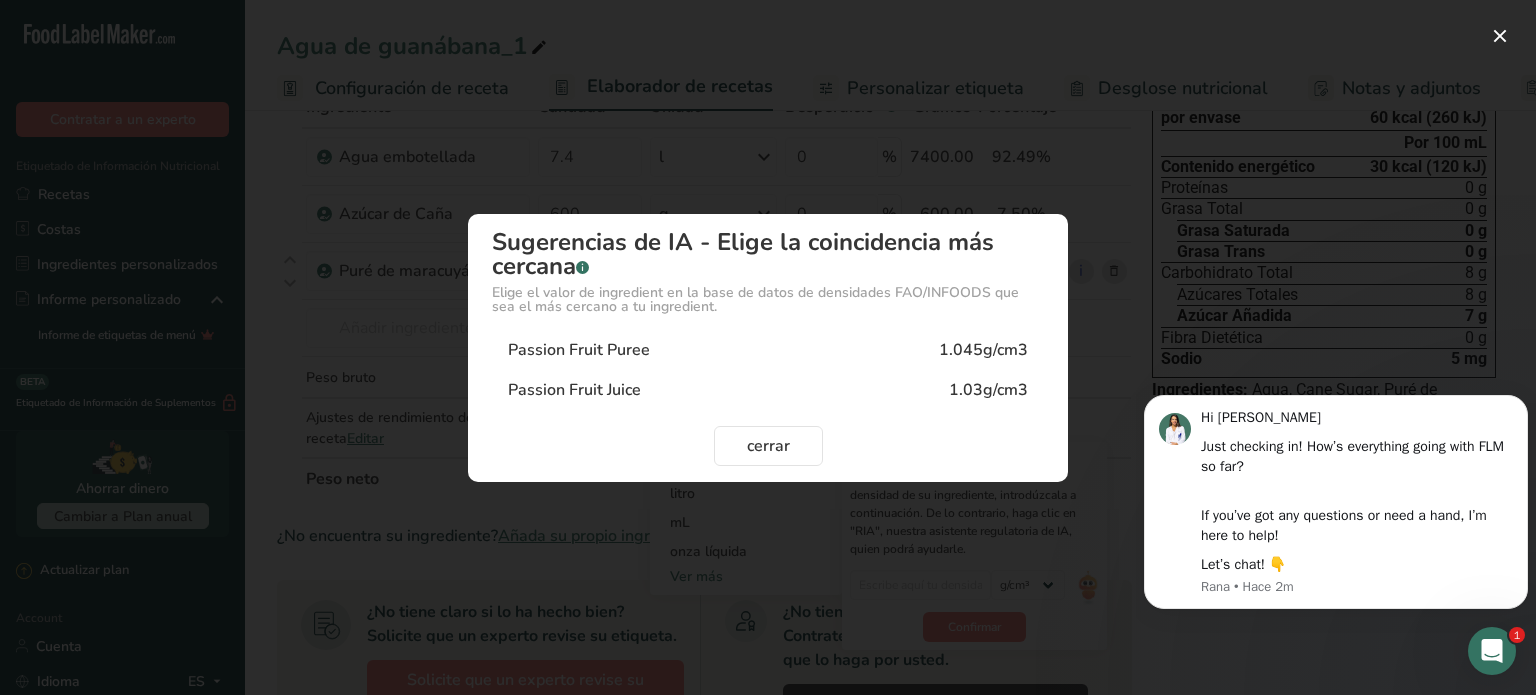type on "1.045" 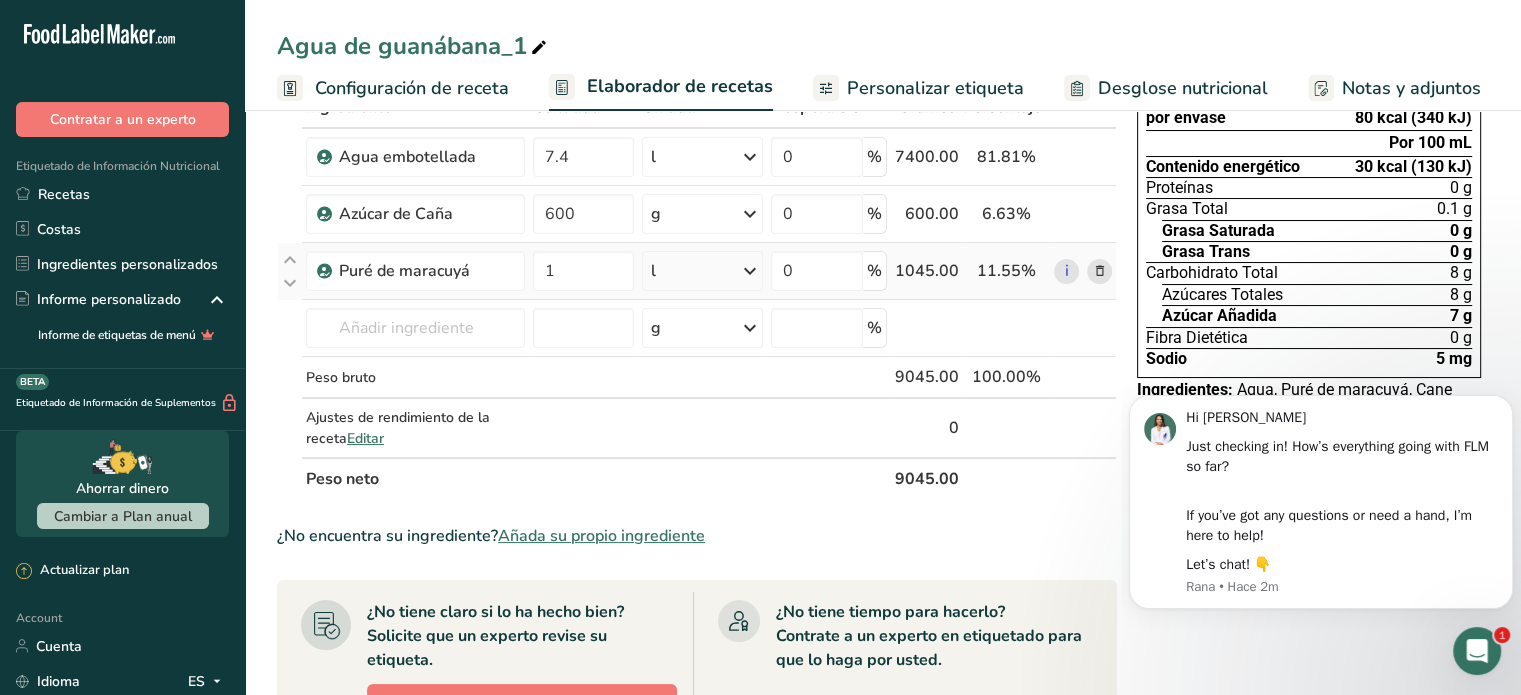 scroll, scrollTop: 0, scrollLeft: 0, axis: both 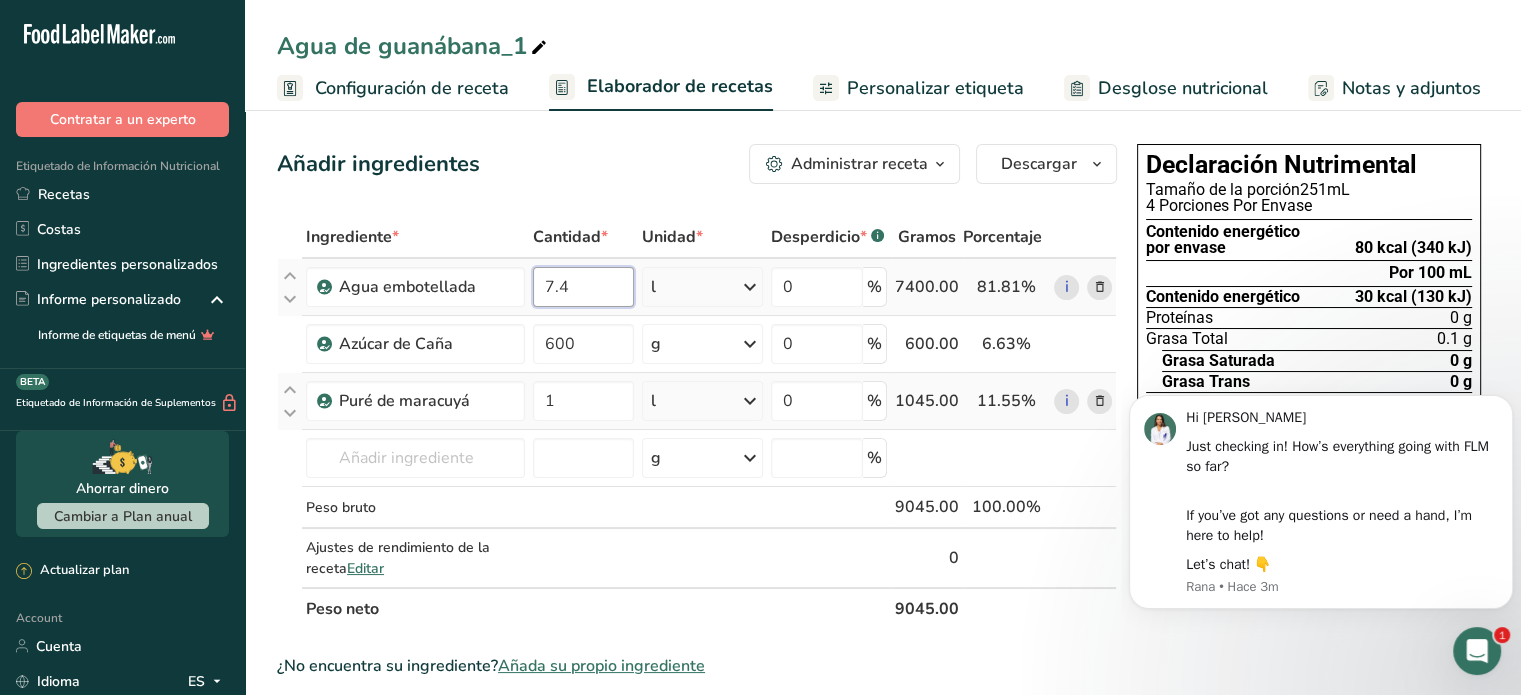 click on "7.4" at bounding box center [583, 287] 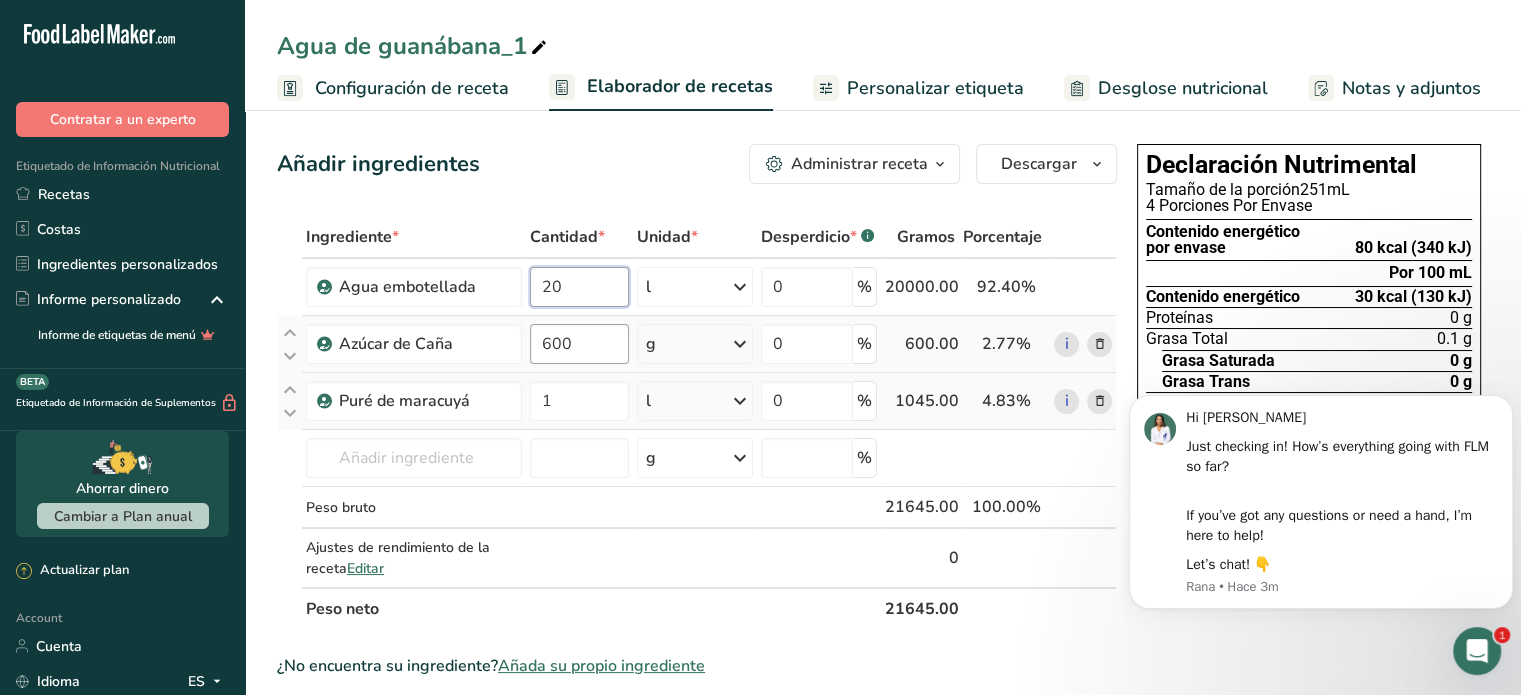 type on "20" 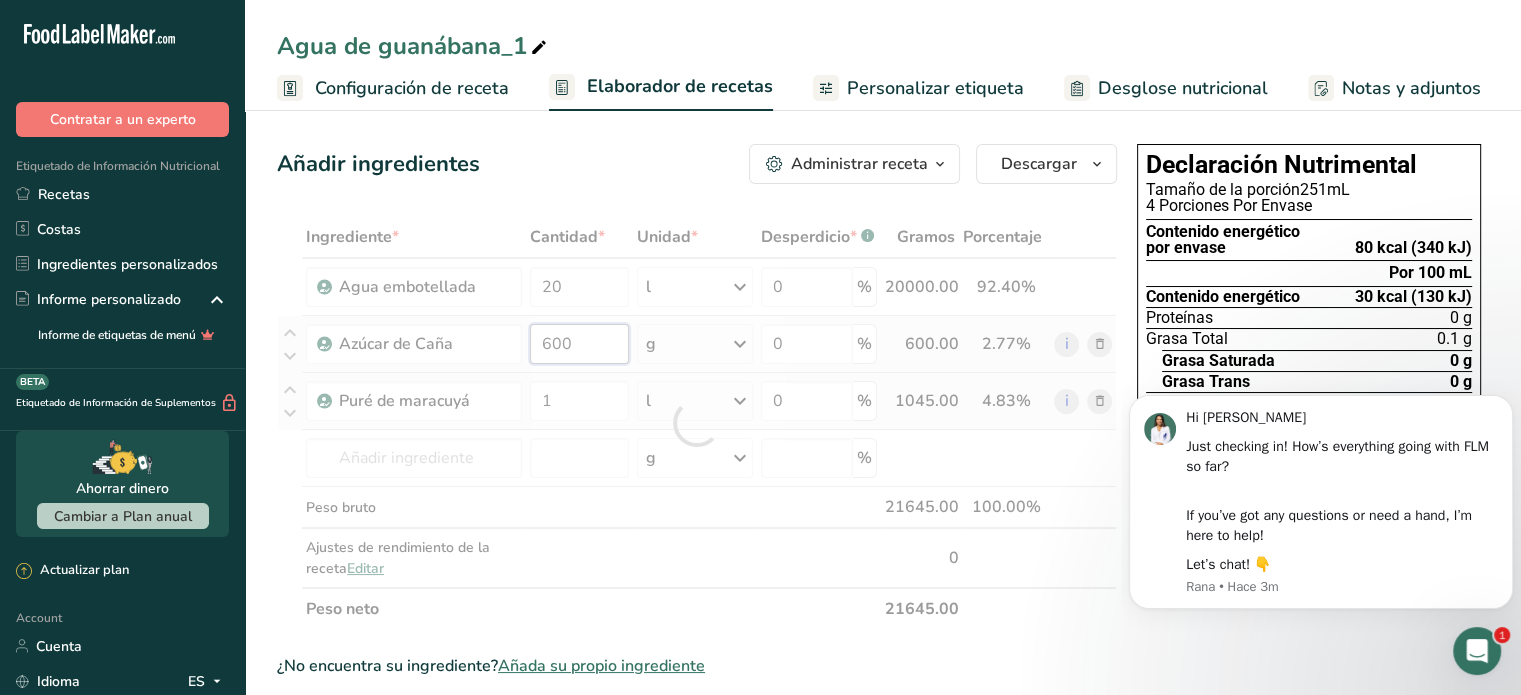 click on "Ingrediente *
Cantidad *
Unidad *
Desperdicio *   .a-a{fill:#347362;}.b-a{fill:#fff;}          Gramos
Porcentaje
Agua embotellada
20
l
Unidades de peso
g
kg
mg
Ver más
Unidades de volumen
litro
Las unidades de volumen requieren una conversión de densidad. Si conoce la densidad de su ingrediente, introdúzcala a continuación. De lo contrario, haga clic en "RIA", nuestra asistente regulatoria de IA, quien podrá ayudarle.
1
lb/pie³
g/cm³
Confirmar
mL
1
lb/pie³
g/cm³
Confirmar
1             0" at bounding box center (697, 423) 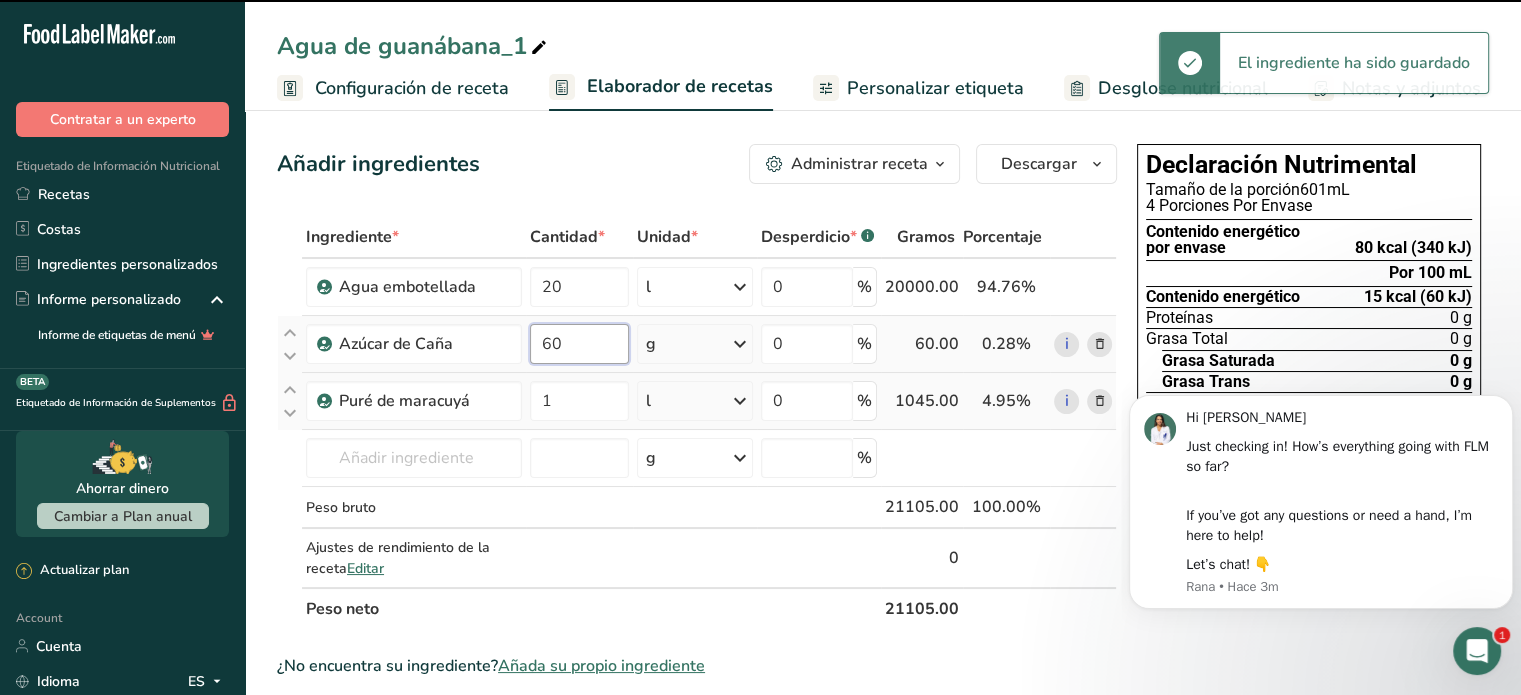 type on "6" 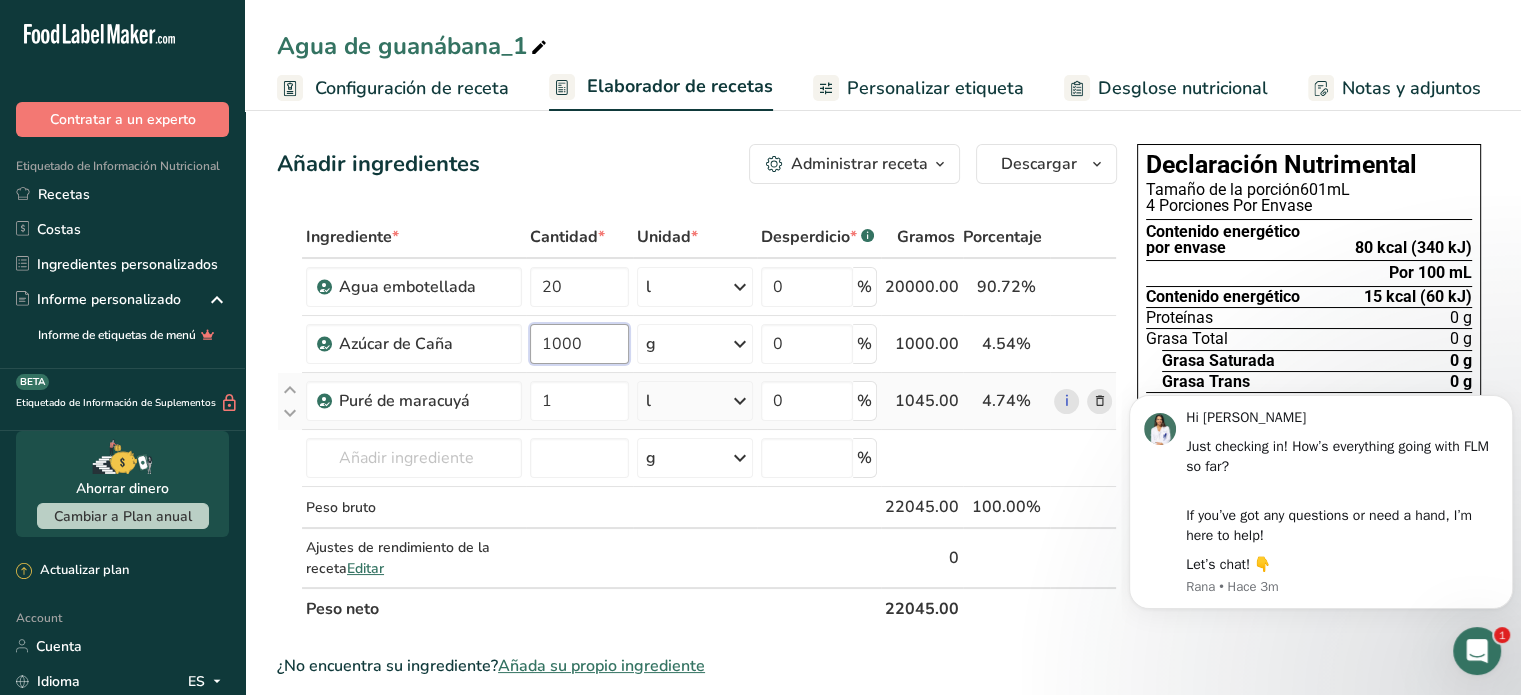 type on "1000" 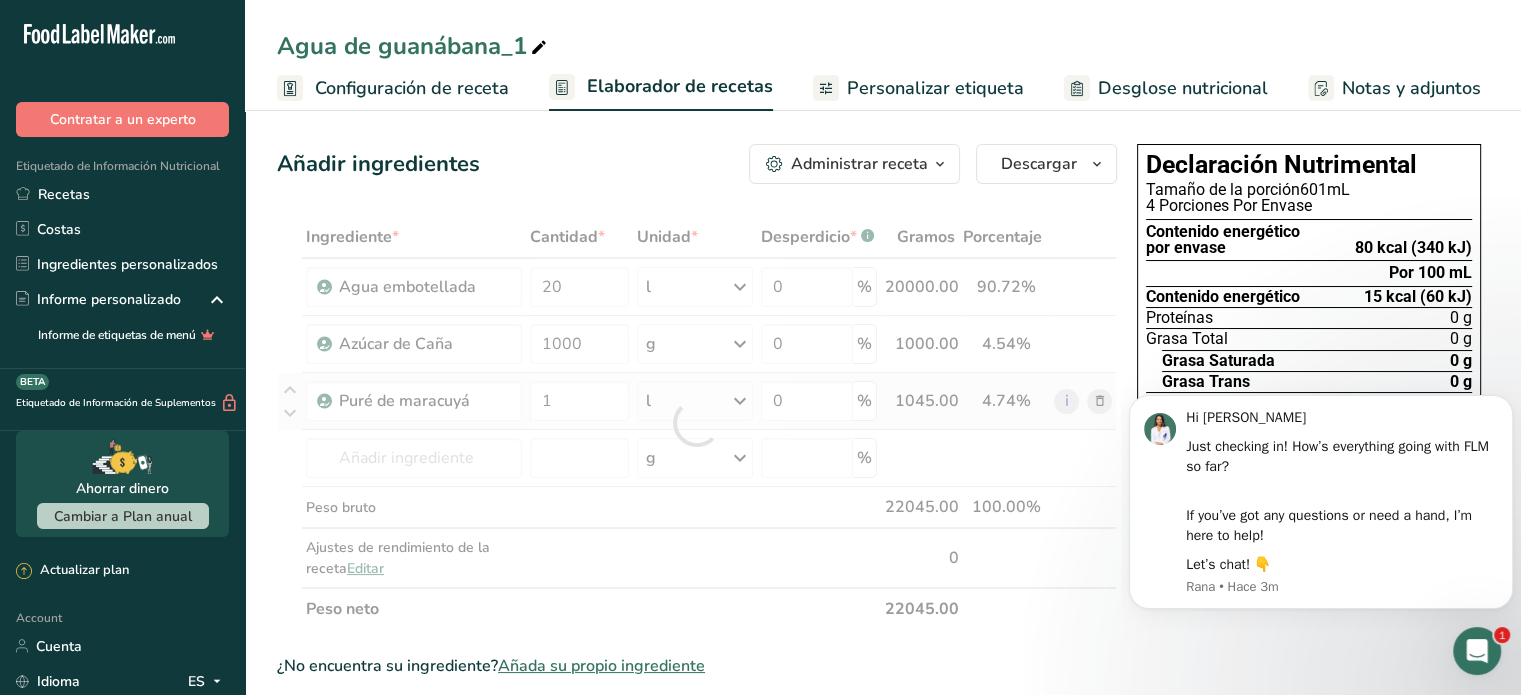 click on "Ingrediente *
Cantidad *
Unidad *
Desperdicio *   .a-a{fill:#347362;}.b-a{fill:#fff;}          Gramos
Porcentaje
Agua embotellada
20
l
Unidades de peso
g
kg
mg
Ver más
Unidades de volumen
litro
Las unidades de volumen requieren una conversión de densidad. Si conoce la densidad de su ingrediente, introdúzcala a continuación. De lo contrario, haga clic en "RIA", nuestra asistente regulatoria de IA, quien podrá ayudarle.
1
lb/pie³
g/cm³
Confirmar
mL
1
lb/pie³
g/cm³
Confirmar
1             0" at bounding box center [697, 423] 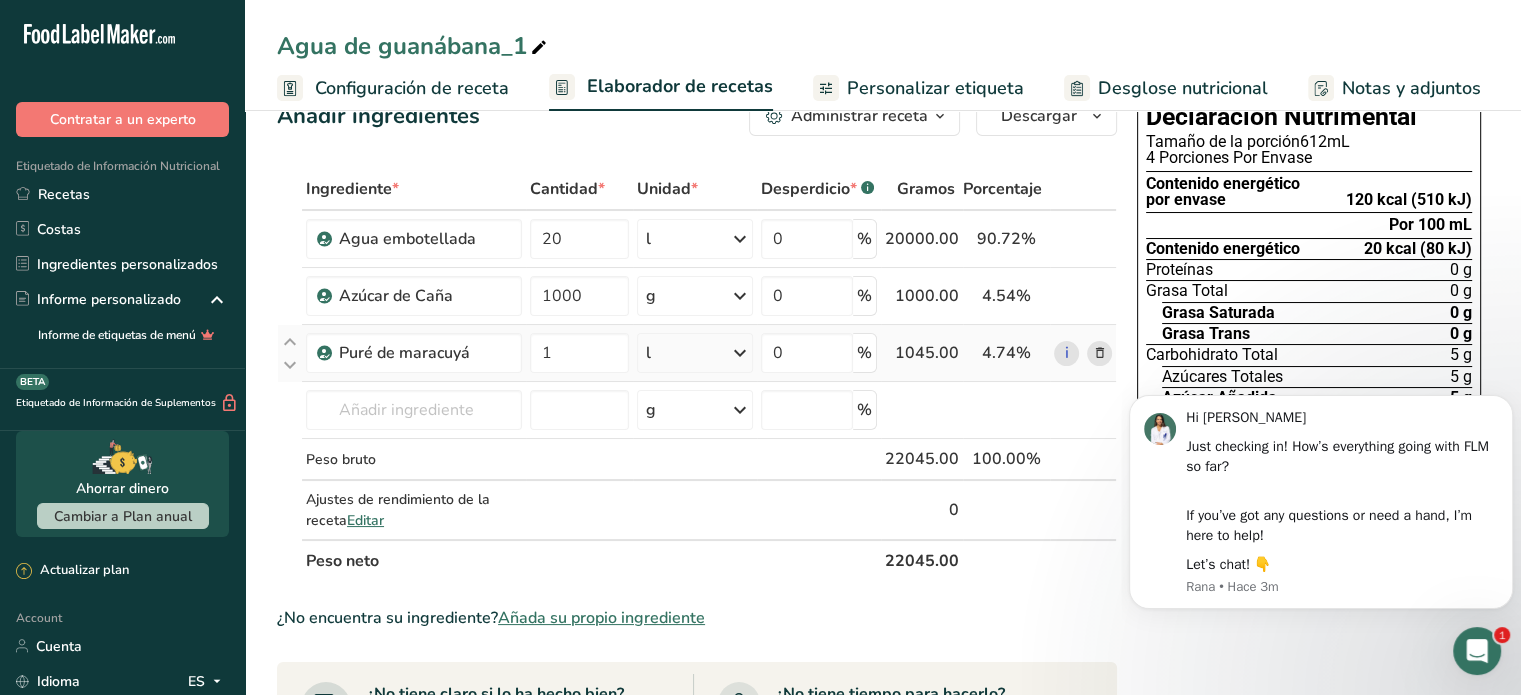 scroll, scrollTop: 0, scrollLeft: 0, axis: both 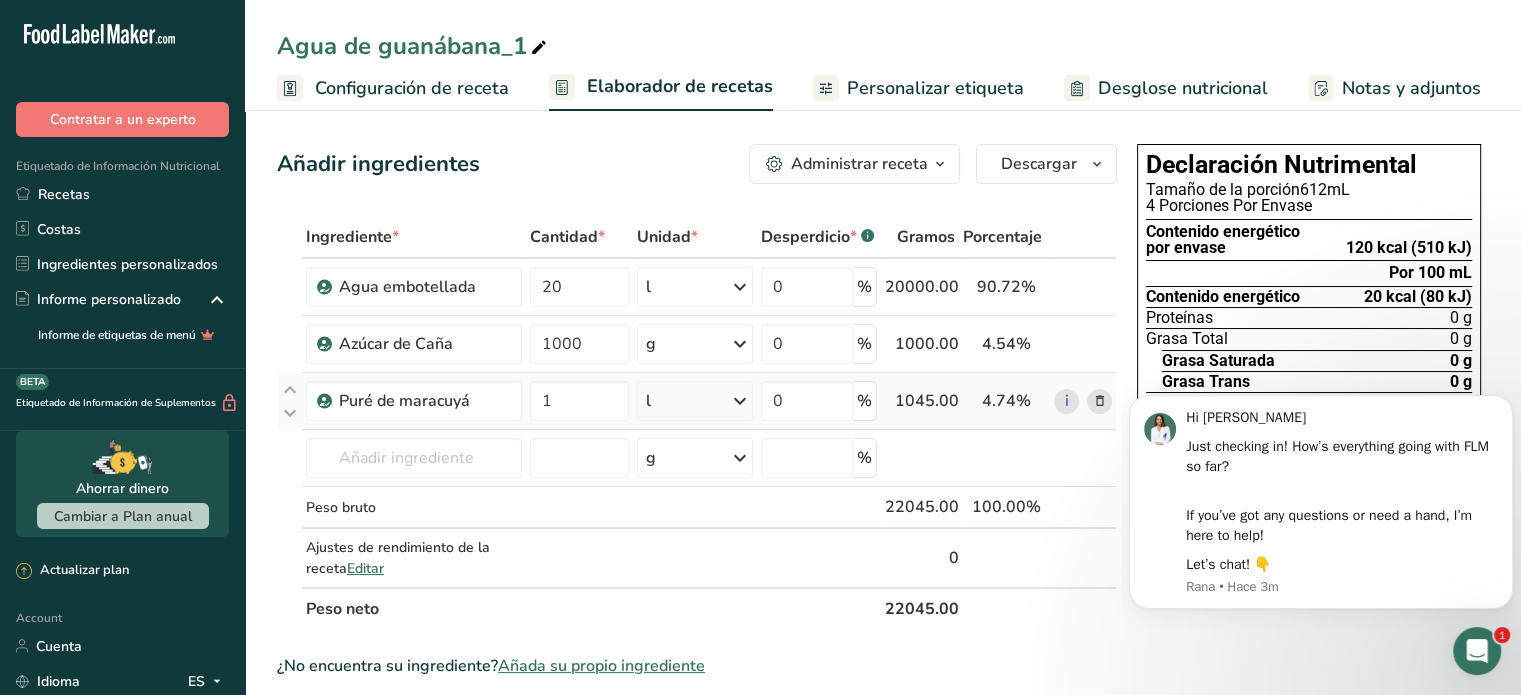 click on "Configuración de receta" at bounding box center [412, 88] 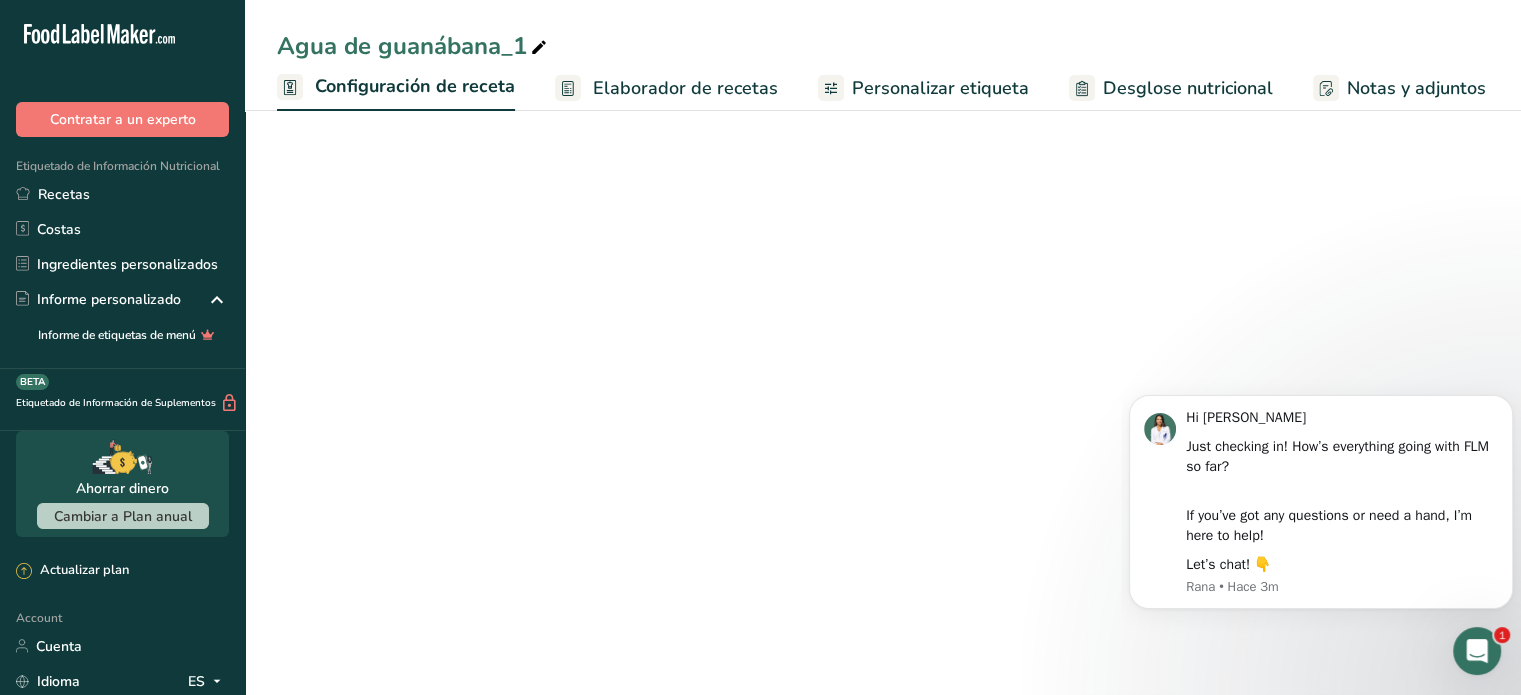 scroll, scrollTop: 0, scrollLeft: 7, axis: horizontal 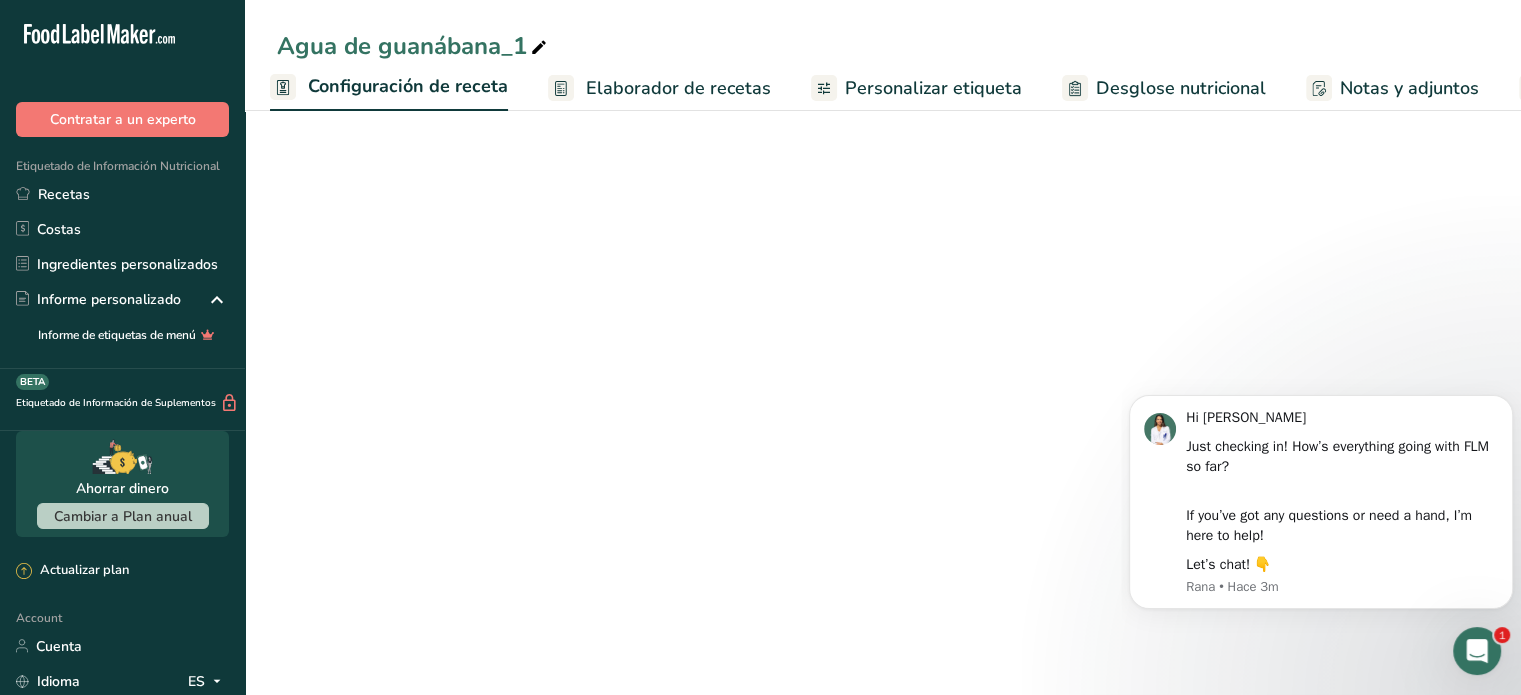 select on "22" 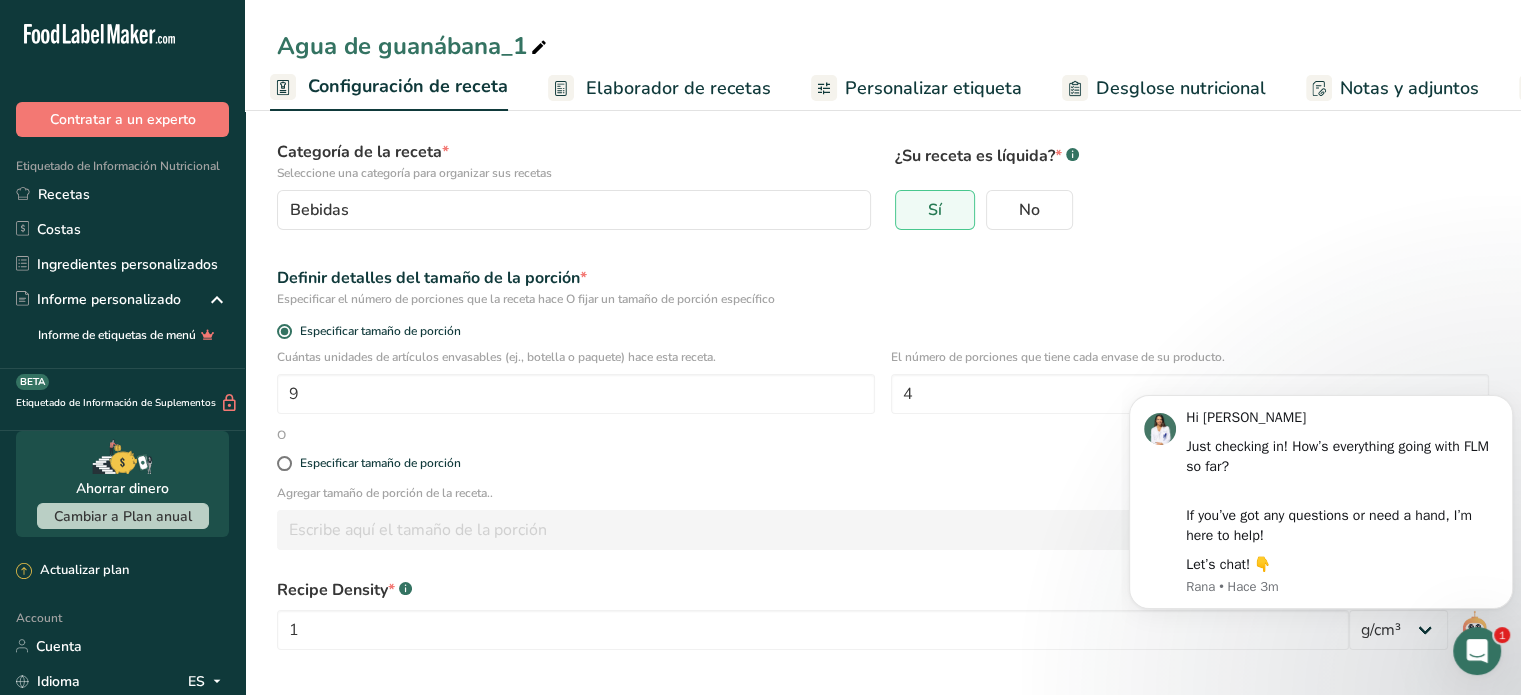 scroll, scrollTop: 126, scrollLeft: 0, axis: vertical 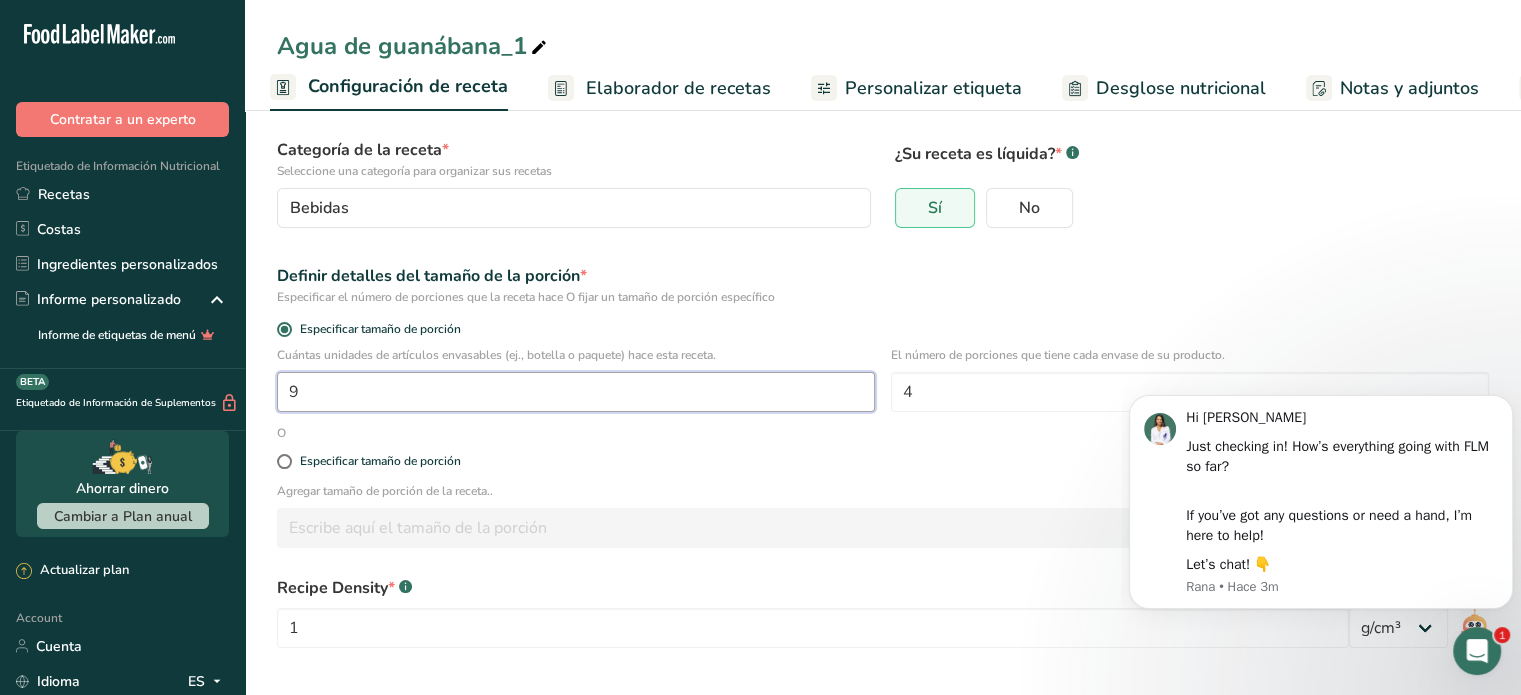 click on "9" at bounding box center (576, 392) 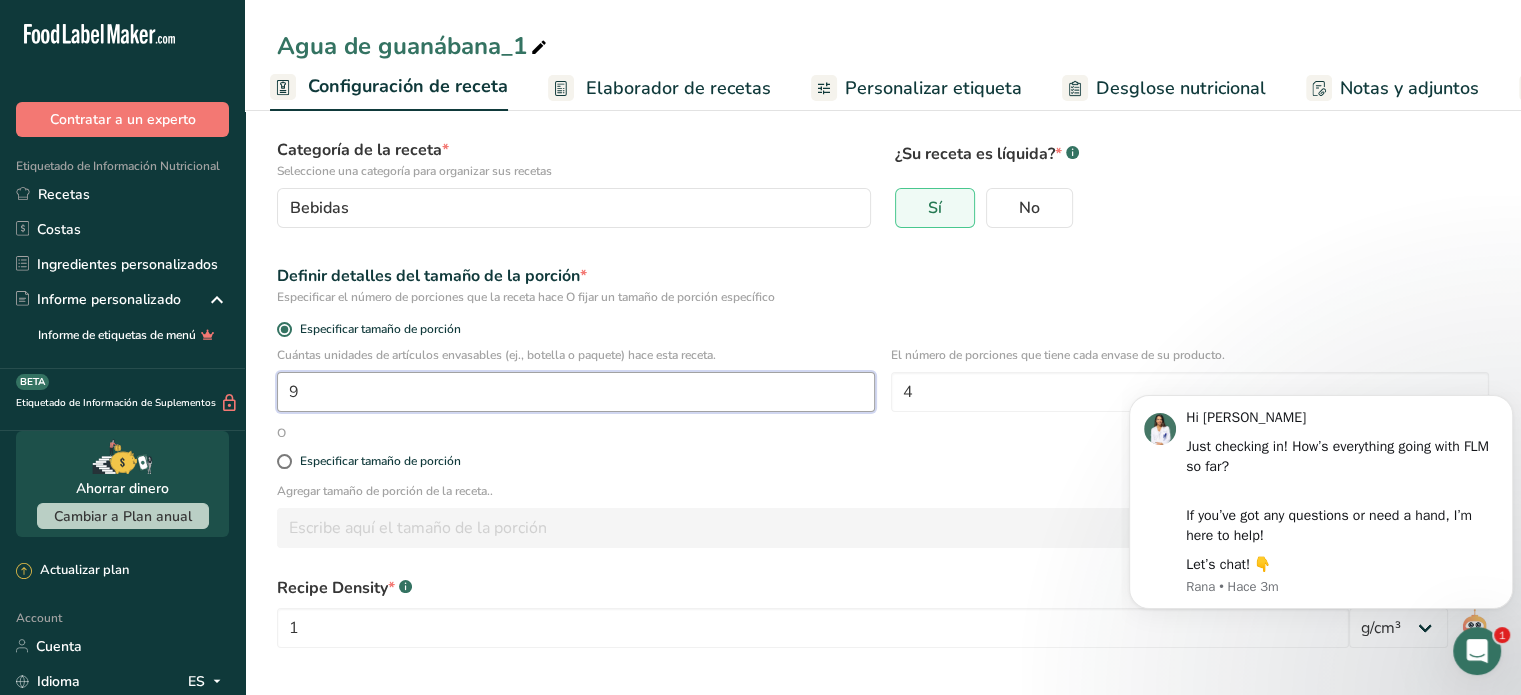 type on "1" 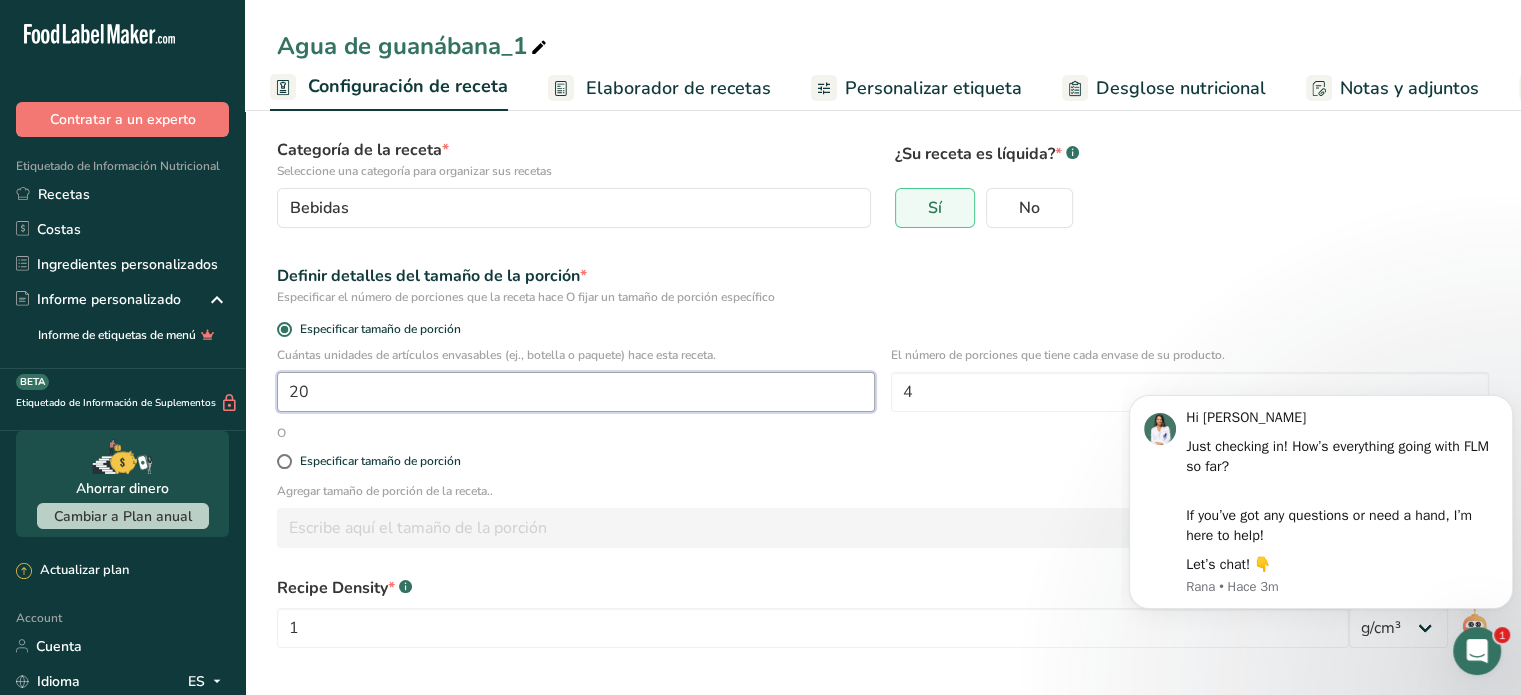 type on "20" 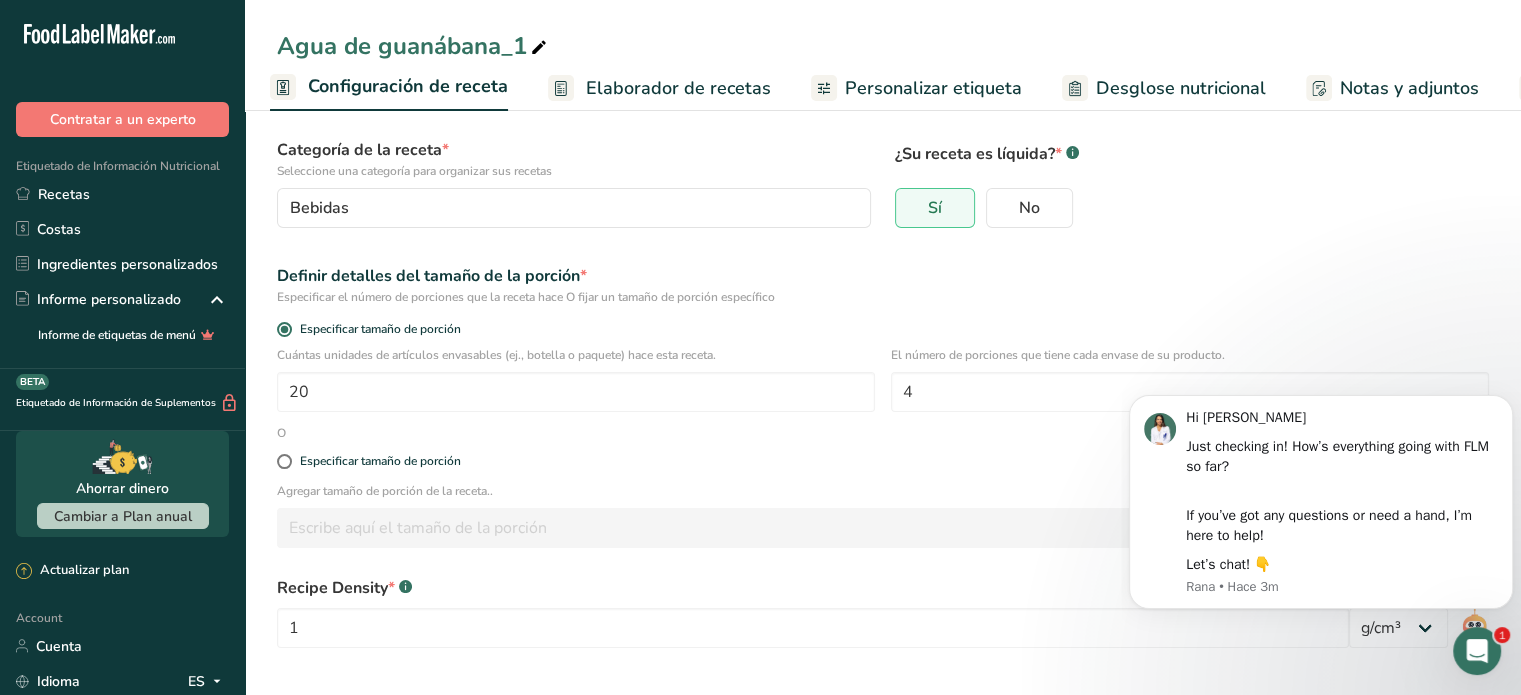 click on "Especificar tamaño de porción" at bounding box center [883, 462] 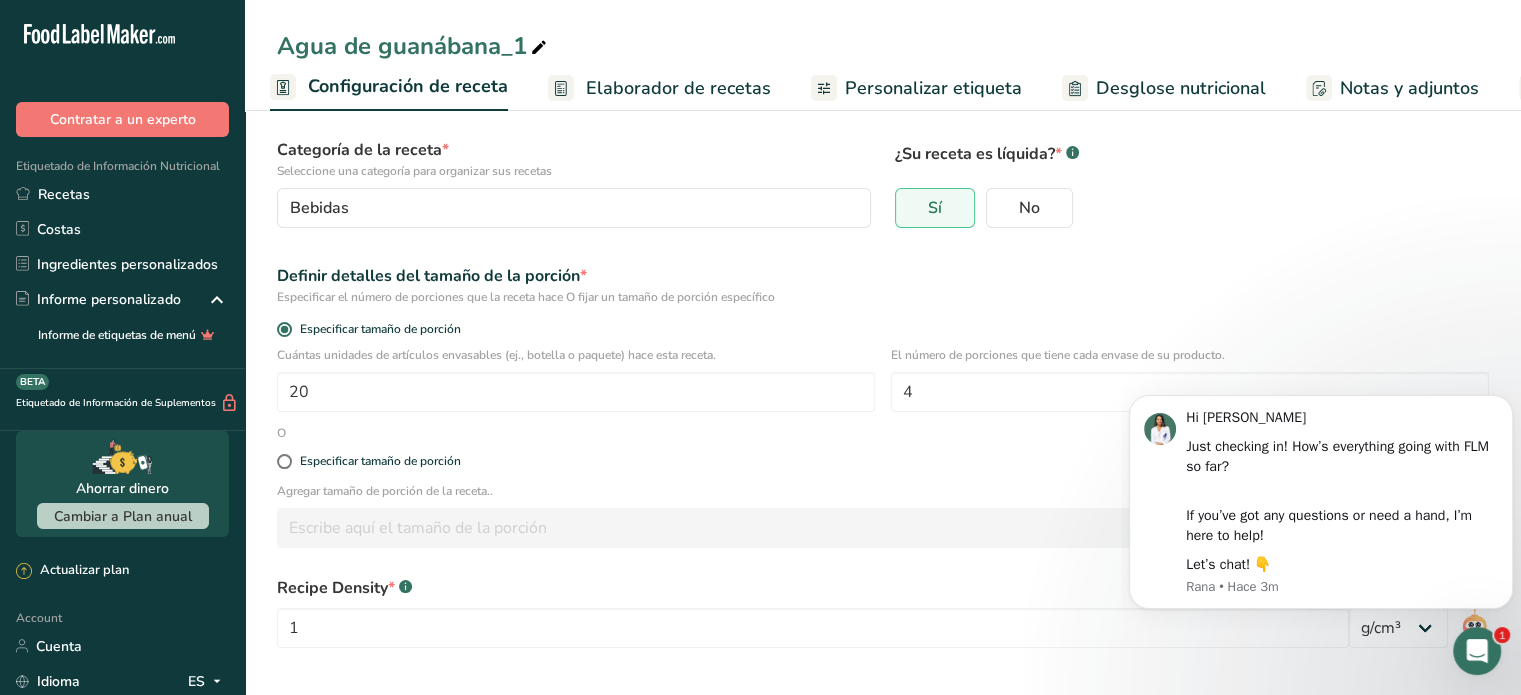 scroll, scrollTop: 203, scrollLeft: 0, axis: vertical 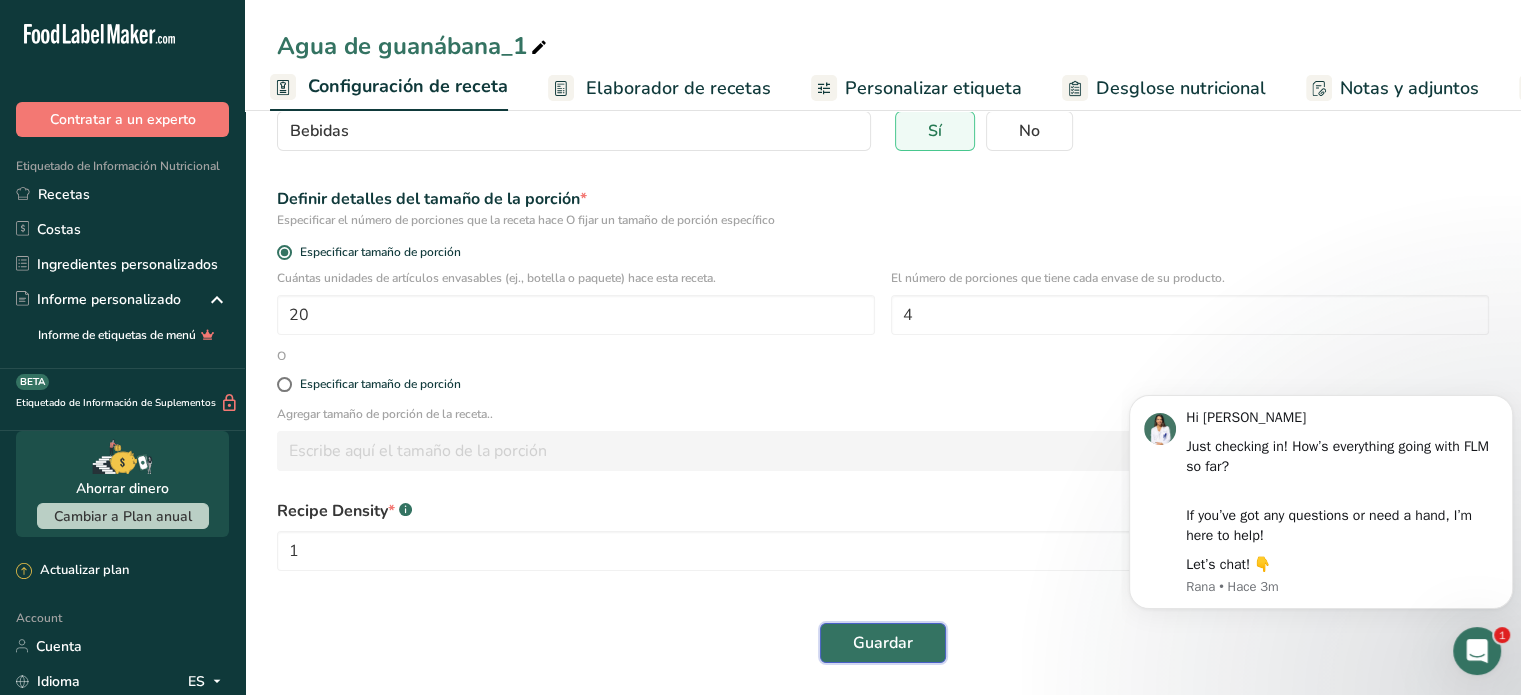 click on "Guardar" at bounding box center [883, 643] 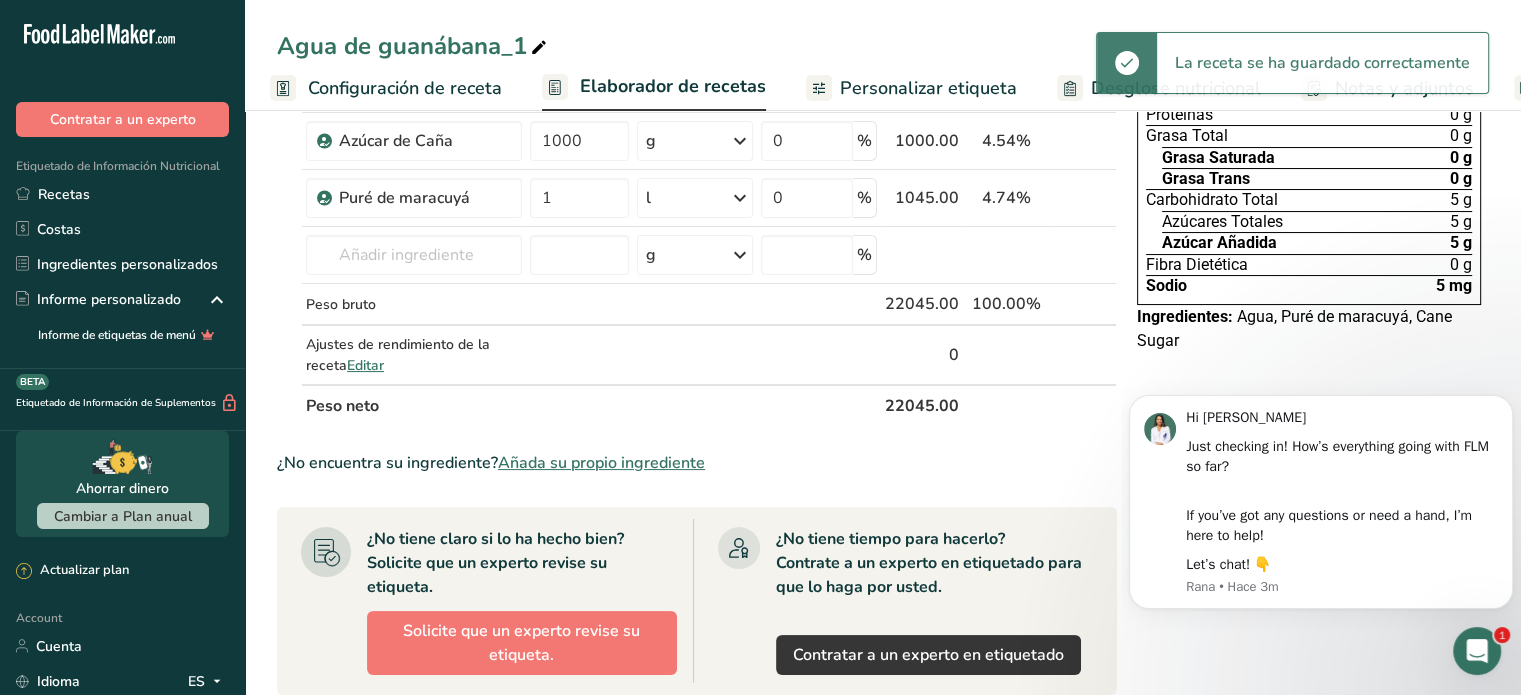 click on "Elaborador de recetas" at bounding box center (673, 86) 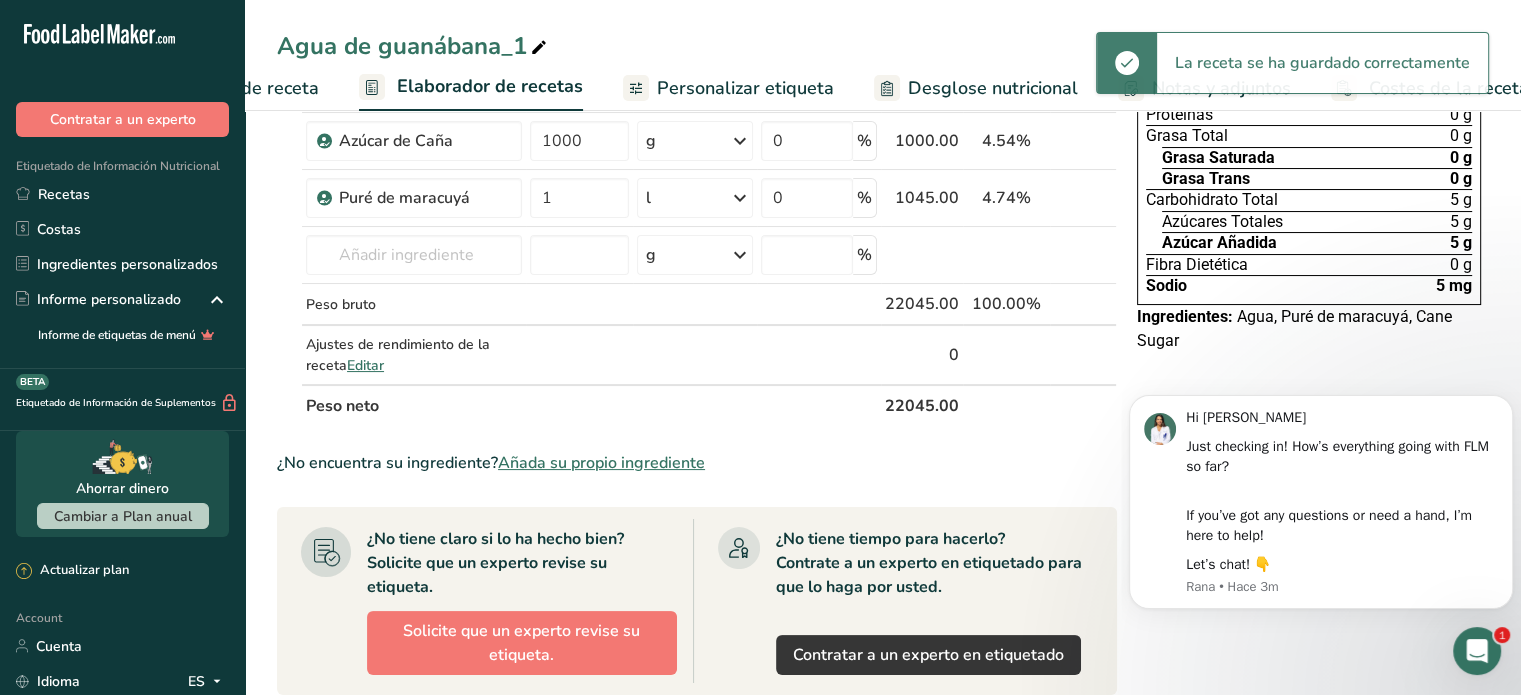 scroll, scrollTop: 0, scrollLeft: 223, axis: horizontal 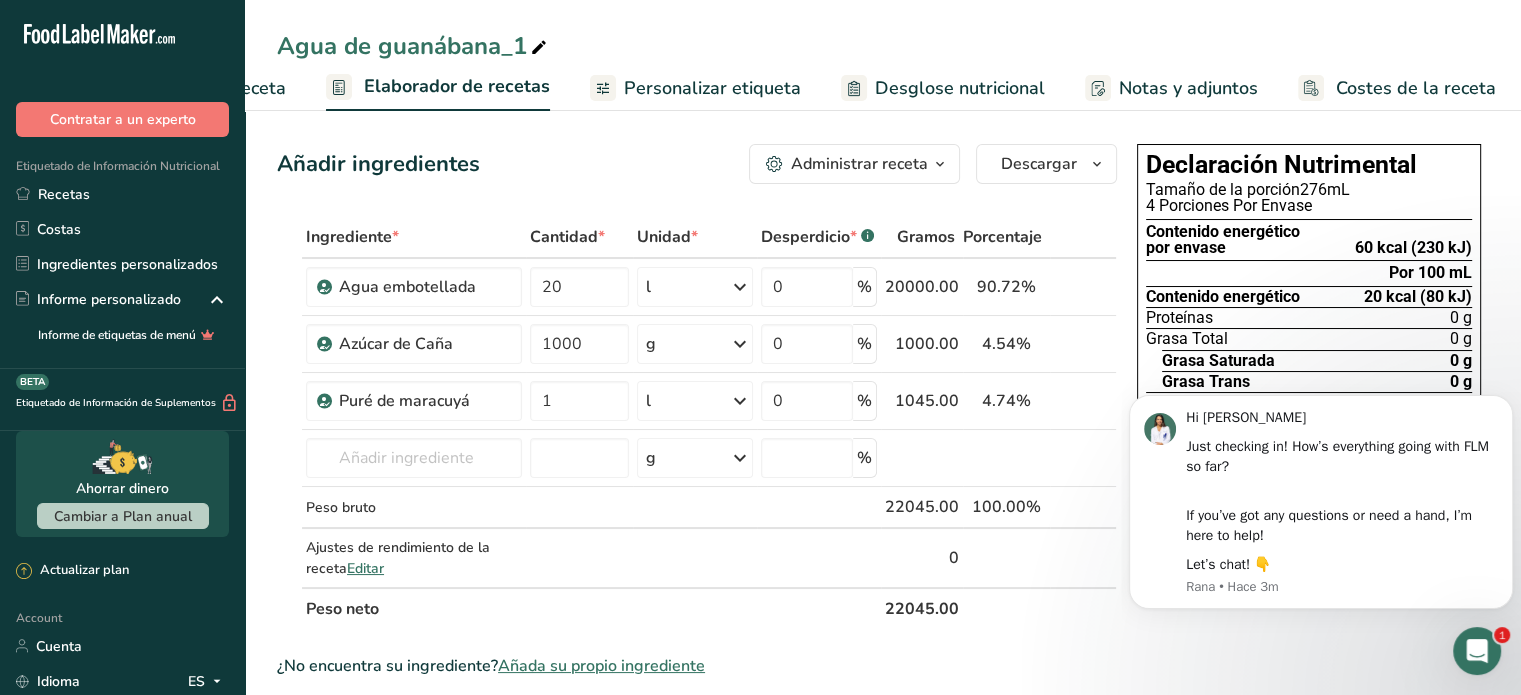 click on "1" at bounding box center (1502, 635) 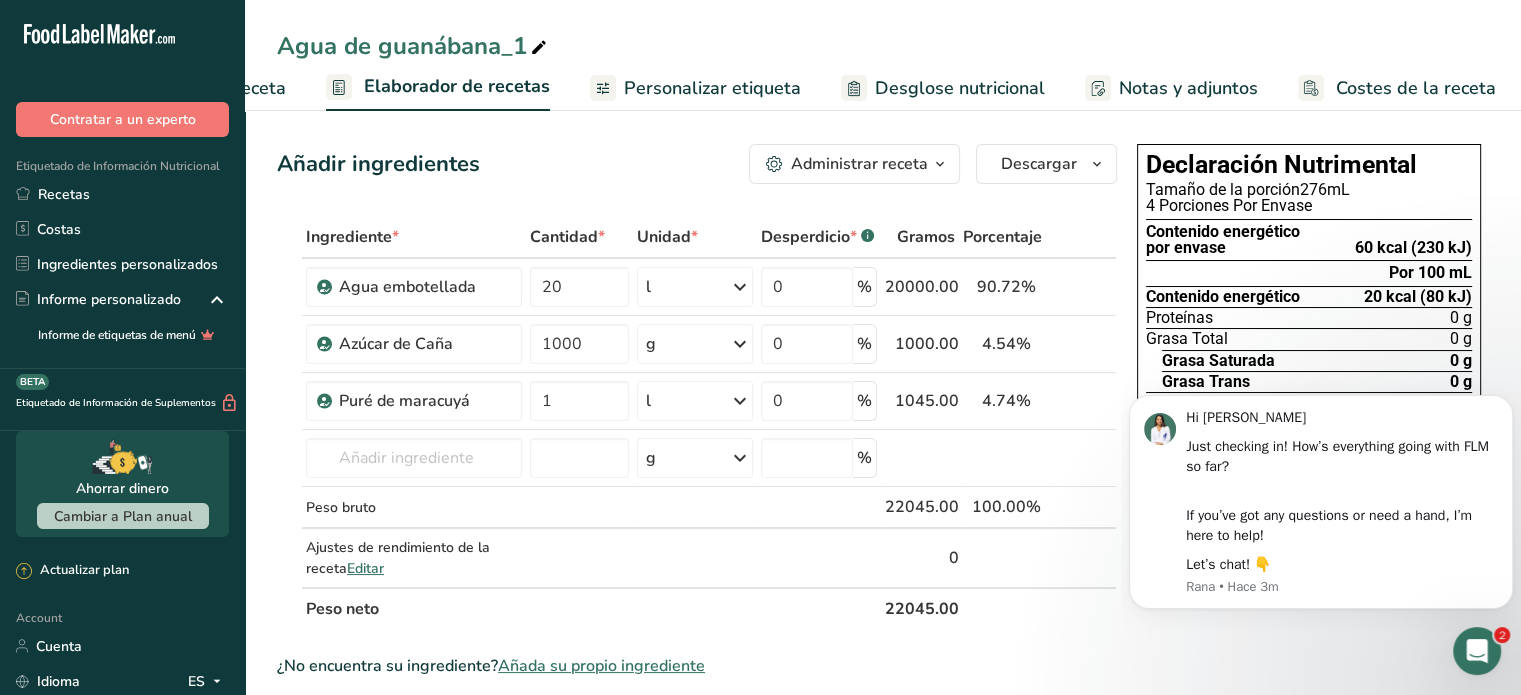 click at bounding box center [1477, 651] 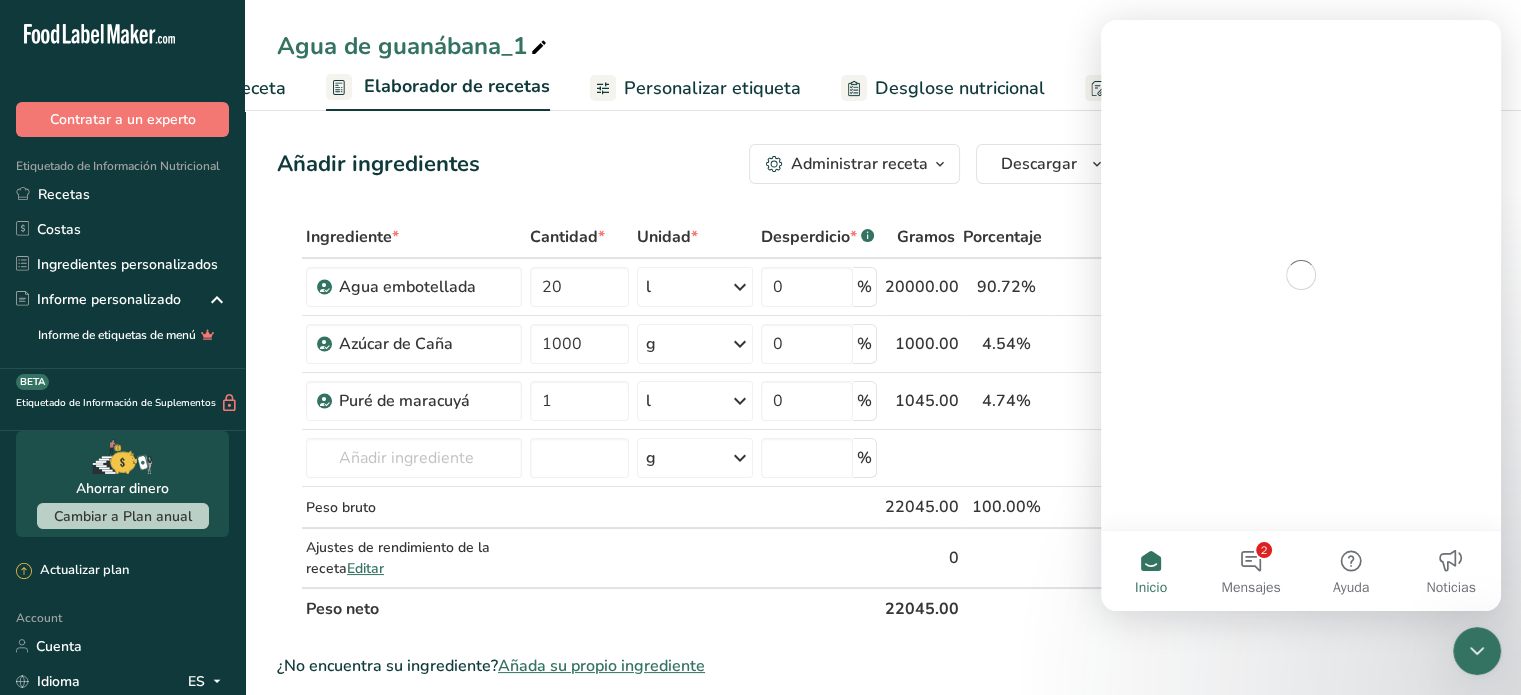 scroll, scrollTop: 0, scrollLeft: 0, axis: both 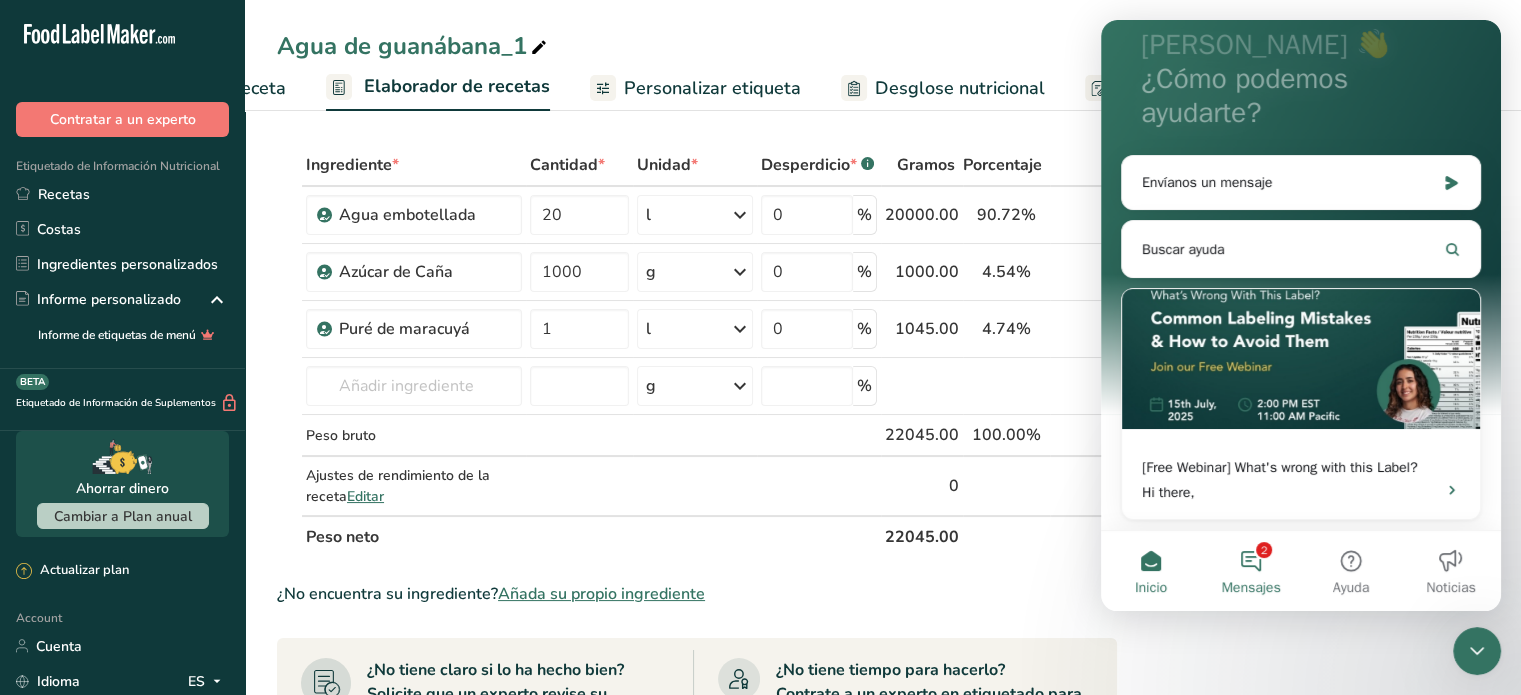 click on "Mensajes" at bounding box center [1250, 588] 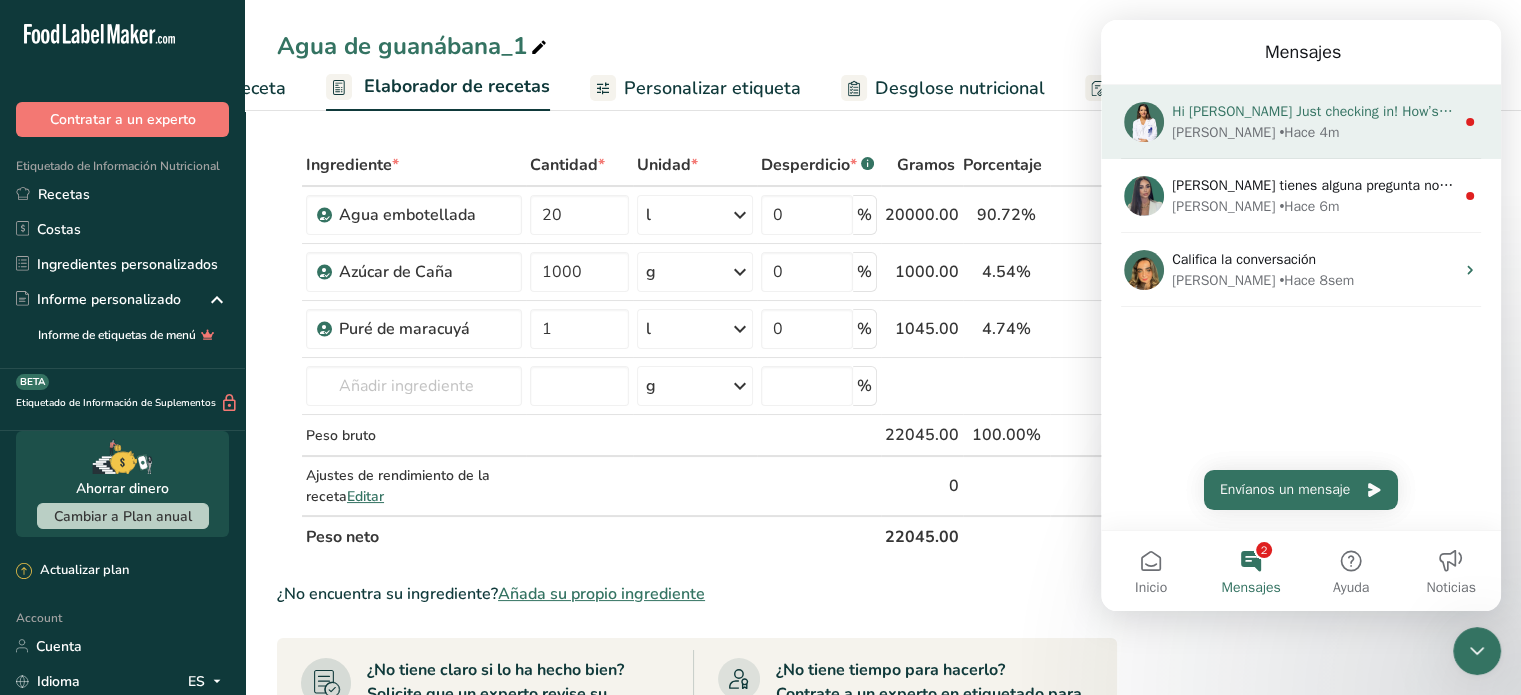 click on "Hi Angélica   Just checking in!  How’s everything going with FLM so far?  If you’ve got any questions or need a hand, I’m here to help!   Let’s chat! 👇" at bounding box center [1639, 111] 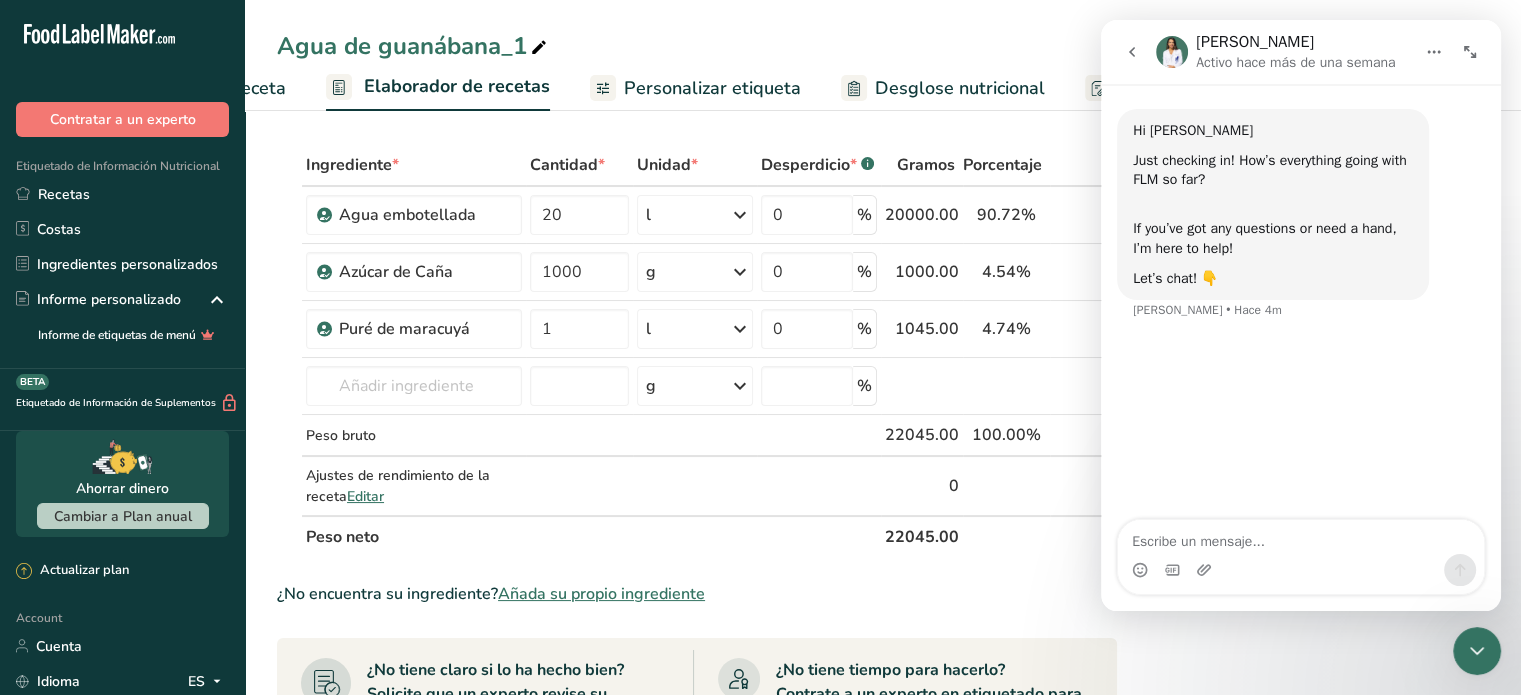 click 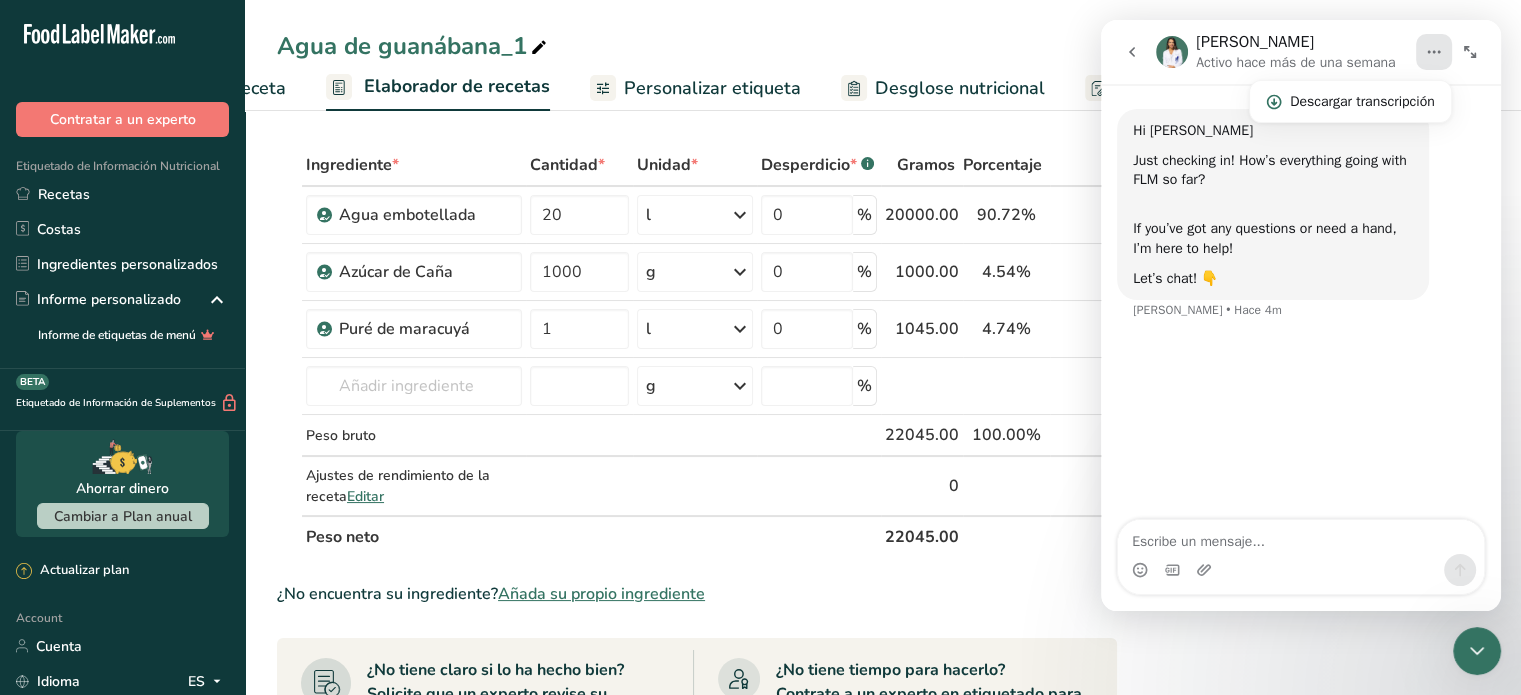 click at bounding box center (1132, 52) 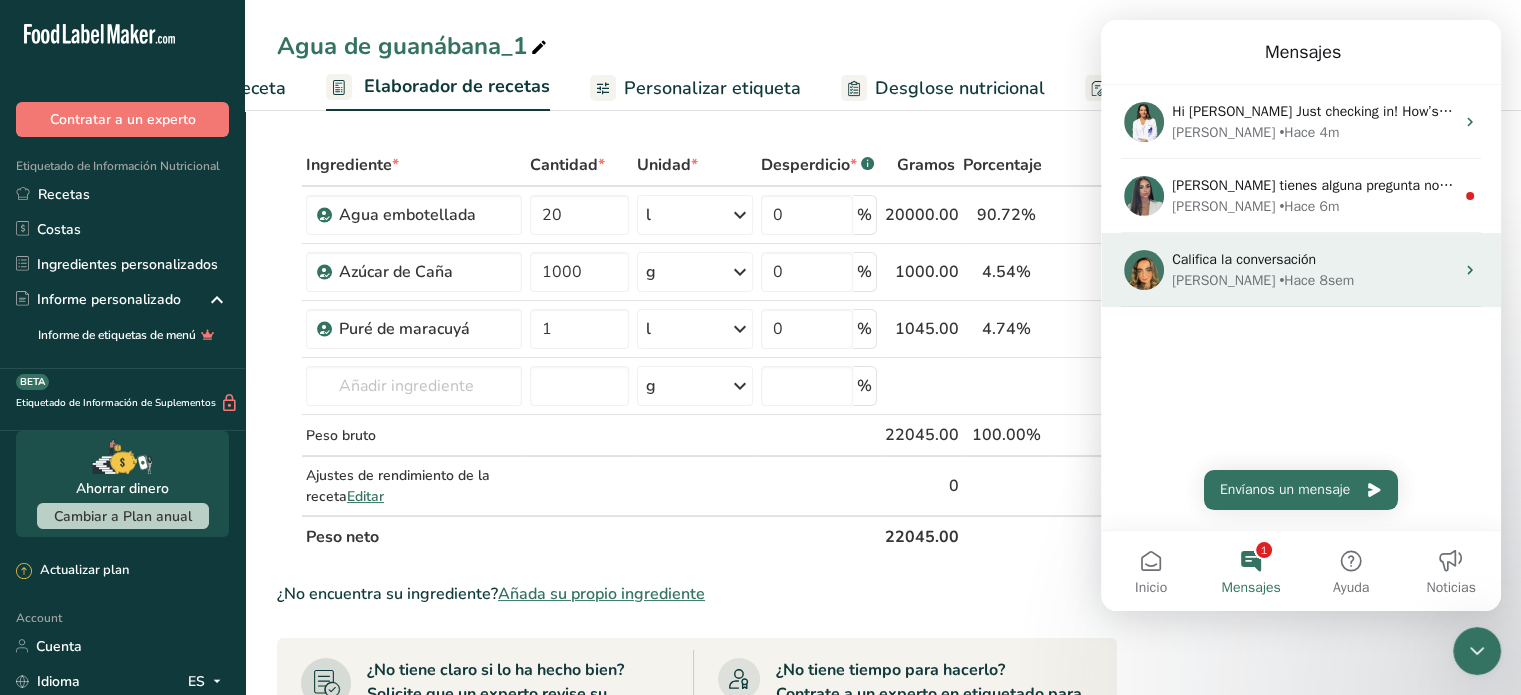 click on "Califica la conversación" at bounding box center [1244, 259] 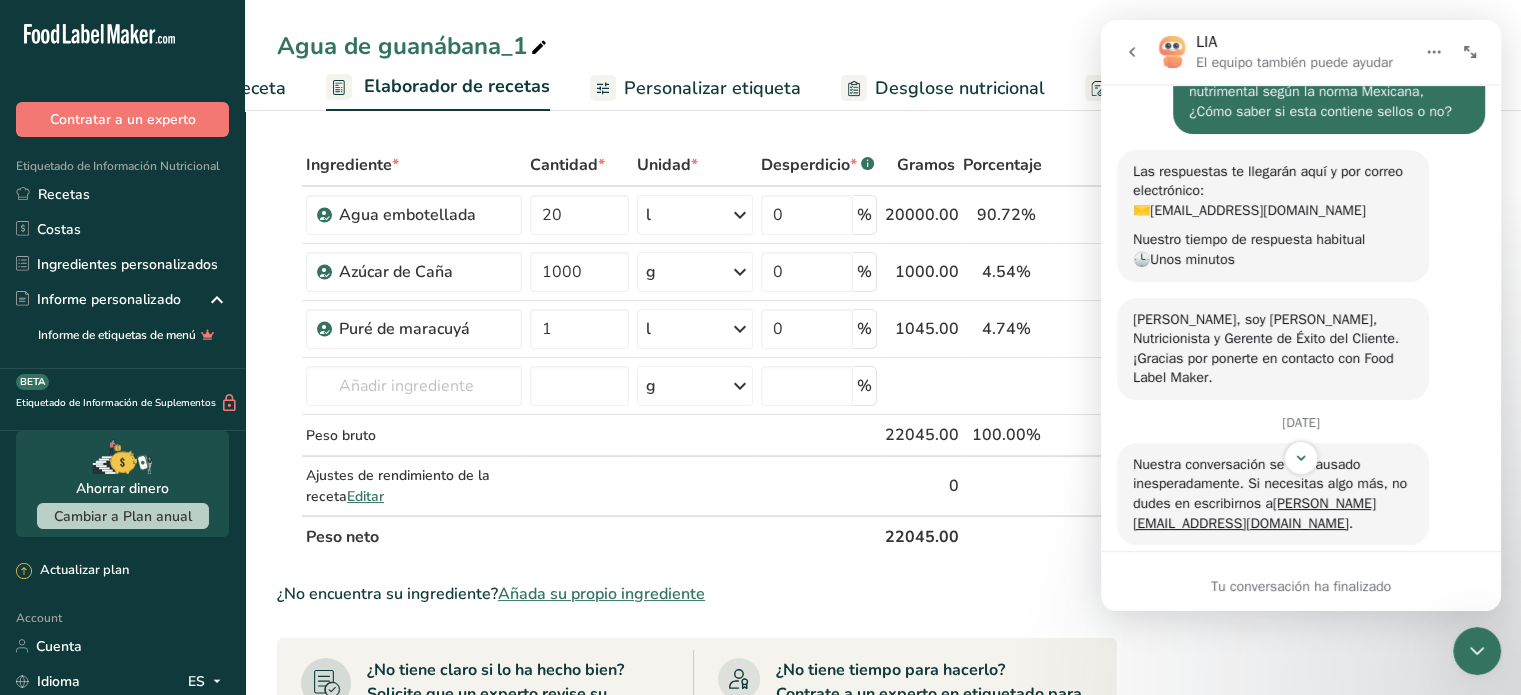 scroll, scrollTop: 372, scrollLeft: 0, axis: vertical 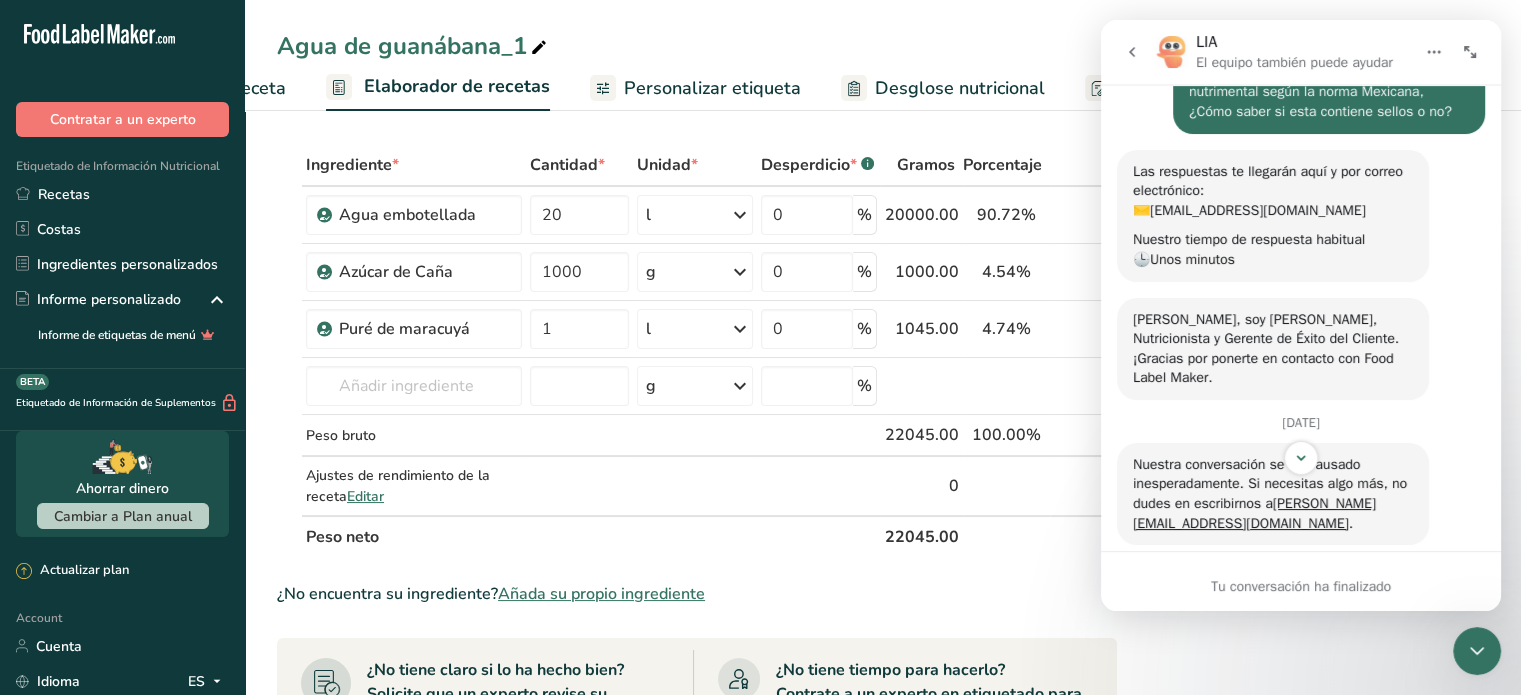 click on "Agua de guanábana_1" at bounding box center [883, 46] 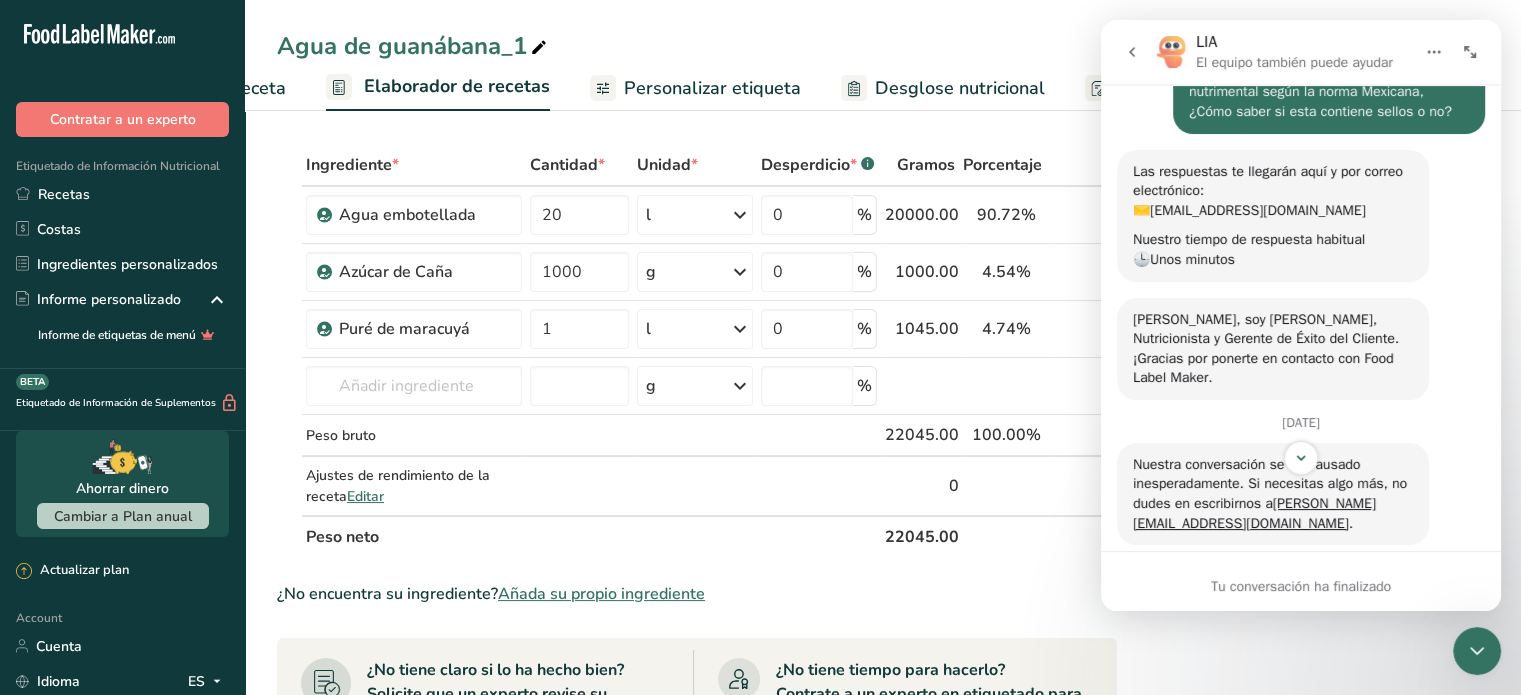 click 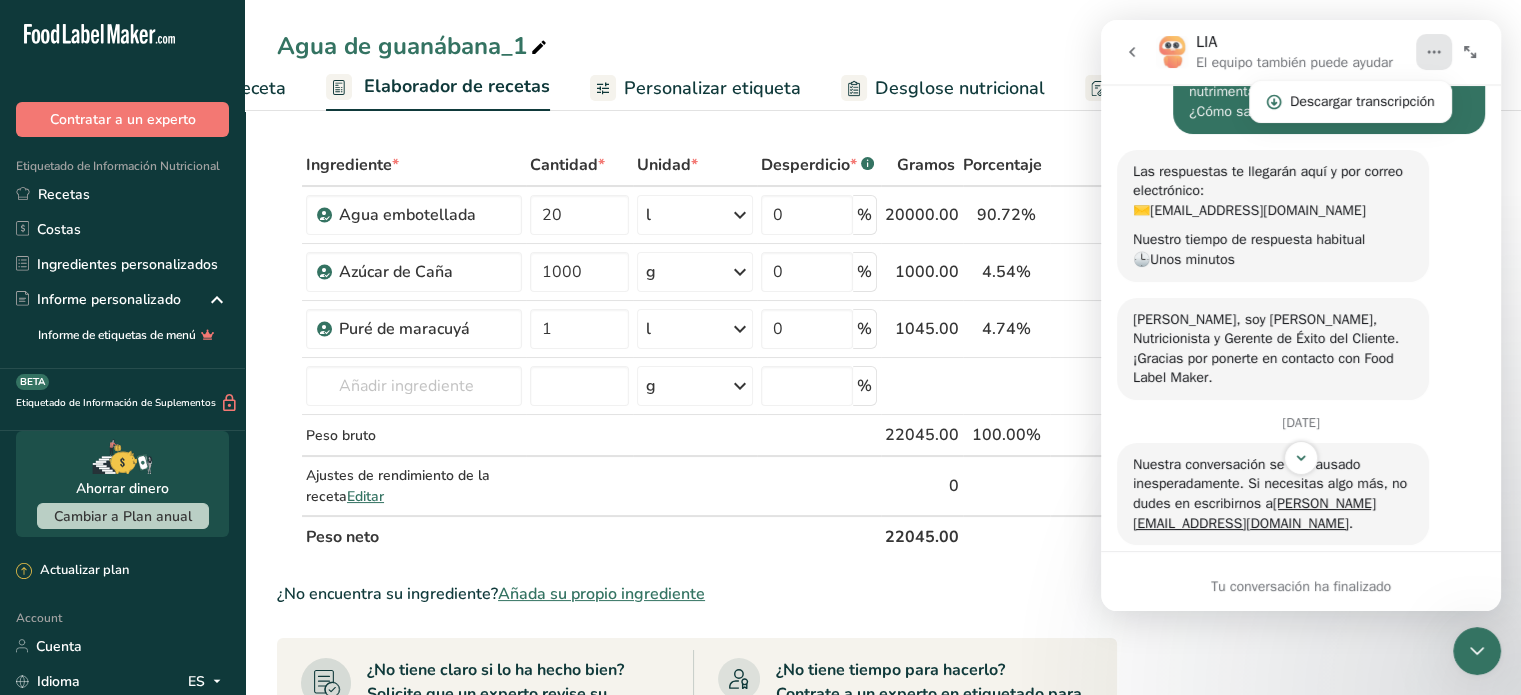 click on "Agua de guanábana_1" at bounding box center (883, 46) 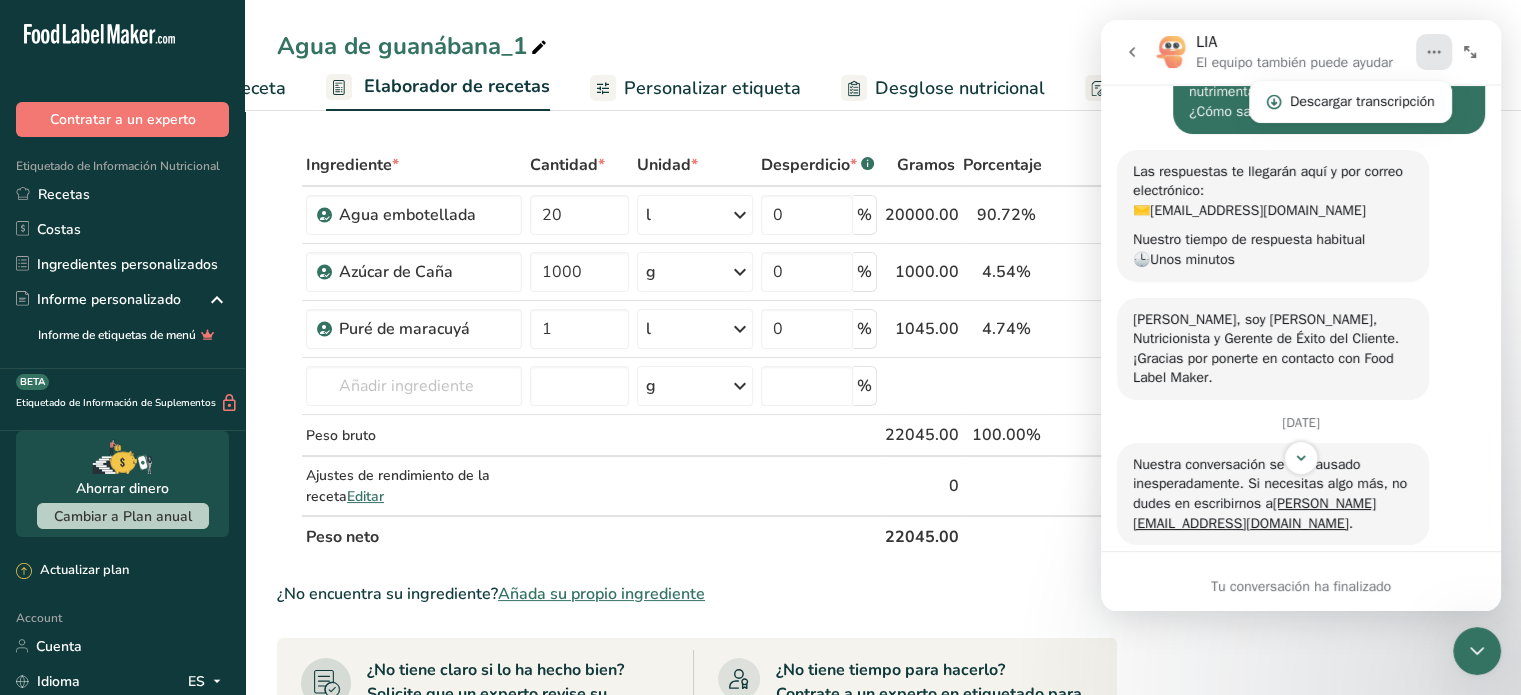 click 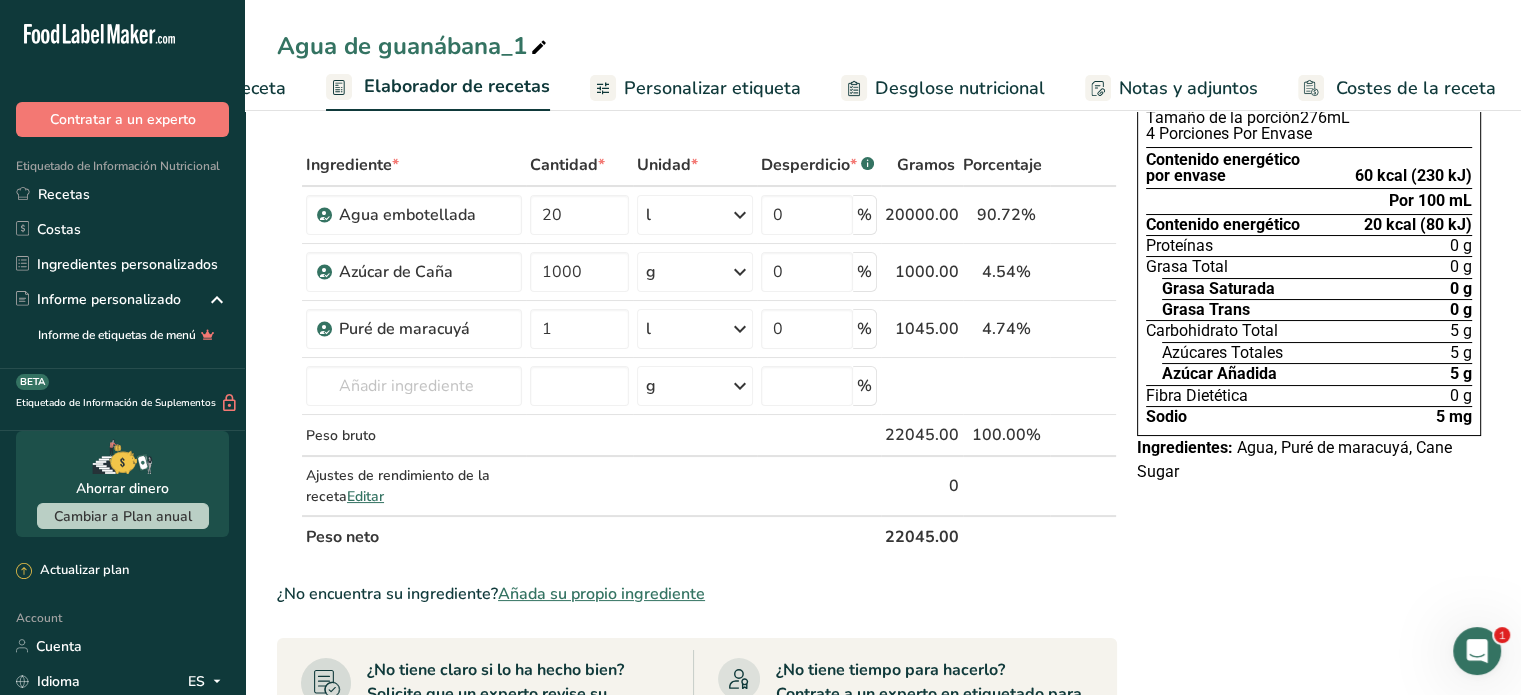 scroll, scrollTop: 0, scrollLeft: 0, axis: both 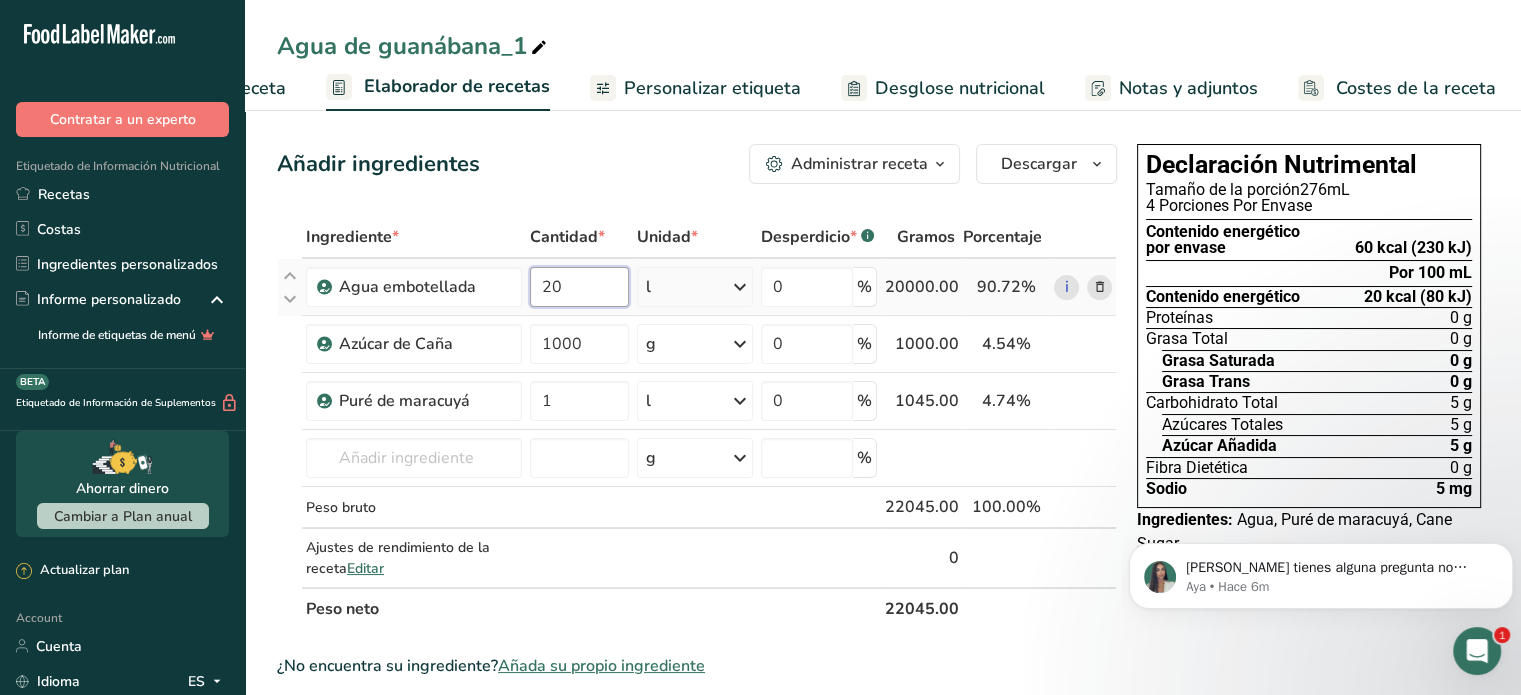 click on "20" at bounding box center [579, 287] 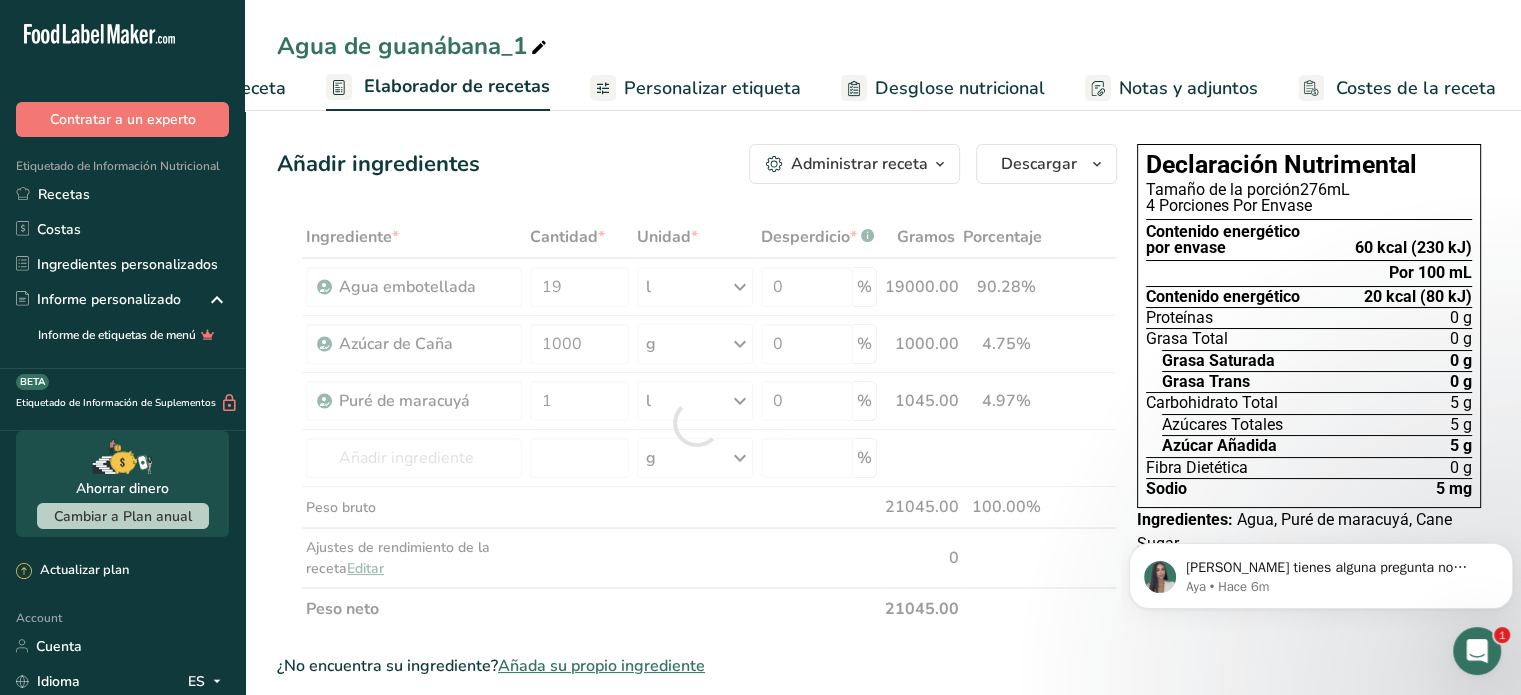 click on "Ingrediente *
Cantidad *
Unidad *
Desperdicio *   .a-a{fill:#347362;}.b-a{fill:#fff;}          Gramos
Porcentaje
Agua embotellada
19
l
Unidades de peso
g
kg
mg
Ver más
Unidades de volumen
litro
Las unidades de volumen requieren una conversión de densidad. Si conoce la densidad de su ingrediente, introdúzcala a continuación. De lo contrario, haga clic en "RIA", nuestra asistente regulatoria de IA, quien podrá ayudarle.
1
lb/pie³
g/cm³
Confirmar
mL
1
lb/pie³
g/cm³
Confirmar
1" at bounding box center [697, 749] 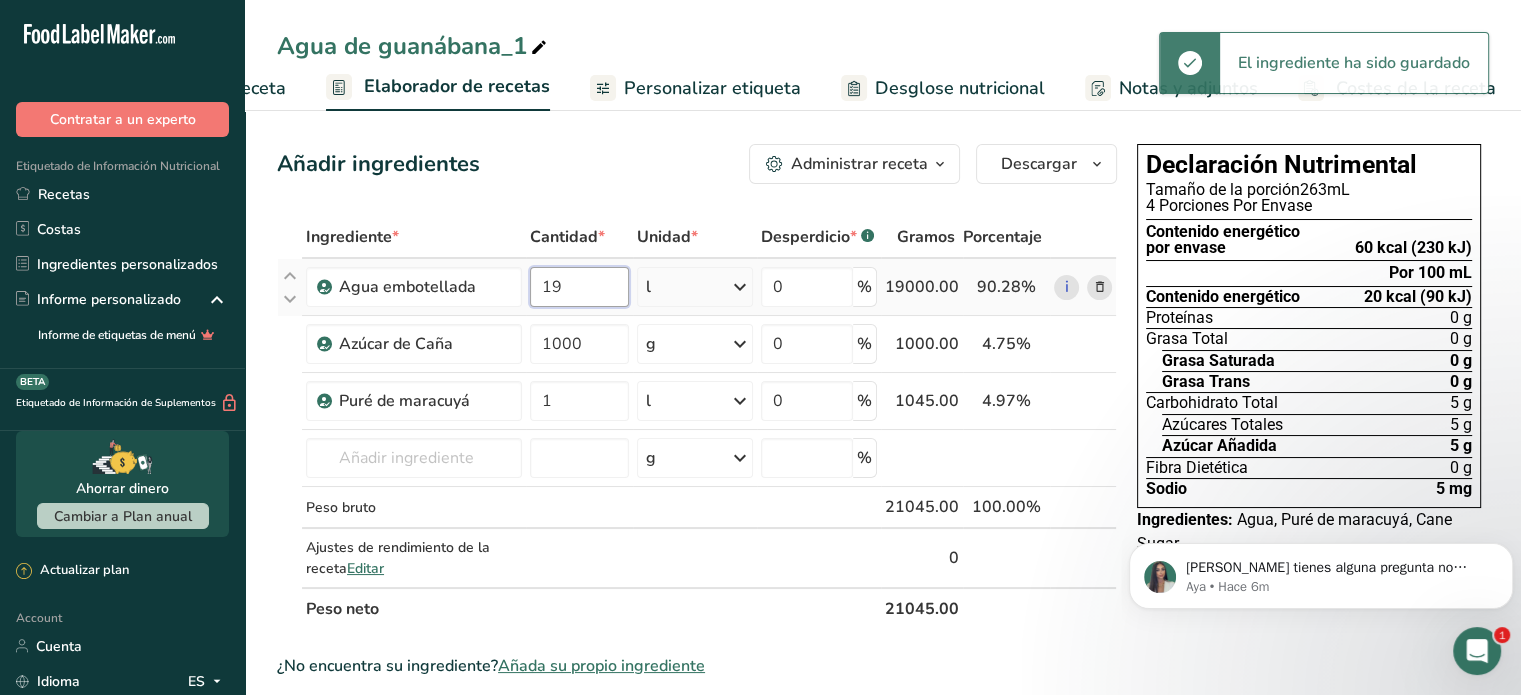 click on "19" at bounding box center (579, 287) 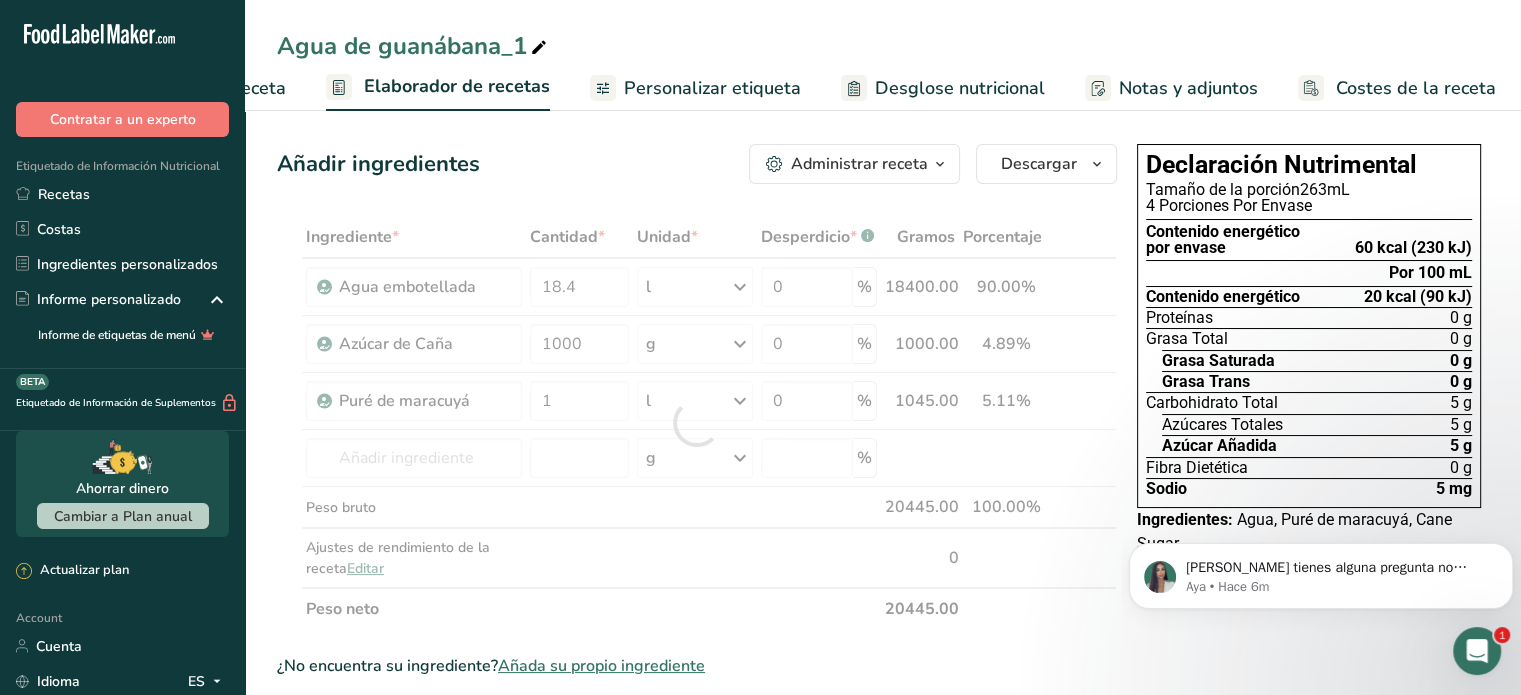 click on "Ingrediente *
Cantidad *
Unidad *
Desperdicio *   .a-a{fill:#347362;}.b-a{fill:#fff;}          Gramos
Porcentaje
Agua embotellada
18.4
l
Unidades de peso
g
kg
mg
Ver más
Unidades de volumen
litro
Las unidades de volumen requieren una conversión de densidad. Si conoce la densidad de su ingrediente, introdúzcala a continuación. De lo contrario, haga clic en "RIA", nuestra asistente regulatoria de IA, quien podrá ayudarle.
1
lb/pie³
g/cm³
Confirmar
mL
1
lb/pie³
g/cm³
Confirmar
1             0" at bounding box center [697, 423] 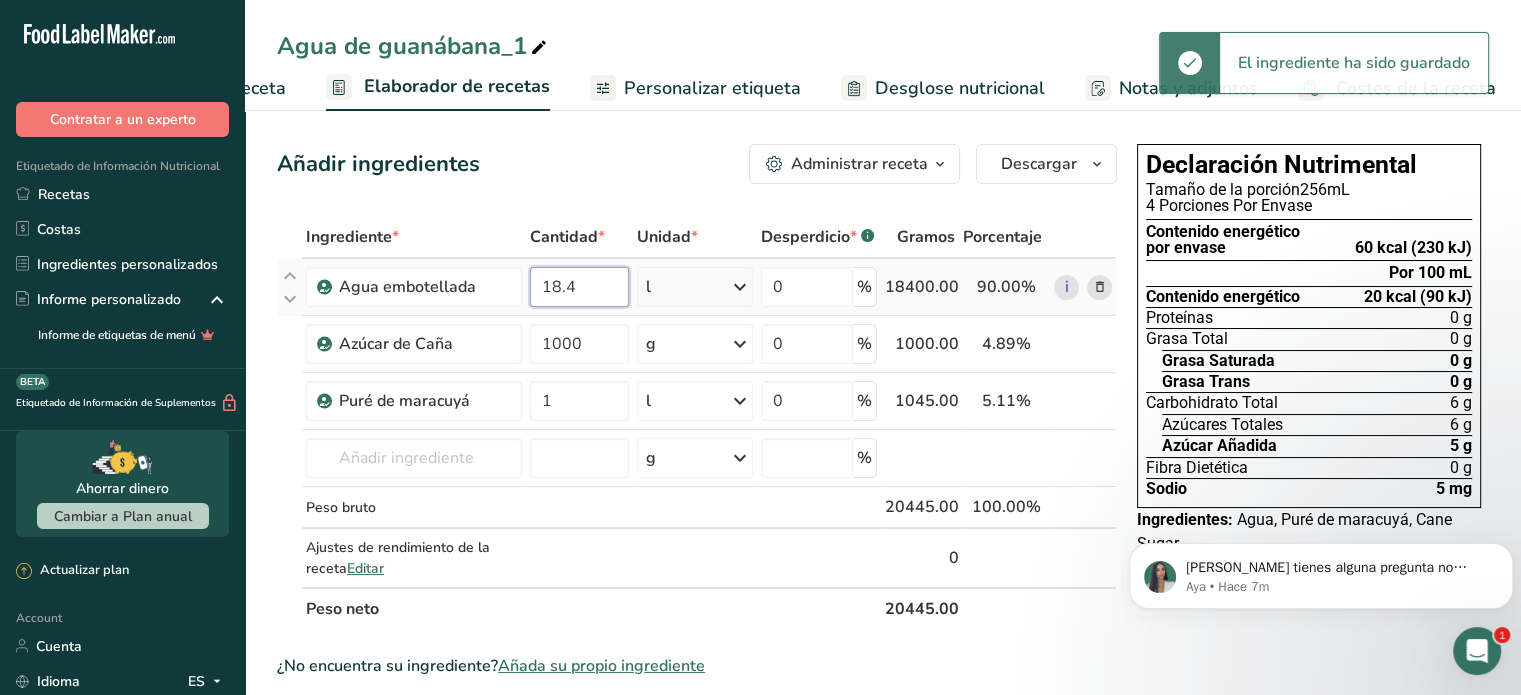 click on "18.4" at bounding box center [579, 287] 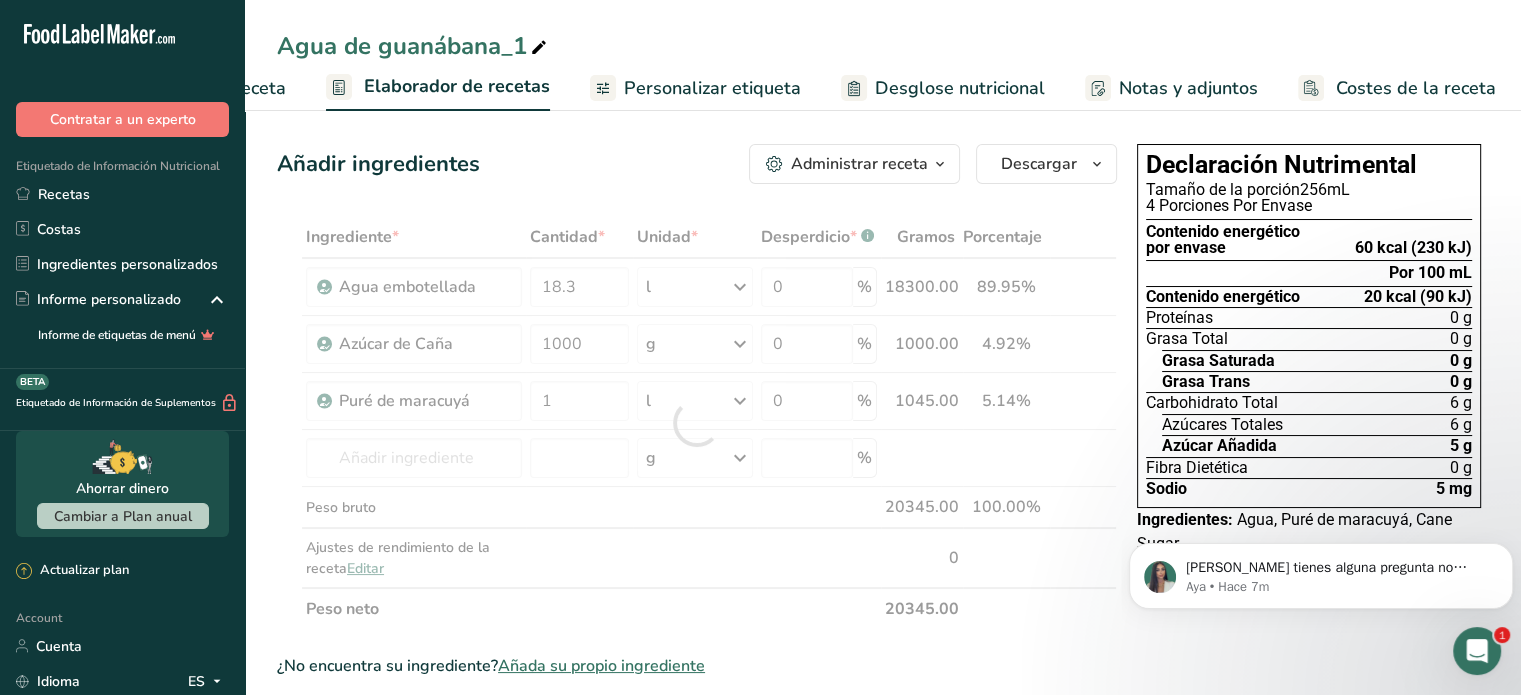 click on "¿No encuentra su ingrediente?
Añada su propio ingrediente" at bounding box center [697, 666] 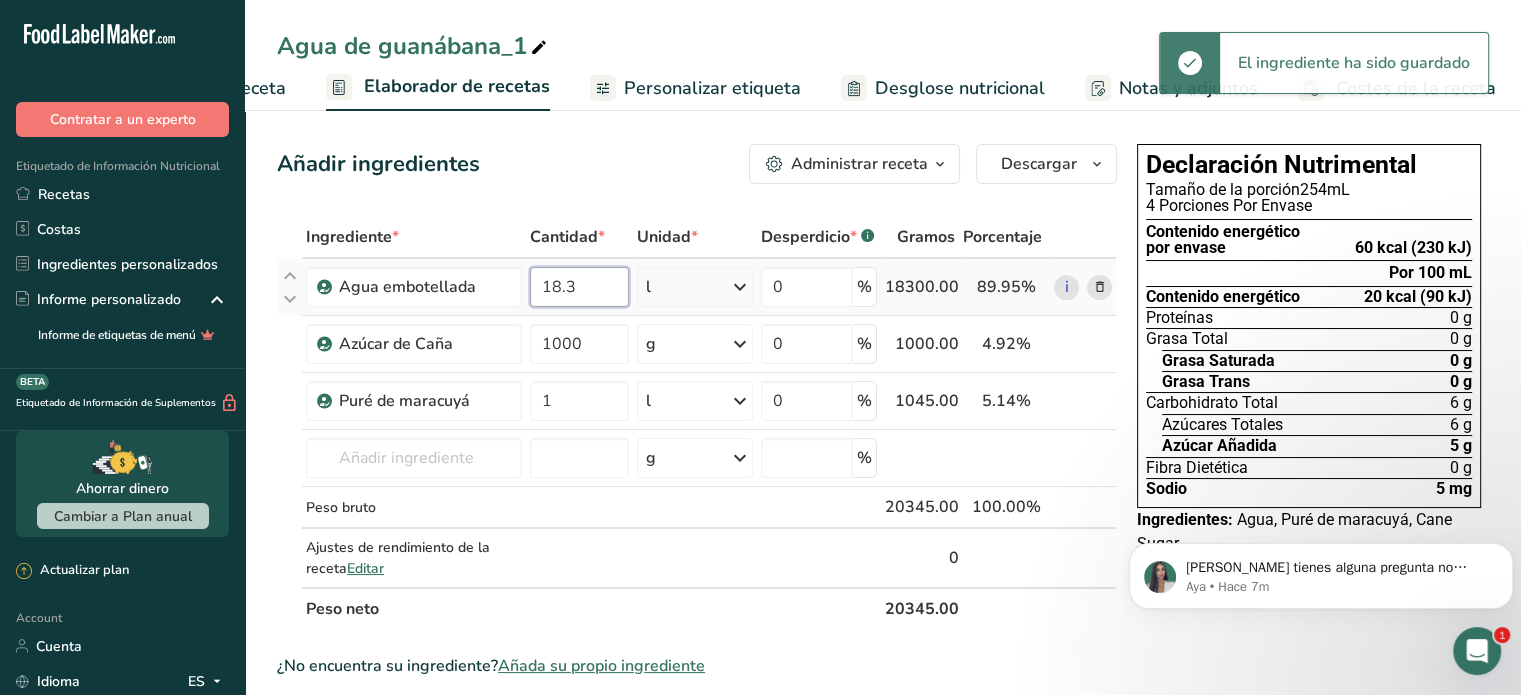click on "18.3" at bounding box center (579, 287) 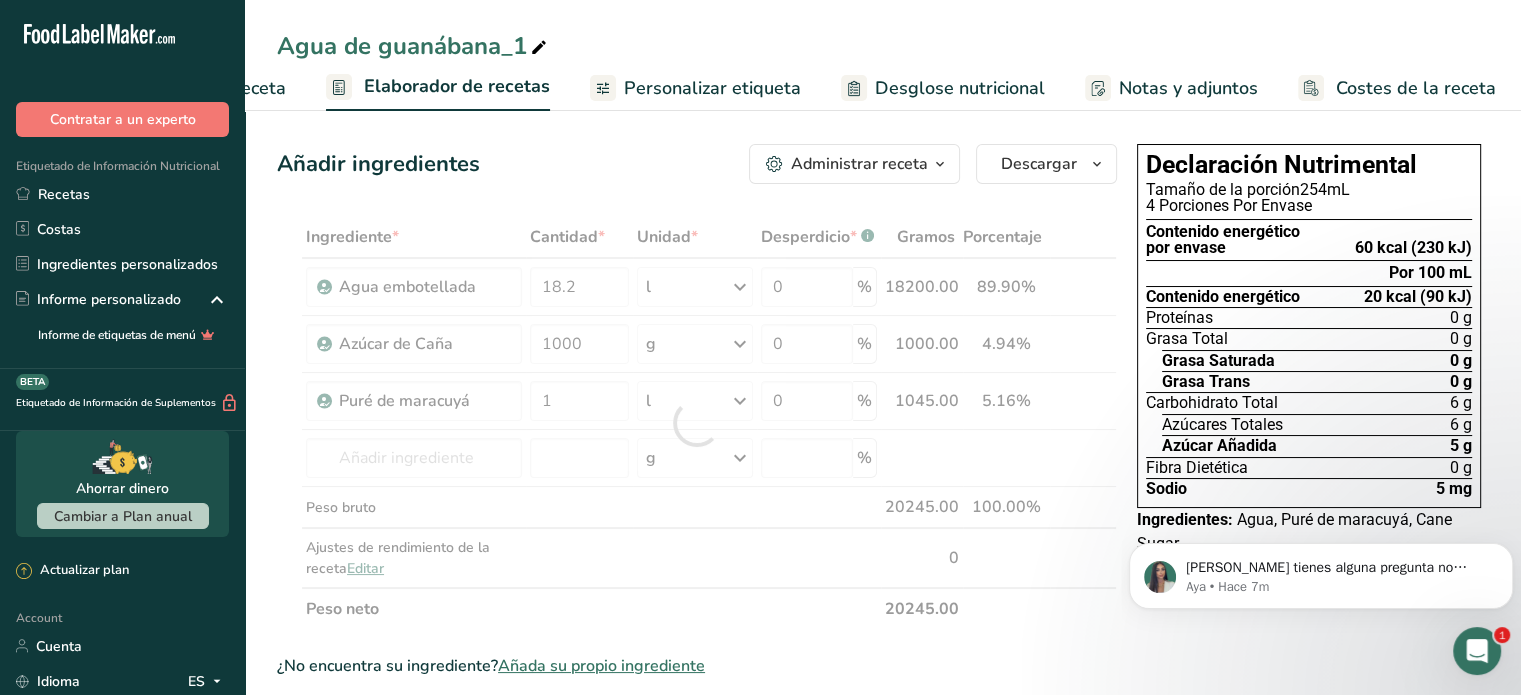 click on "Ingrediente *
Cantidad *
Unidad *
Desperdicio *   .a-a{fill:#347362;}.b-a{fill:#fff;}          Gramos
Porcentaje
Agua embotellada
18.2
l
Unidades de peso
g
kg
mg
Ver más
Unidades de volumen
litro
Las unidades de volumen requieren una conversión de densidad. Si conoce la densidad de su ingrediente, introdúzcala a continuación. De lo contrario, haga clic en "RIA", nuestra asistente regulatoria de IA, quien podrá ayudarle.
1
lb/pie³
g/cm³
Confirmar
mL
1
lb/pie³
g/cm³
Confirmar
1             0" at bounding box center (697, 423) 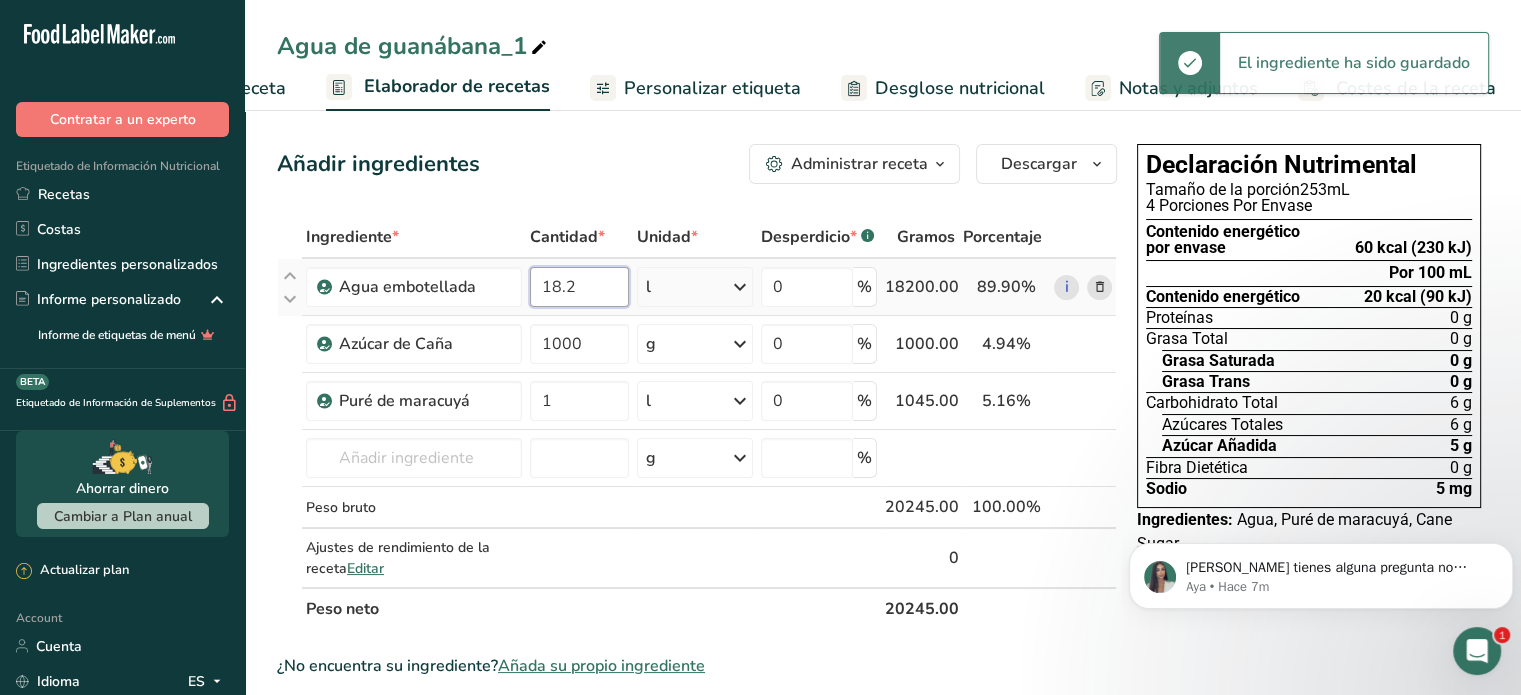 click on "18.2" at bounding box center [579, 287] 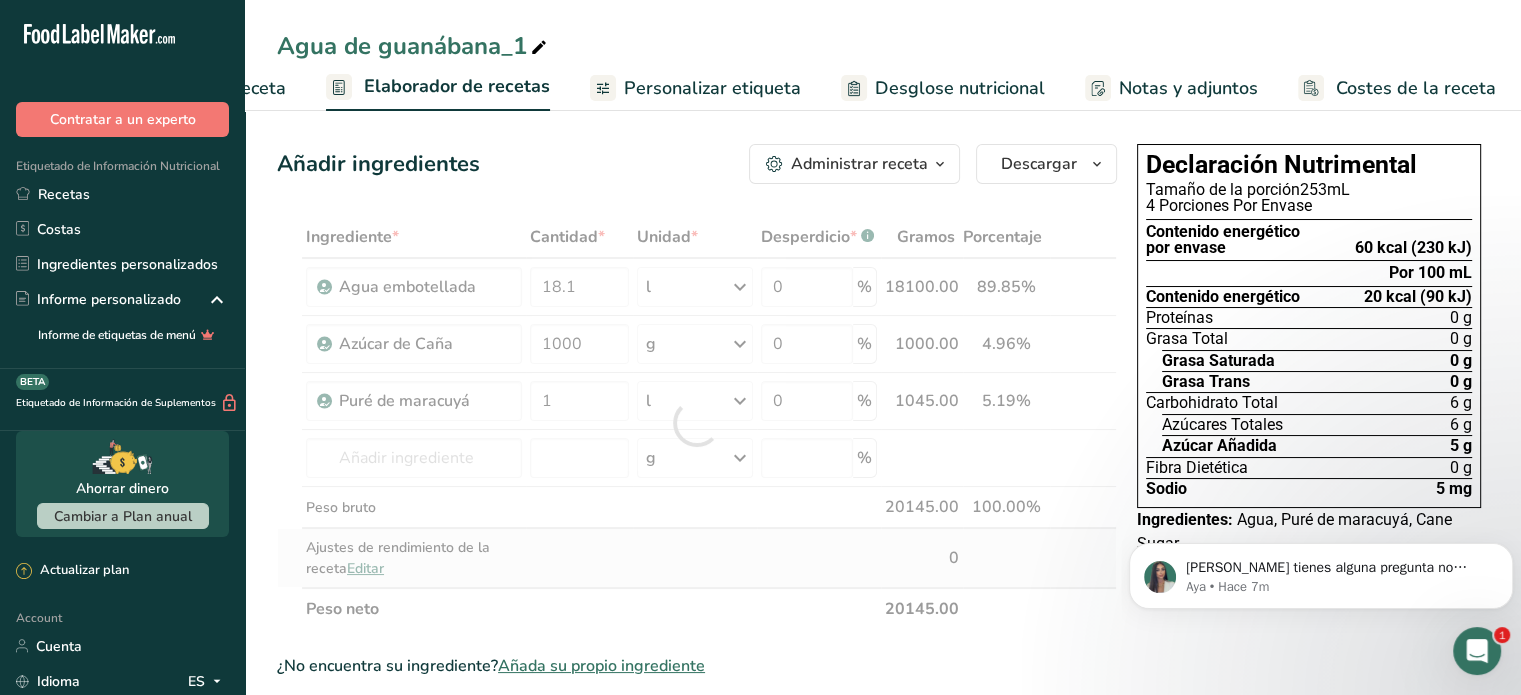 click on "Ingrediente *
Cantidad *
Unidad *
Desperdicio *   .a-a{fill:#347362;}.b-a{fill:#fff;}          Gramos
Porcentaje
Agua embotellada
18.1
l
Unidades de peso
g
kg
mg
Ver más
Unidades de volumen
litro
Las unidades de volumen requieren una conversión de densidad. Si conoce la densidad de su ingrediente, introdúzcala a continuación. De lo contrario, haga clic en "RIA", nuestra asistente regulatoria de IA, quien podrá ayudarle.
1
lb/pie³
g/cm³
Confirmar
mL
1
lb/pie³
g/cm³
Confirmar
1             0" at bounding box center (697, 423) 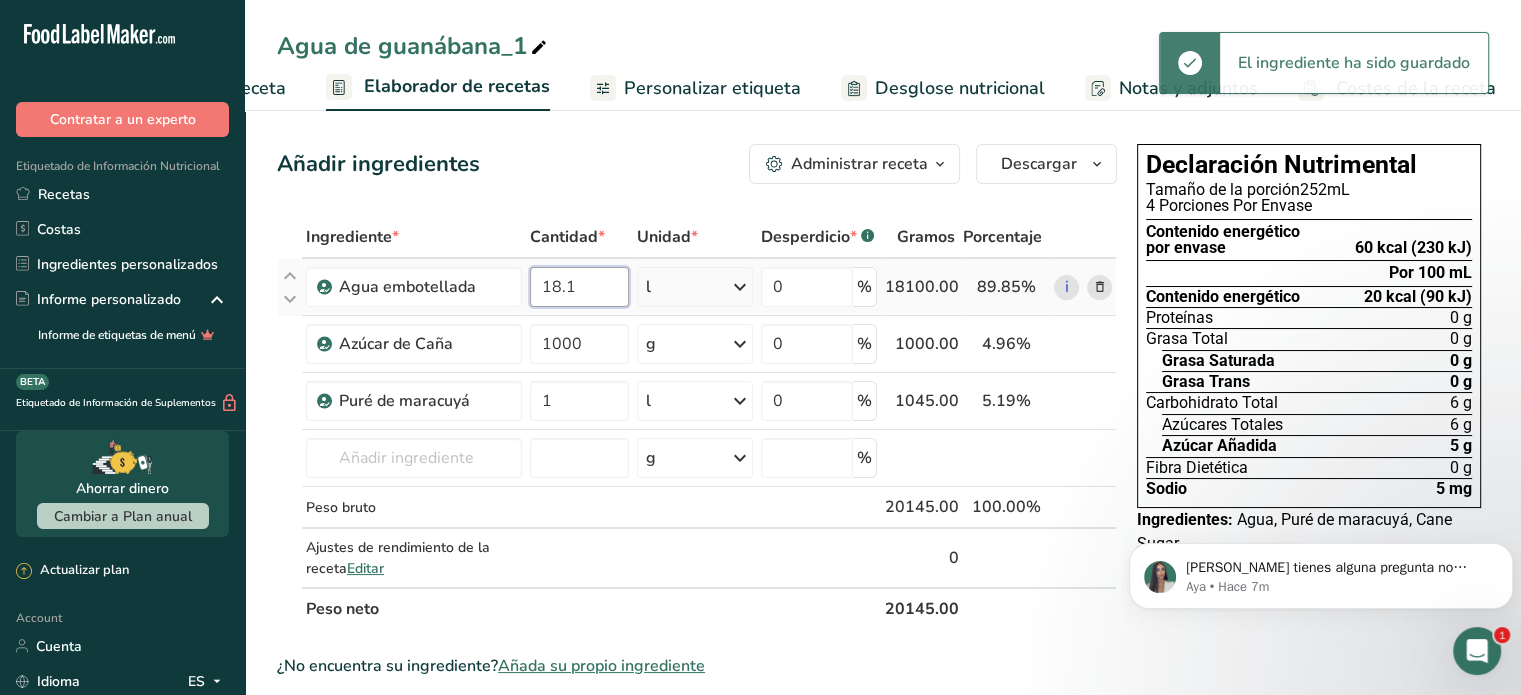 click on "18.1" at bounding box center (579, 287) 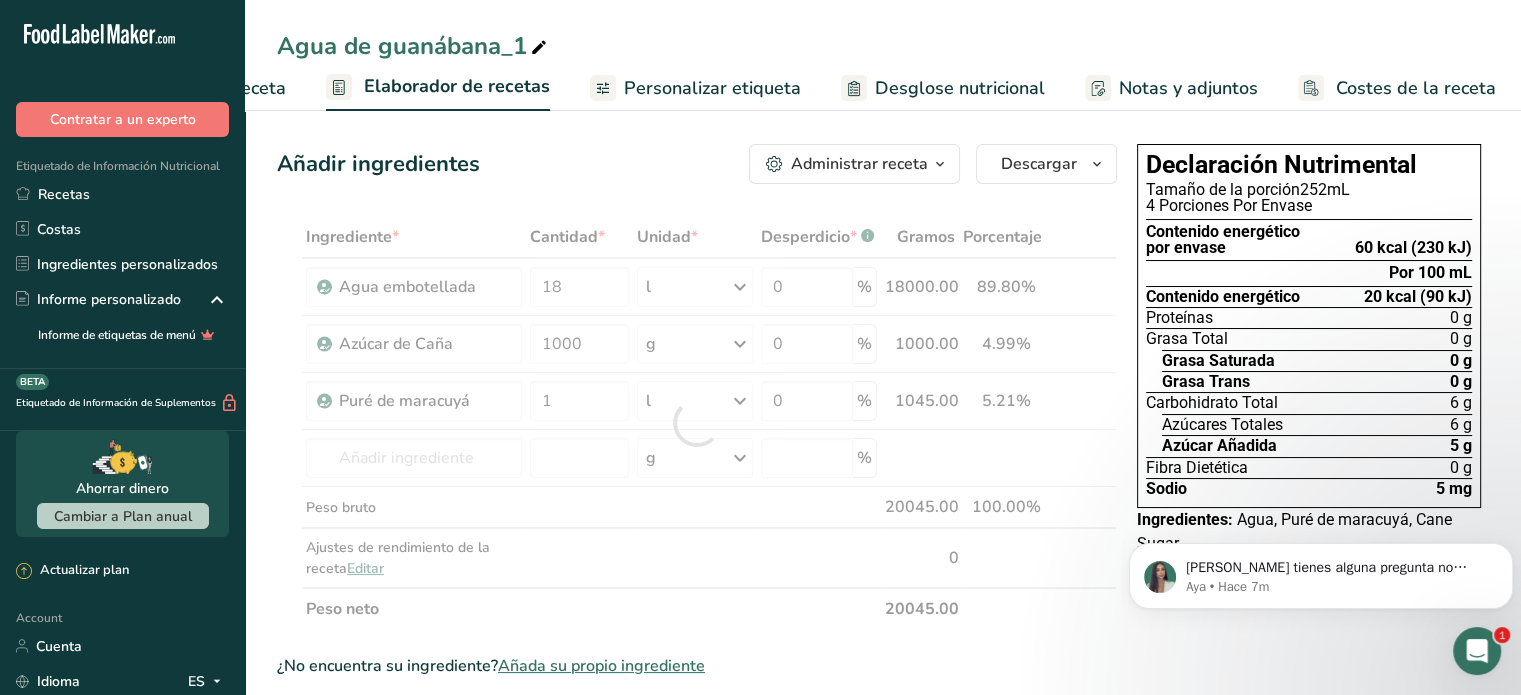 click on "Ingrediente *
Cantidad *
Unidad *
Desperdicio *   .a-a{fill:#347362;}.b-a{fill:#fff;}          Gramos
Porcentaje
Agua embotellada
18
l
Unidades de peso
g
kg
mg
Ver más
Unidades de volumen
litro
Las unidades de volumen requieren una conversión de densidad. Si conoce la densidad de su ingrediente, introdúzcala a continuación. De lo contrario, haga clic en "RIA", nuestra asistente regulatoria de IA, quien podrá ayudarle.
1
lb/pie³
g/cm³
Confirmar
mL
1
lb/pie³
g/cm³
Confirmar
1" at bounding box center (697, 749) 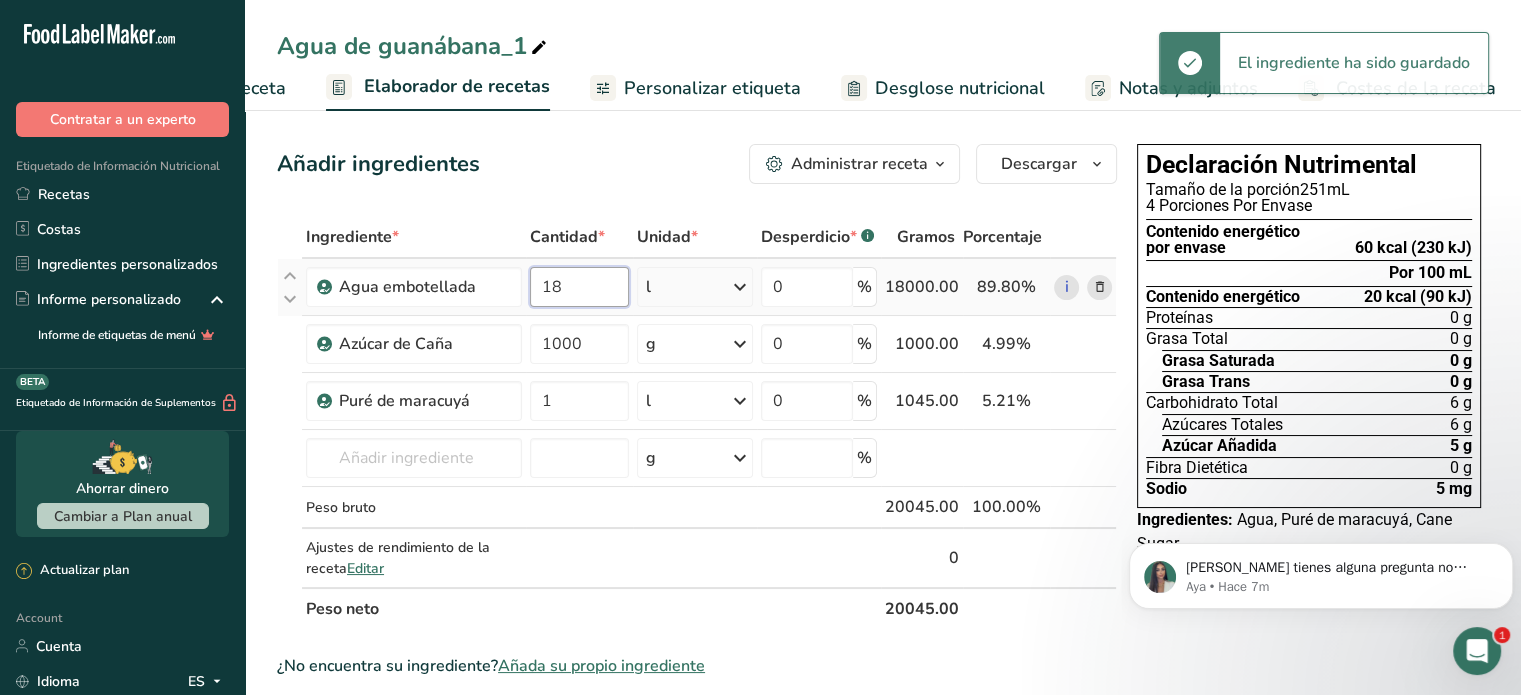 click on "18" at bounding box center (579, 287) 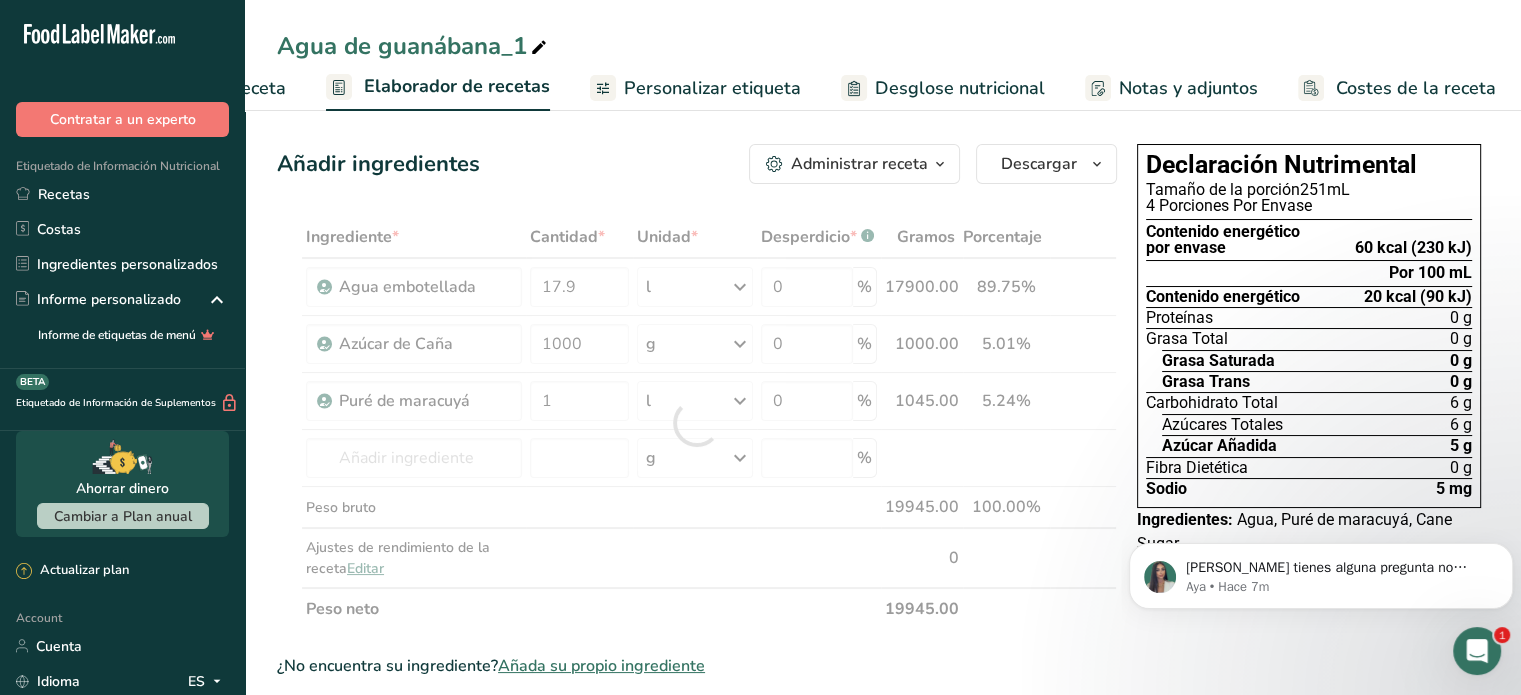 click on "Ingrediente *
Cantidad *
Unidad *
Desperdicio *   .a-a{fill:#347362;}.b-a{fill:#fff;}          Gramos
Porcentaje
Agua embotellada
17.9
l
Unidades de peso
g
kg
mg
Ver más
Unidades de volumen
litro
Las unidades de volumen requieren una conversión de densidad. Si conoce la densidad de su ingrediente, introdúzcala a continuación. De lo contrario, haga clic en "RIA", nuestra asistente regulatoria de IA, quien podrá ayudarle.
1
lb/pie³
g/cm³
Confirmar
mL
1
lb/pie³
g/cm³
Confirmar
1             0" at bounding box center [697, 423] 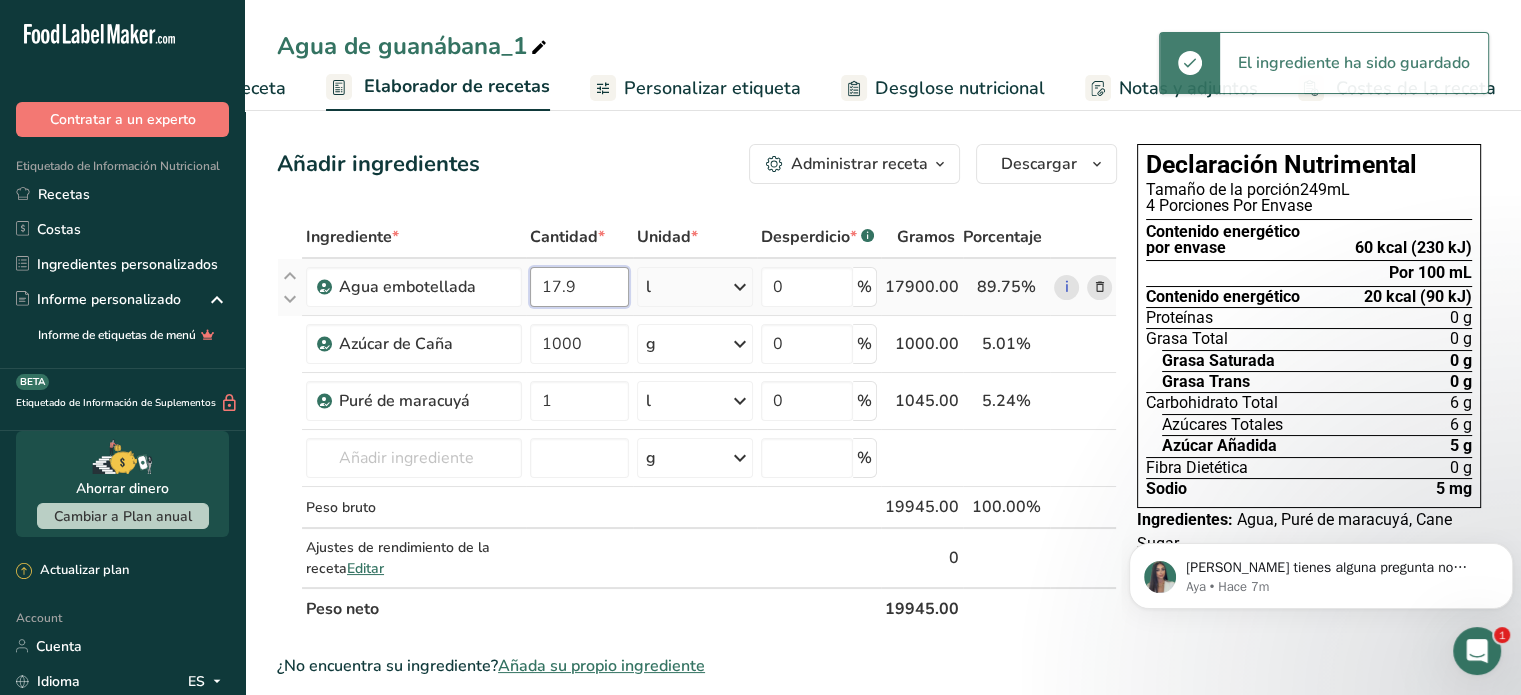 click on "17.9" at bounding box center [579, 287] 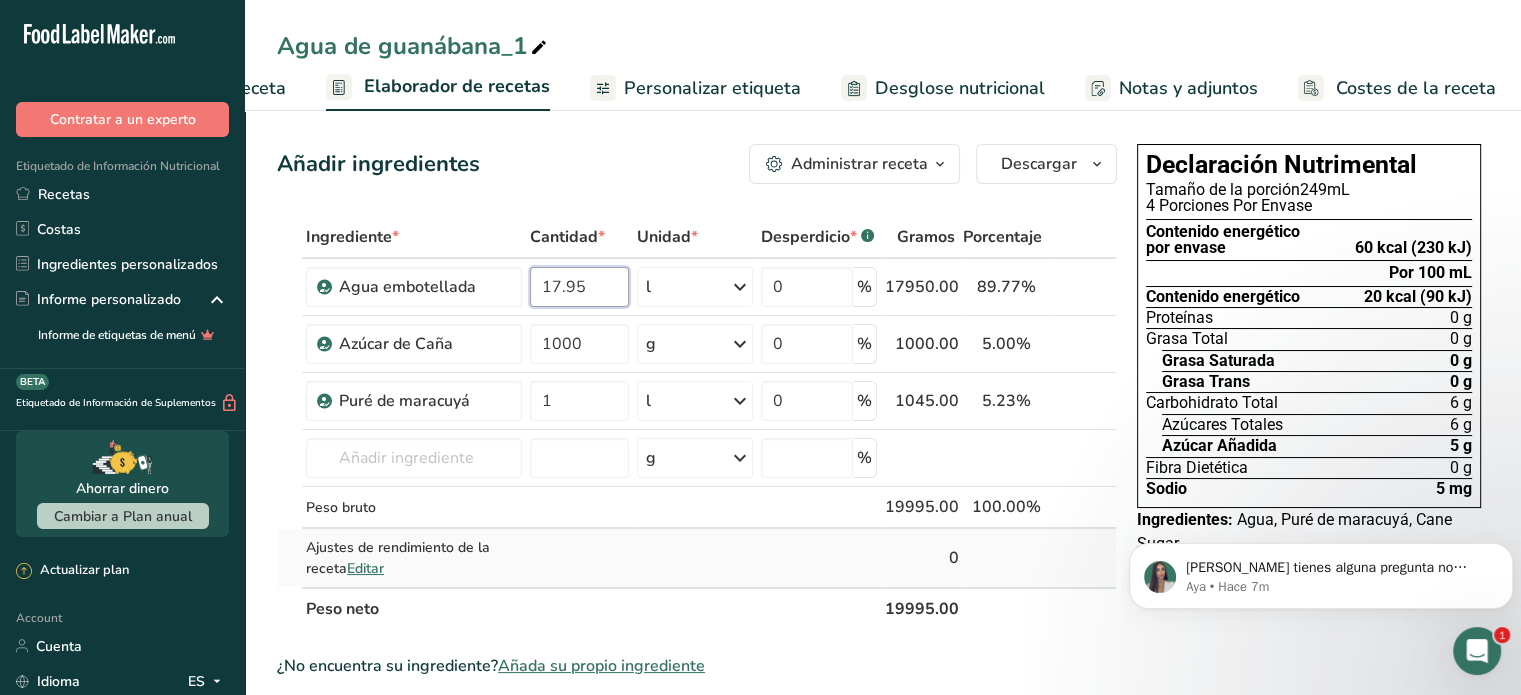 type on "17.95" 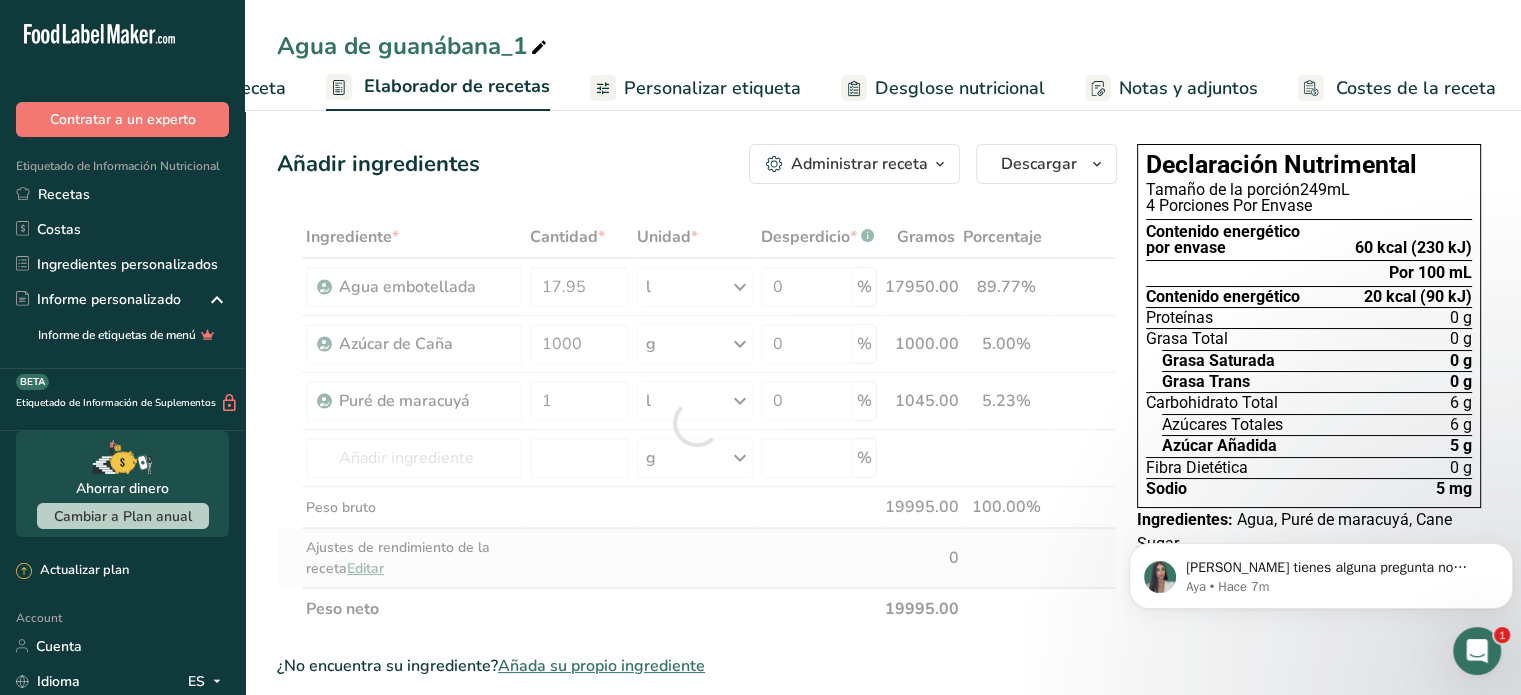click on "Ingrediente *
Cantidad *
Unidad *
Desperdicio *   .a-a{fill:#347362;}.b-a{fill:#fff;}          Gramos
Porcentaje
Agua embotellada
17.95
l
Unidades de peso
g
kg
mg
Ver más
Unidades de volumen
litro
Las unidades de volumen requieren una conversión de densidad. Si conoce la densidad de su ingrediente, introdúzcala a continuación. De lo contrario, haga clic en "RIA", nuestra asistente regulatoria de IA, quien podrá ayudarle.
1
lb/pie³
g/cm³
Confirmar
mL
1
lb/pie³
g/cm³
Confirmar
1             0" at bounding box center (697, 423) 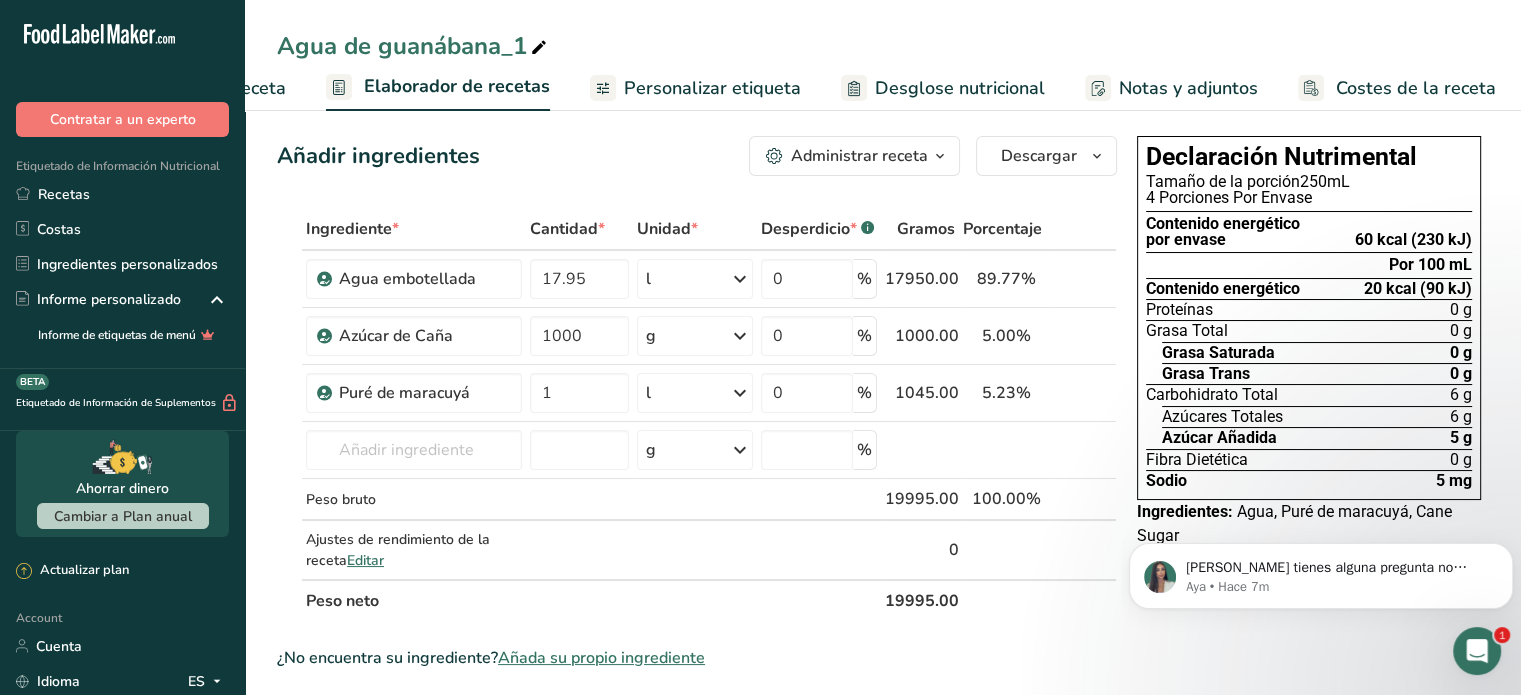 scroll, scrollTop: 8, scrollLeft: 0, axis: vertical 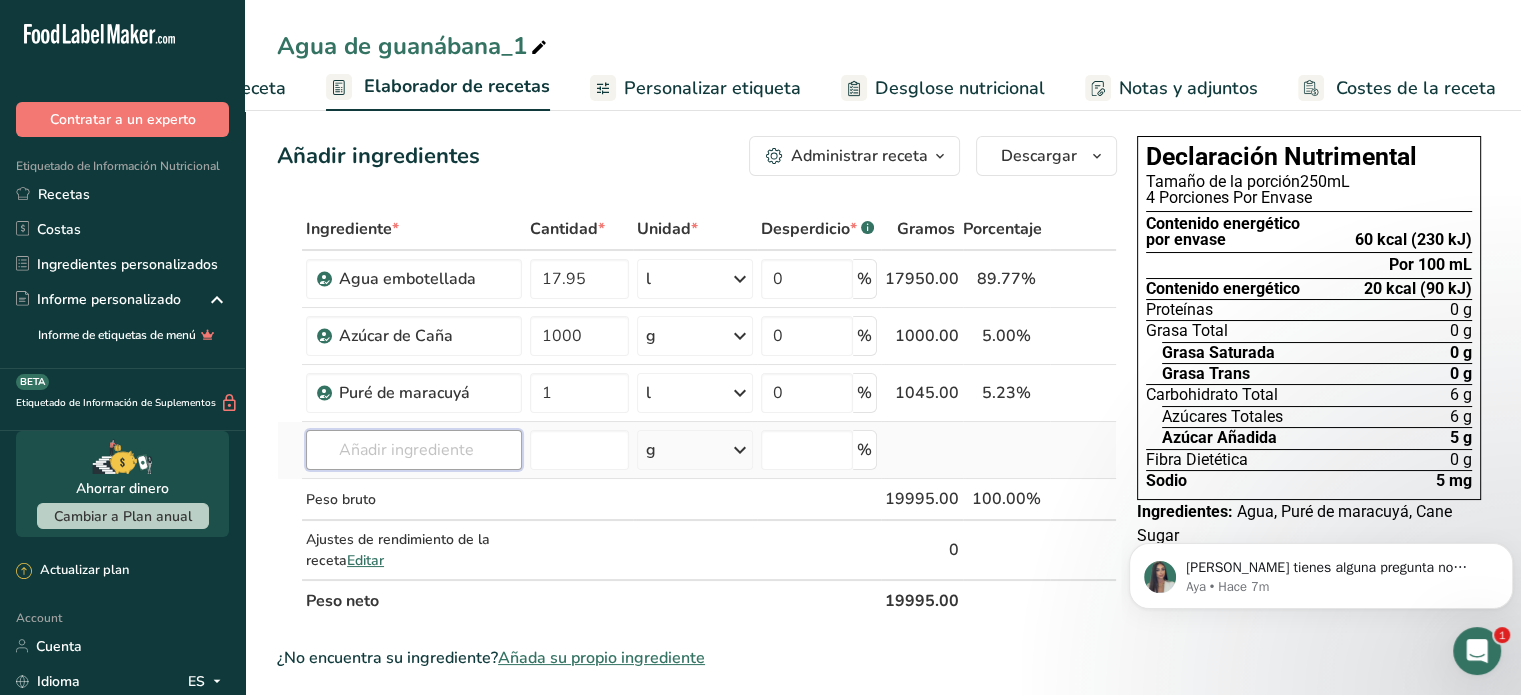 click at bounding box center (414, 450) 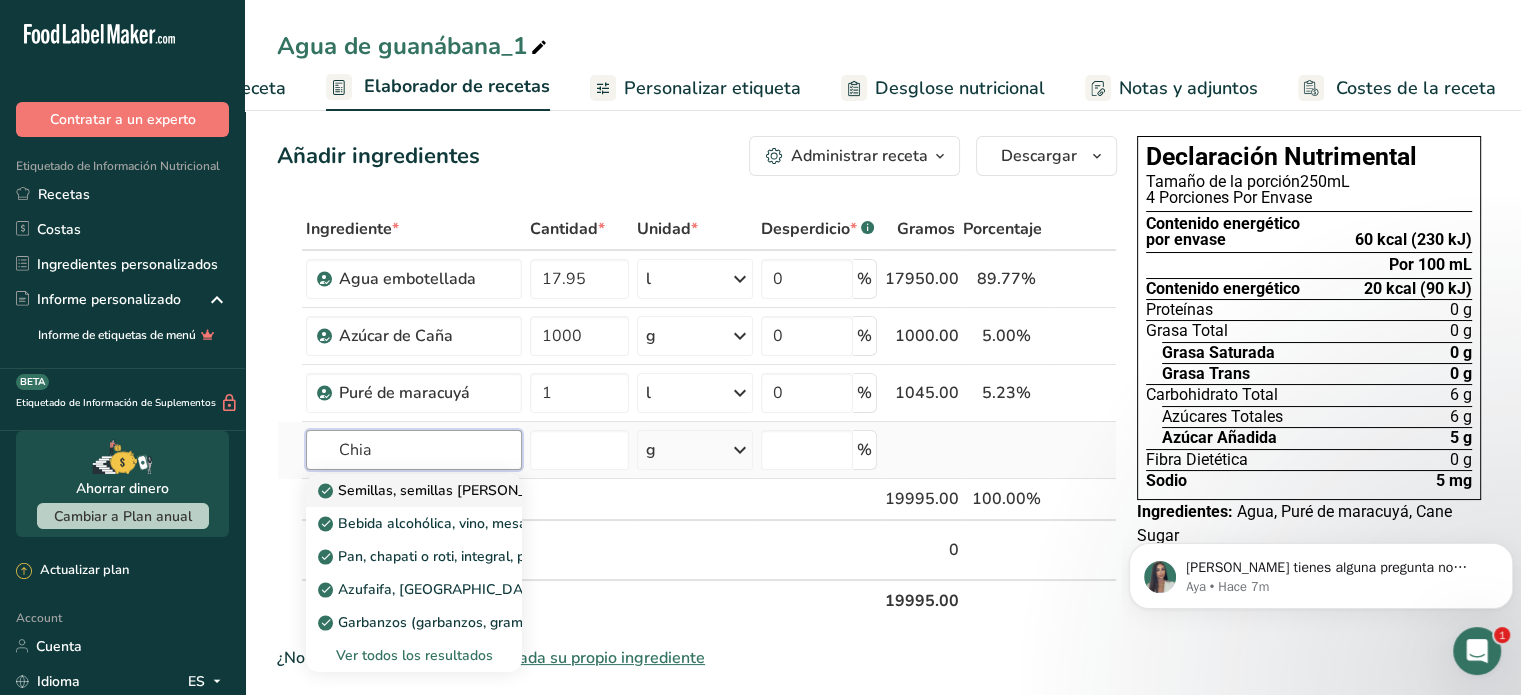 type on "Chia" 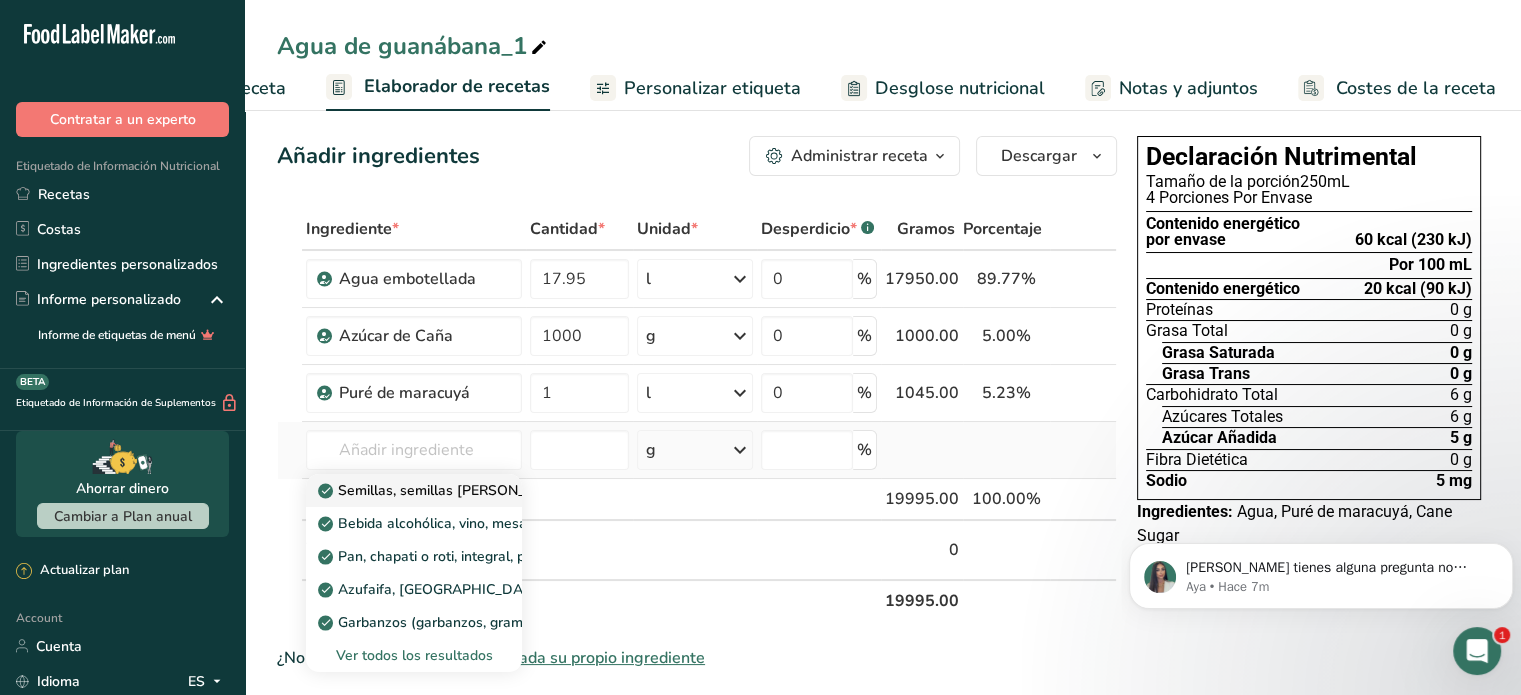 click on "Semillas, semillas de chía, secas." at bounding box center [469, 490] 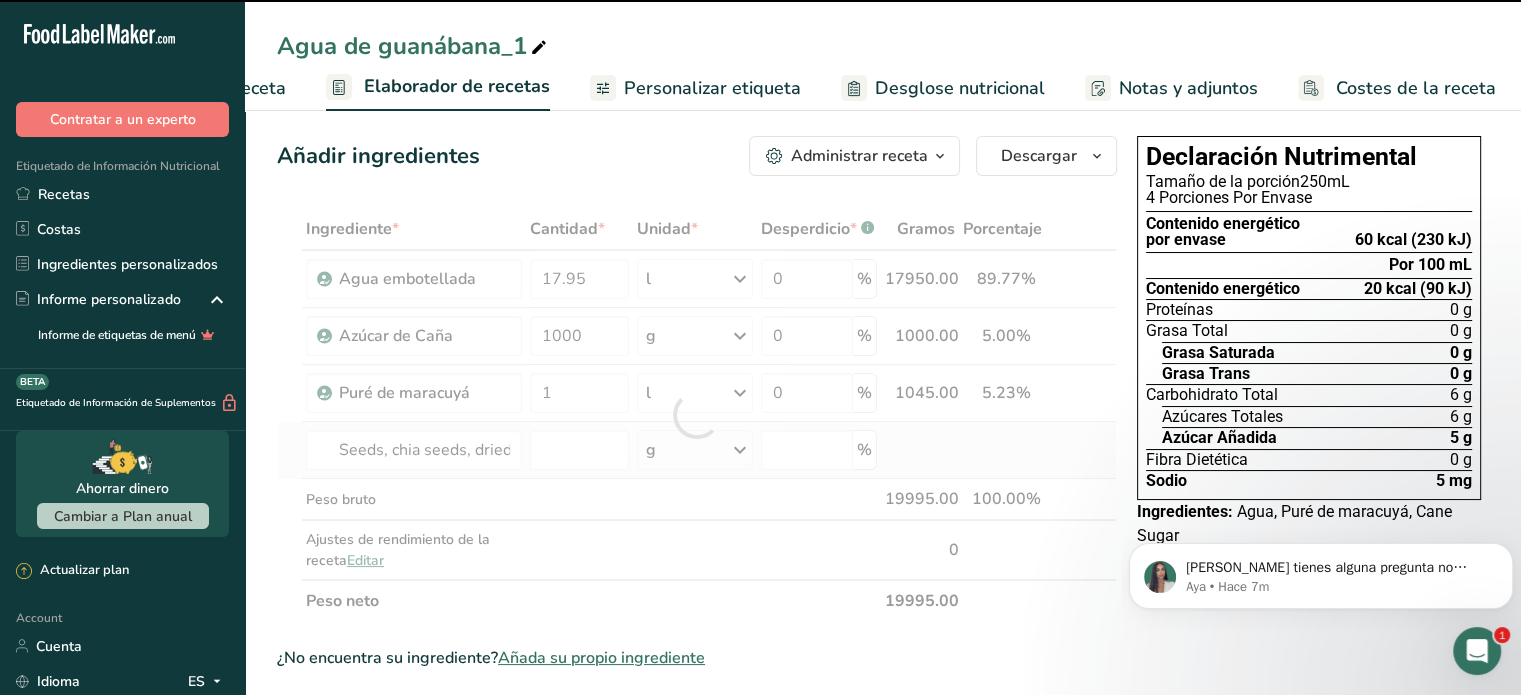 type on "0" 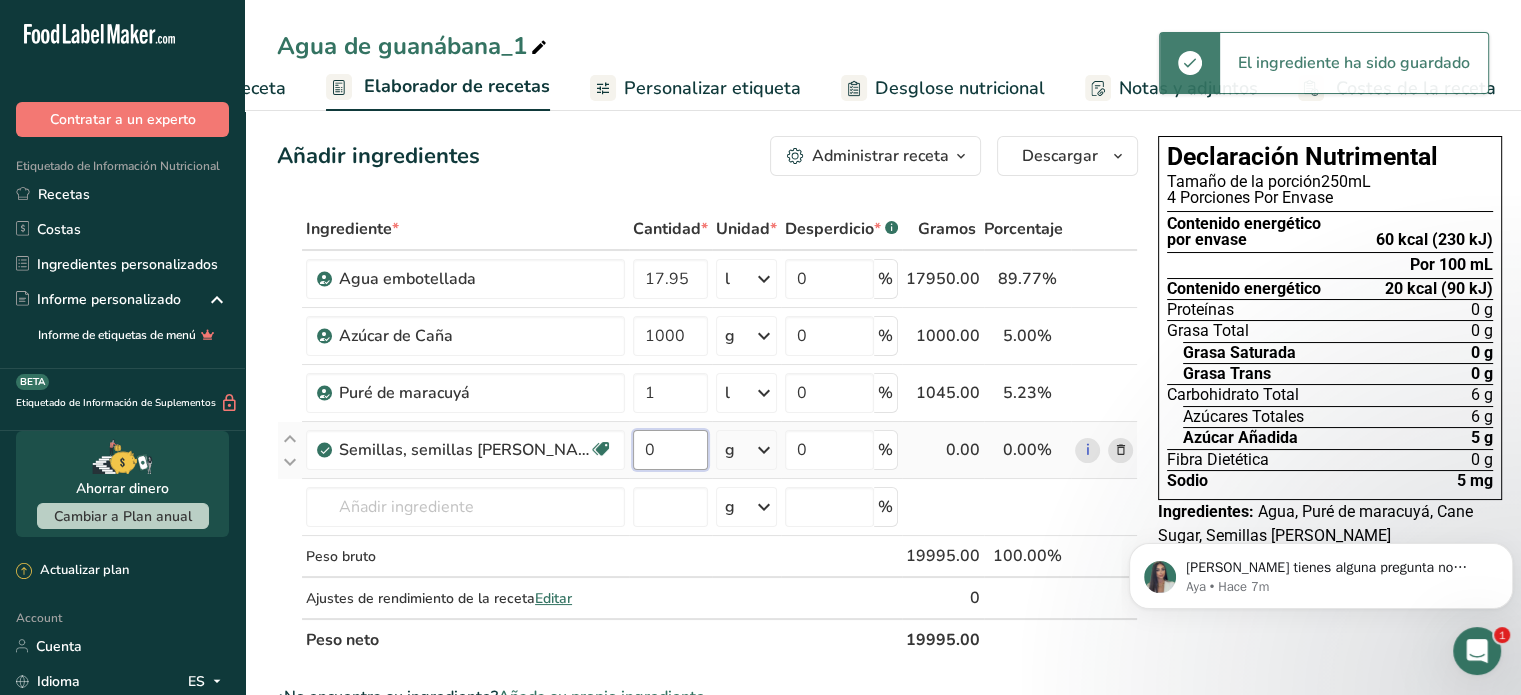 click on "0" at bounding box center (670, 450) 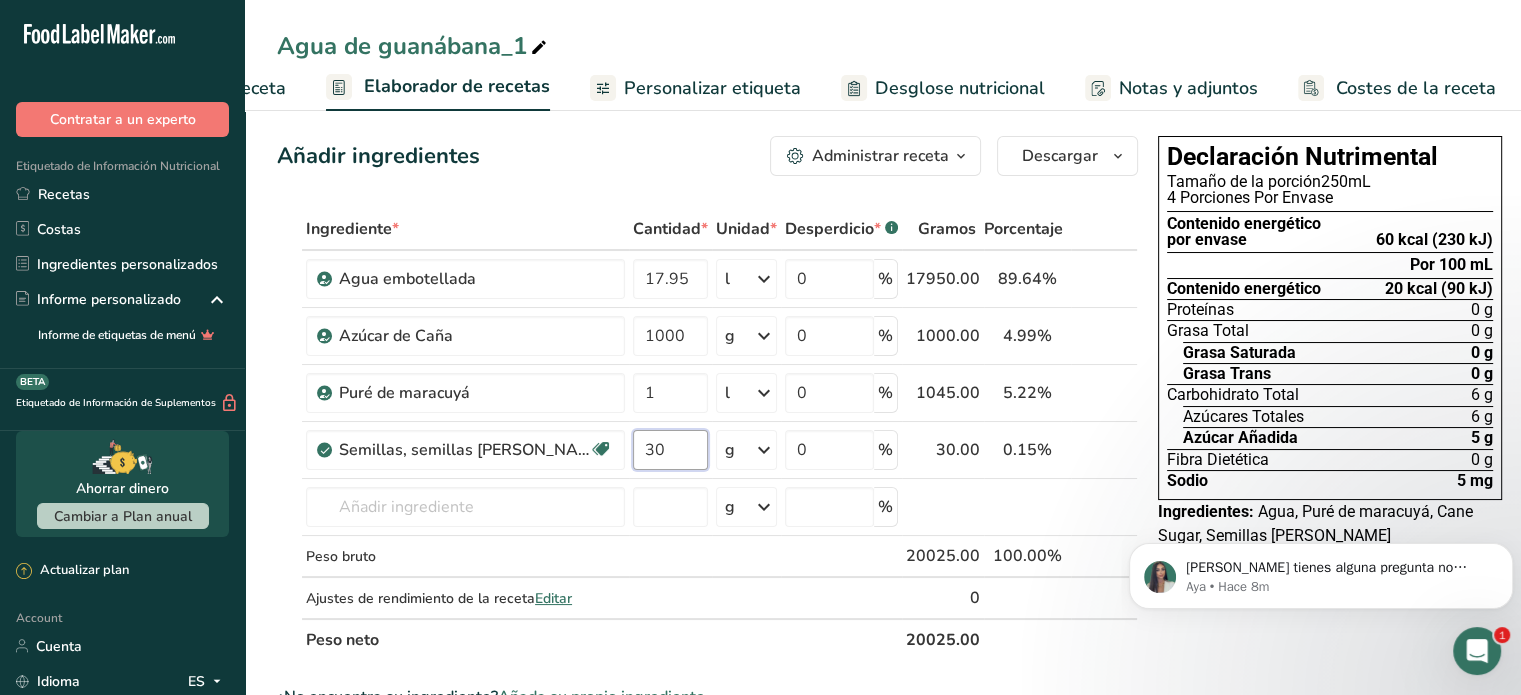 type on "30" 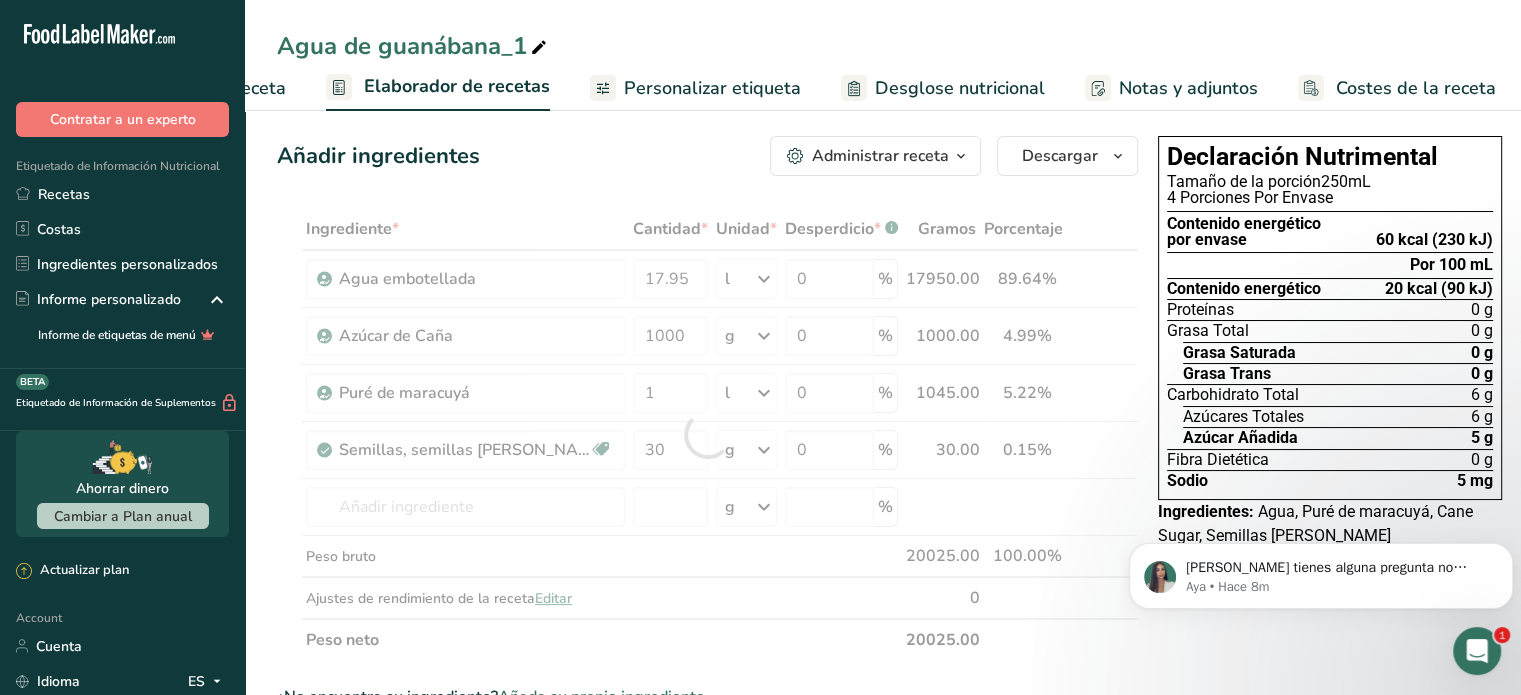 click on "Añadir ingredientes
Administrar receta         Eliminar receta           Duplicar receta             Escalar receta             Guardar como subreceta   .a-a{fill:#347362;}.b-a{fill:#fff;}                               Desglose nutricional                 Tarjeta de la receta
Novedad
Informe de patrón de aminoácidos             Historial de actividad
Descargar
Elija su estilo de etiqueta preferido
Etiqueta estándar FDA
Etiqueta estándar FDA
El formato más común para etiquetas de información nutricional en cumplimiento con el tipo de letra, estilo y requisitos de la FDA.
Etiqueta tabular FDA
Un formato de etiqueta conforme a las regulaciones de la FDA presentado en una disposición tabular (horizontal).
Etiqueta lineal FDA" at bounding box center [713, 724] 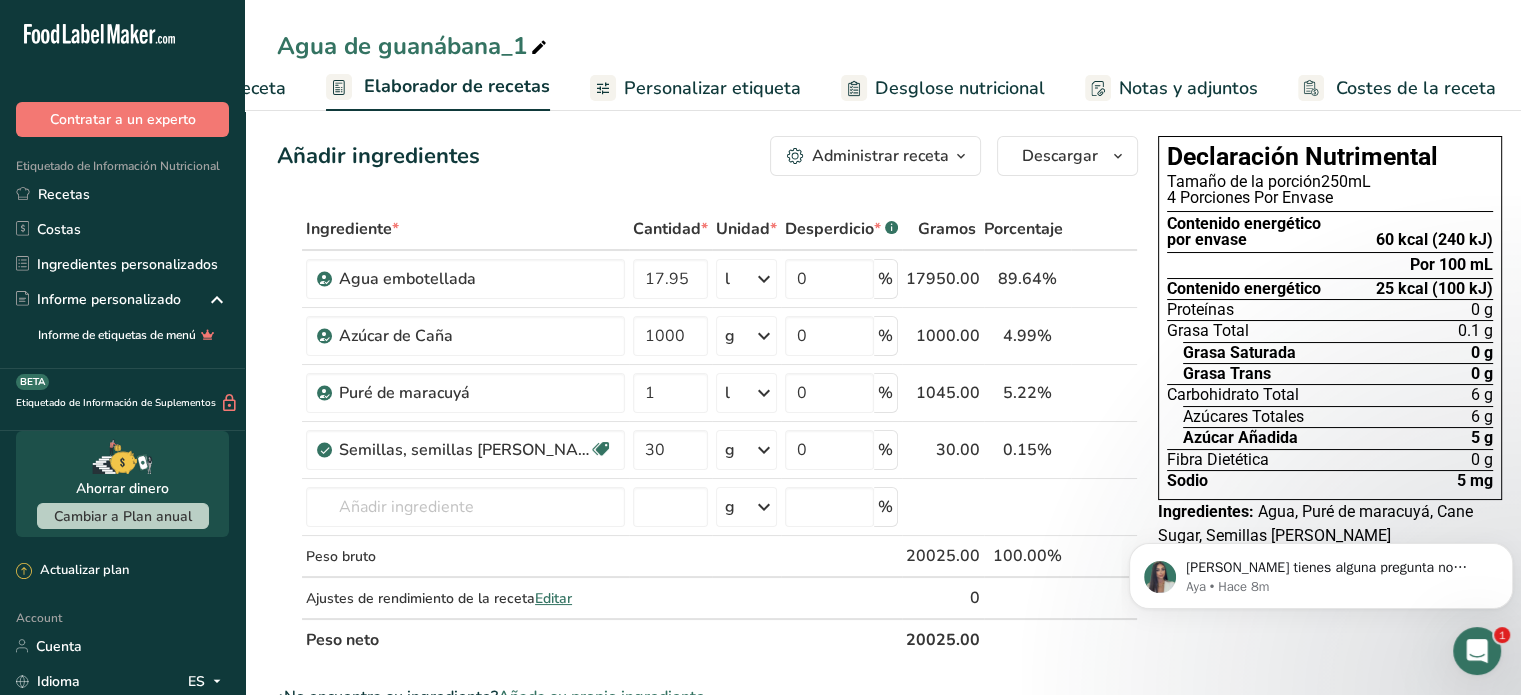 click on "Declaración Nutrimental
Tamaño de la porción
250mL
4 Porciones Por Envase
Contenido energético   por envase
60 kcal (240 kJ)
Por 100 mL
Contenido energético
25 kcal (100 kJ)
Proteínas
0 g
Grasa Total
0.1 g
Grasa Saturada
0 g
Grasa Trans
0 g
Carbohidrato Total
6 g
Azúcares Totales
6 g
Azúcar Añadida
5 g
Fibra Dietética
0 g
Sodio
5 mg
Ingredientes:" at bounding box center (1330, 724) 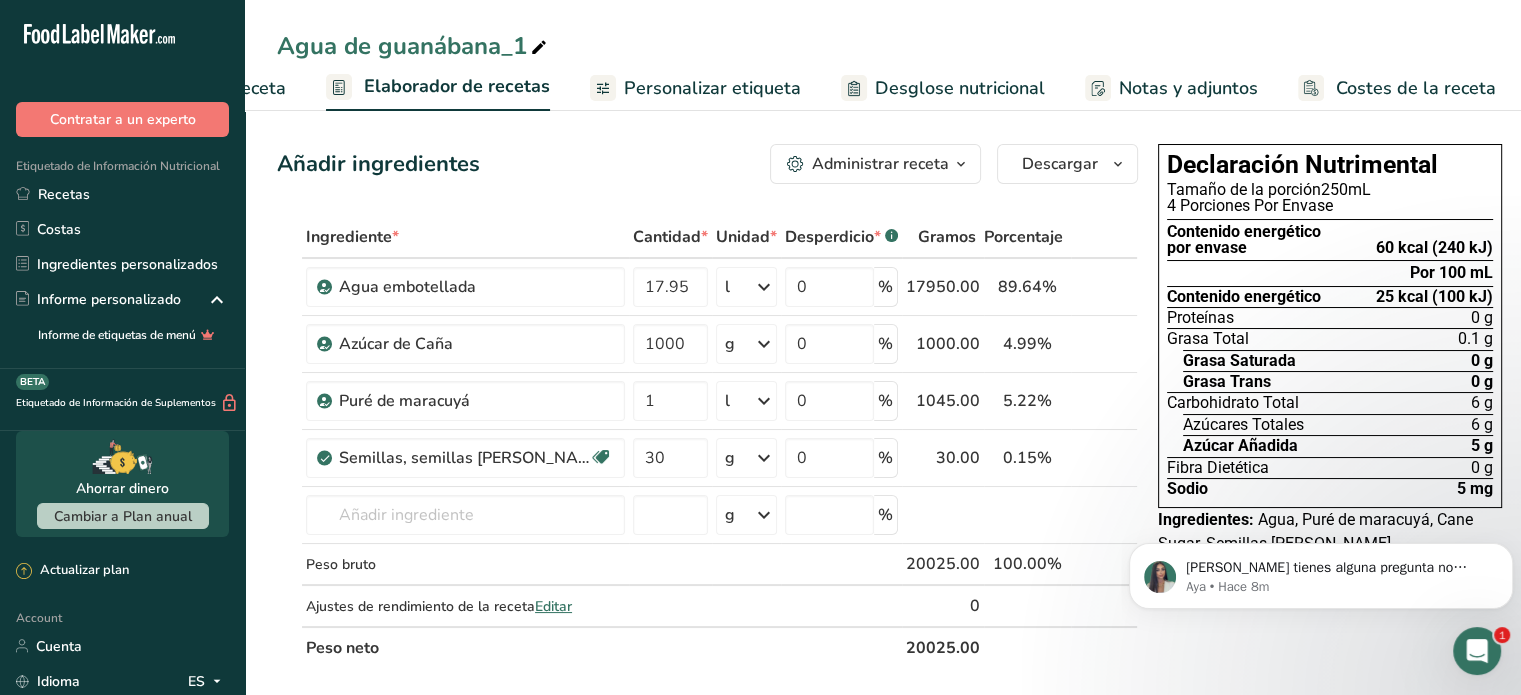 scroll, scrollTop: 0, scrollLeft: 0, axis: both 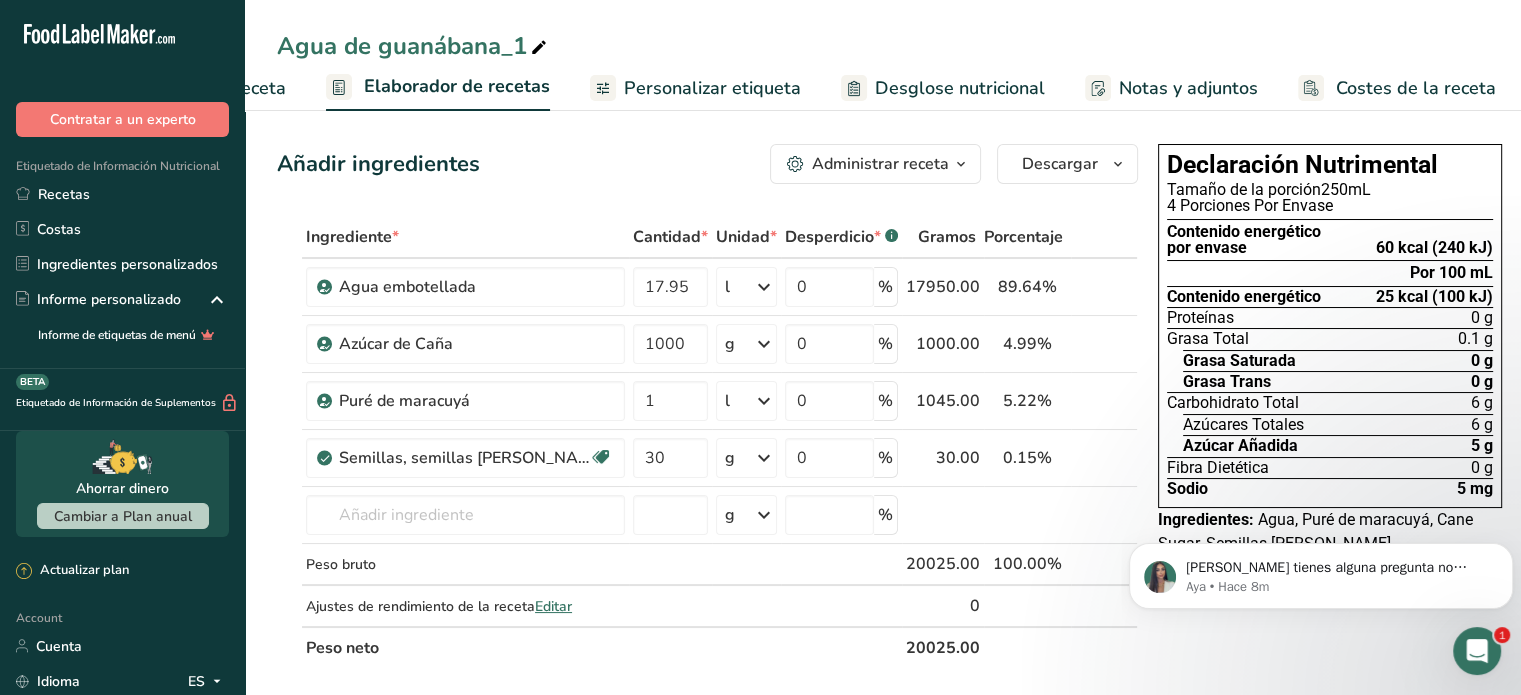 click on "Personalizar etiqueta" at bounding box center [695, 88] 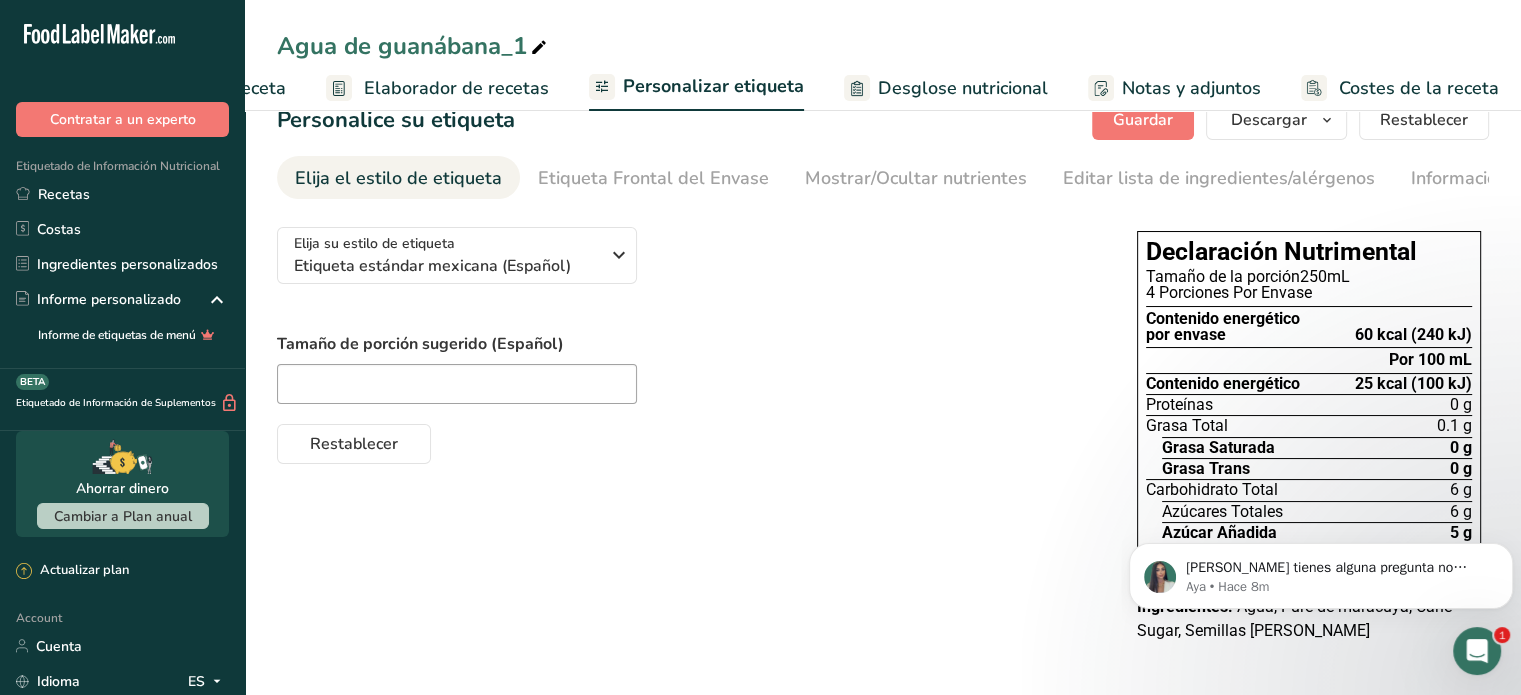 scroll, scrollTop: 0, scrollLeft: 0, axis: both 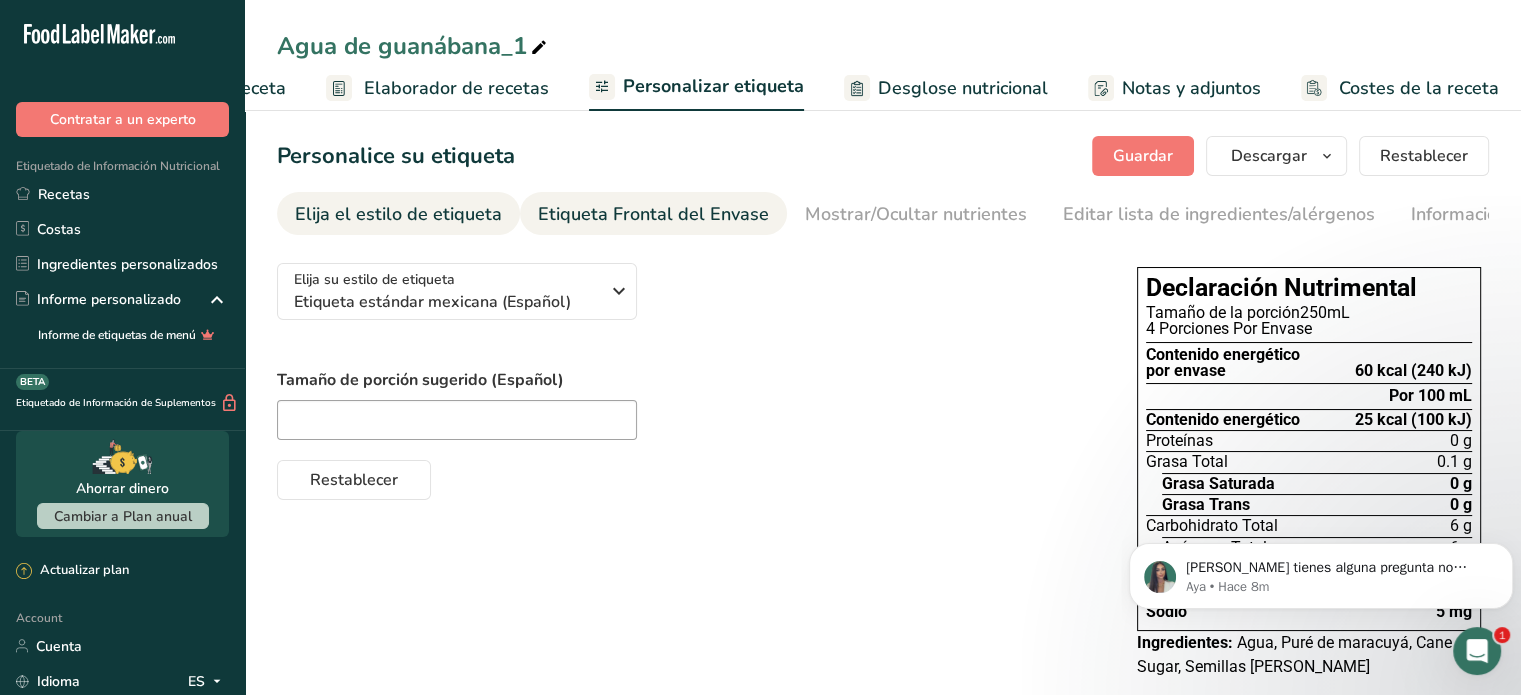 click on "Etiqueta Frontal del Envase" at bounding box center (653, 214) 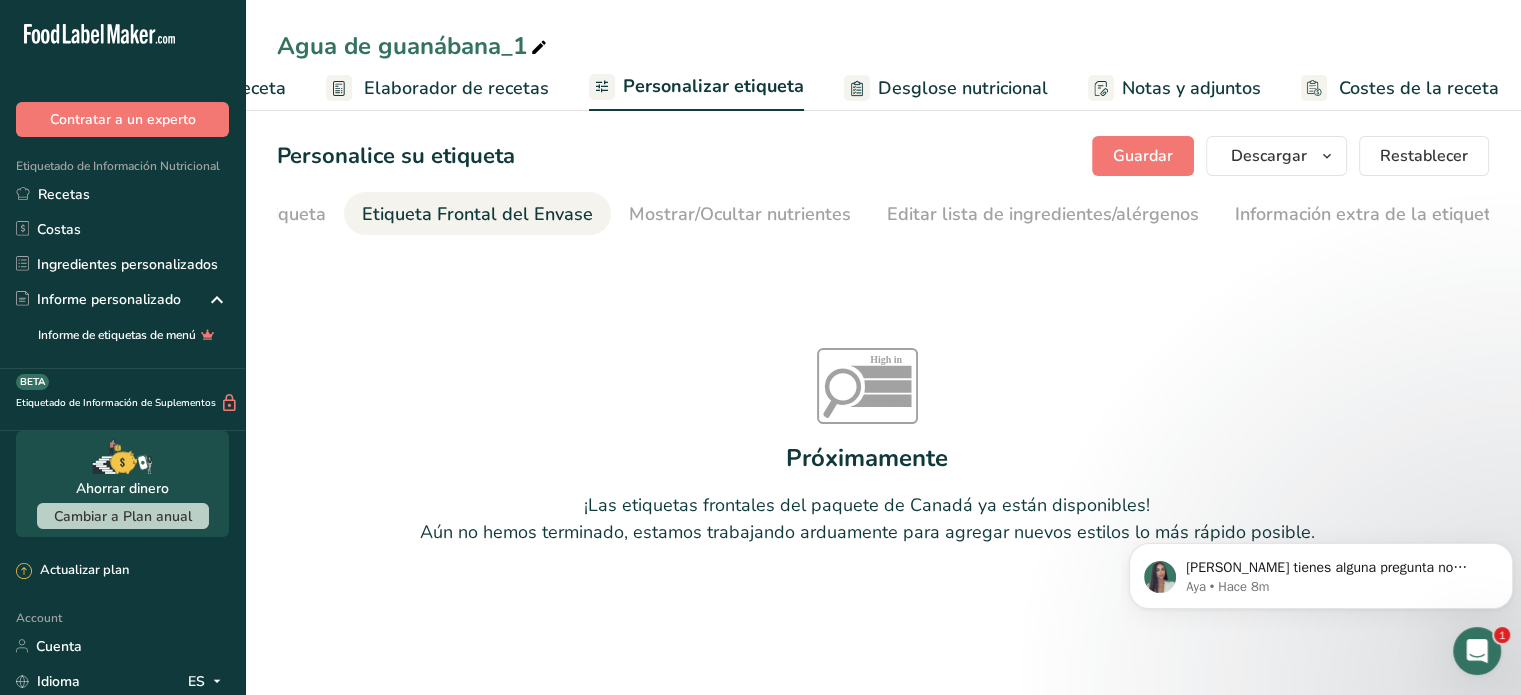 scroll, scrollTop: 0, scrollLeft: 177, axis: horizontal 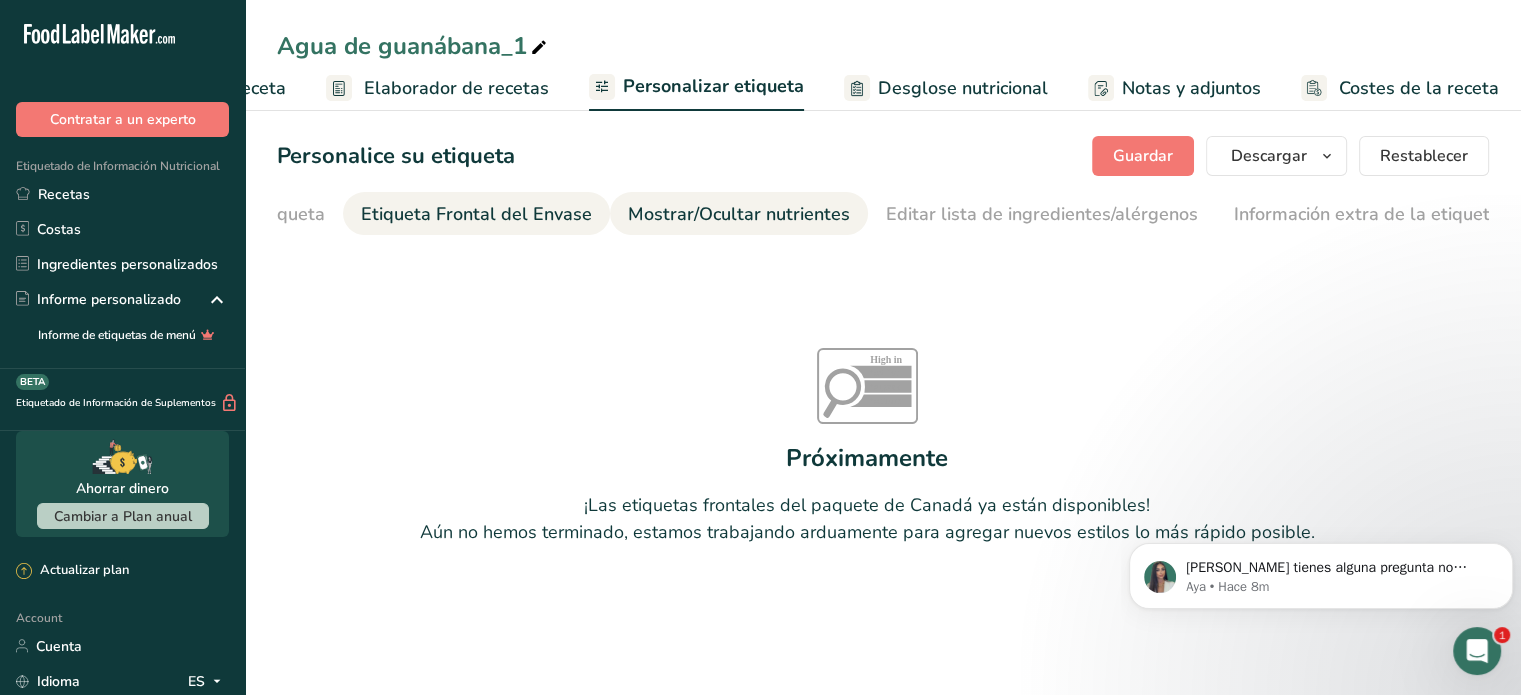 click on "Mostrar/Ocultar nutrientes" at bounding box center [739, 214] 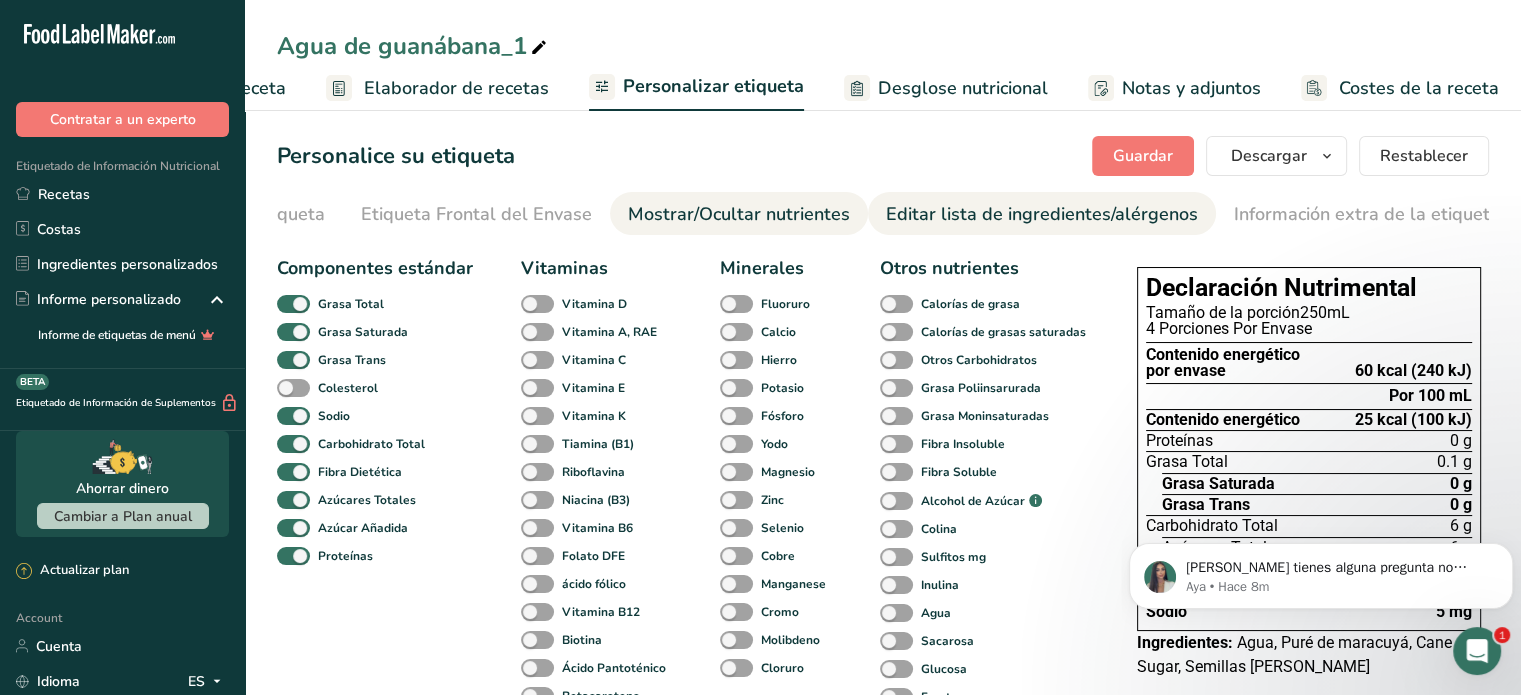 click on "Editar lista de ingredientes/alérgenos" at bounding box center [1042, 214] 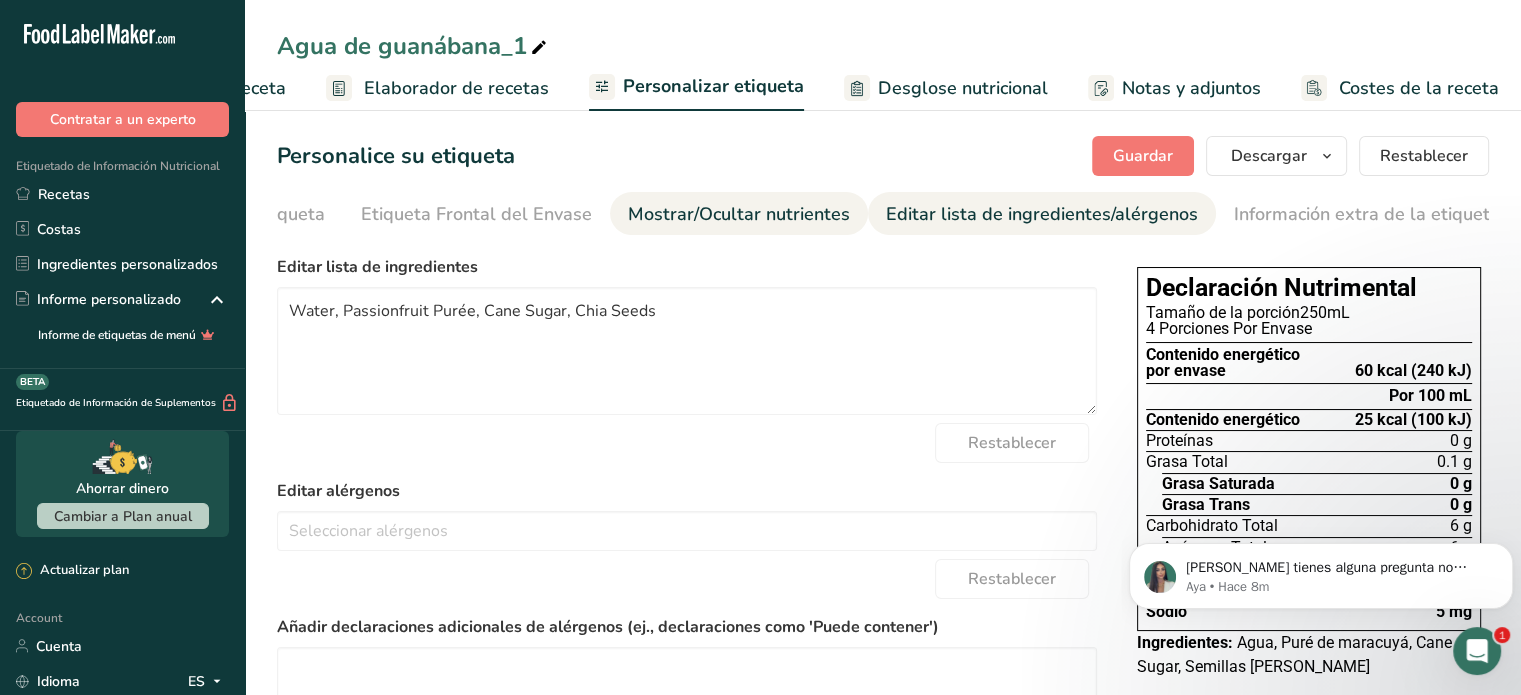 click on "Mostrar/Ocultar nutrientes" at bounding box center (739, 214) 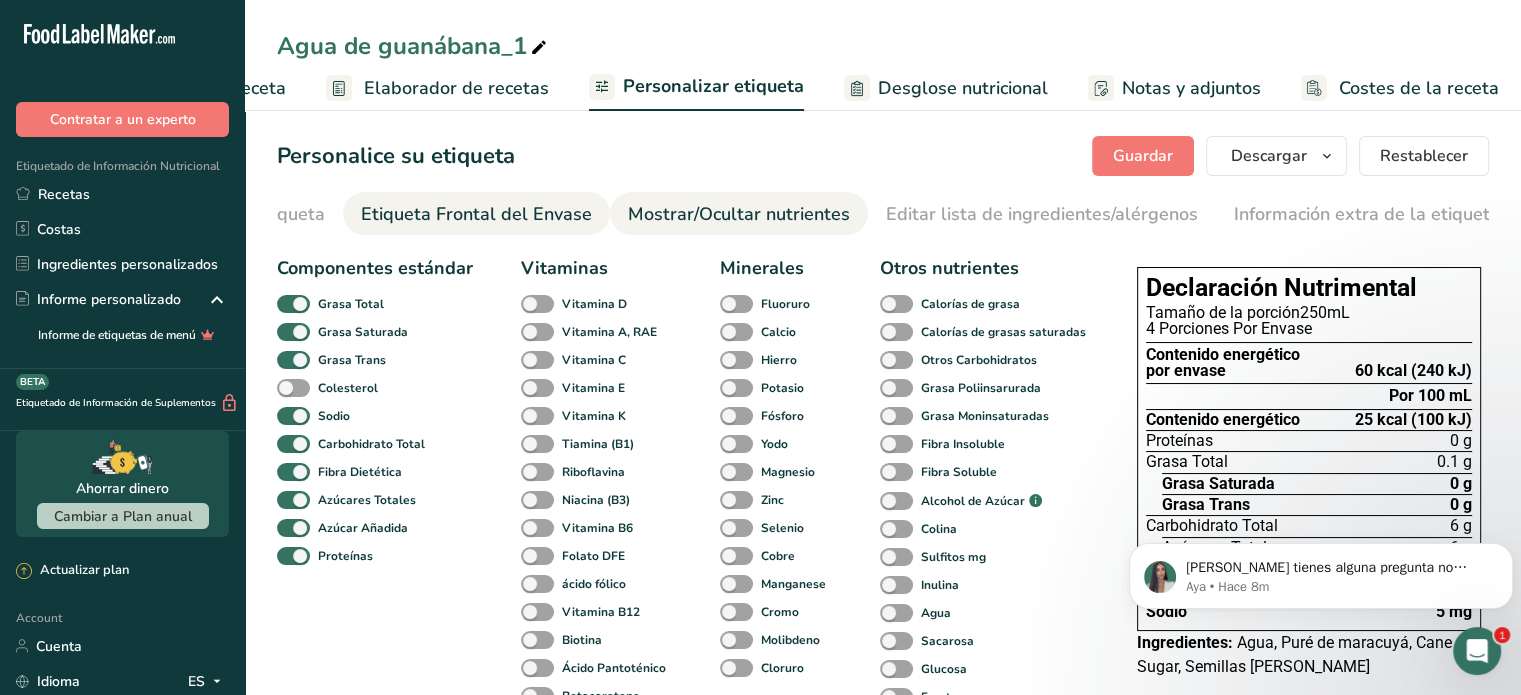 click on "Etiqueta Frontal del Envase" at bounding box center (476, 214) 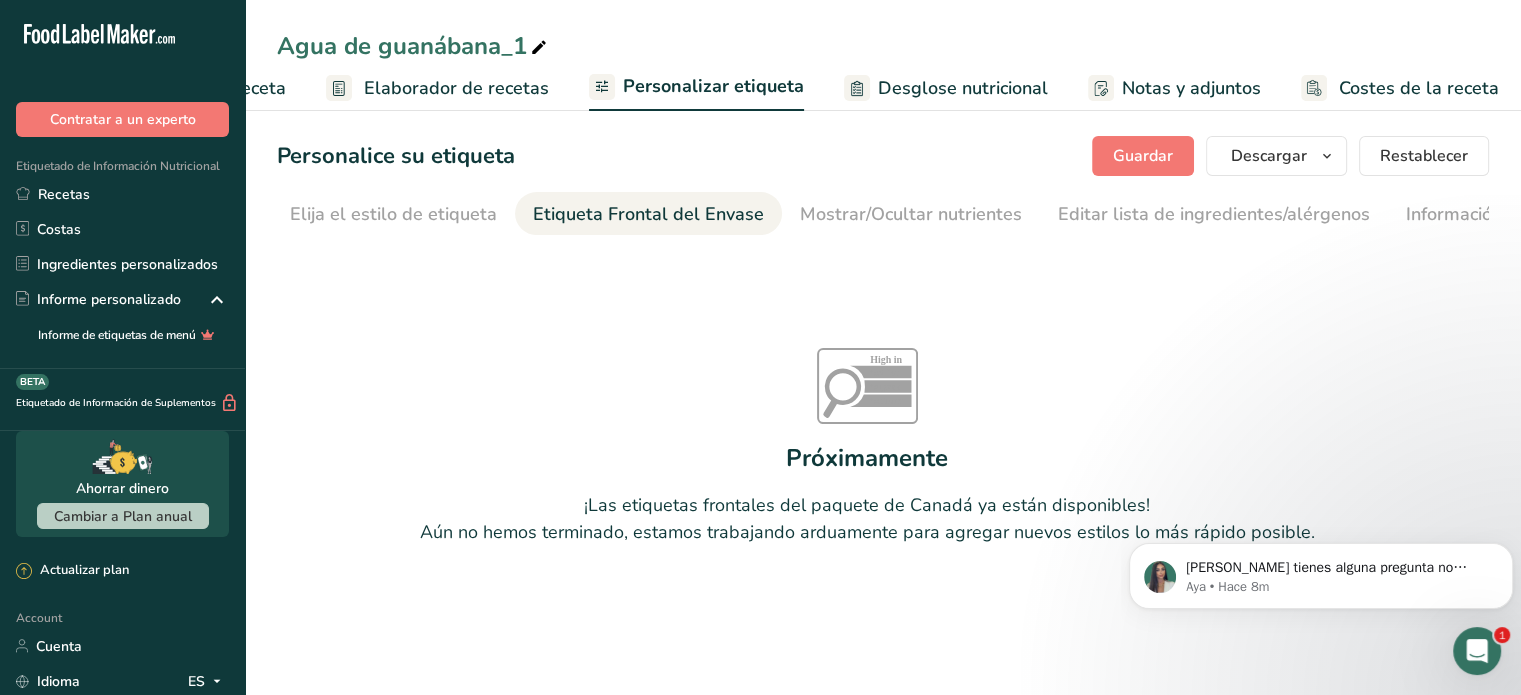 scroll, scrollTop: 0, scrollLeft: 0, axis: both 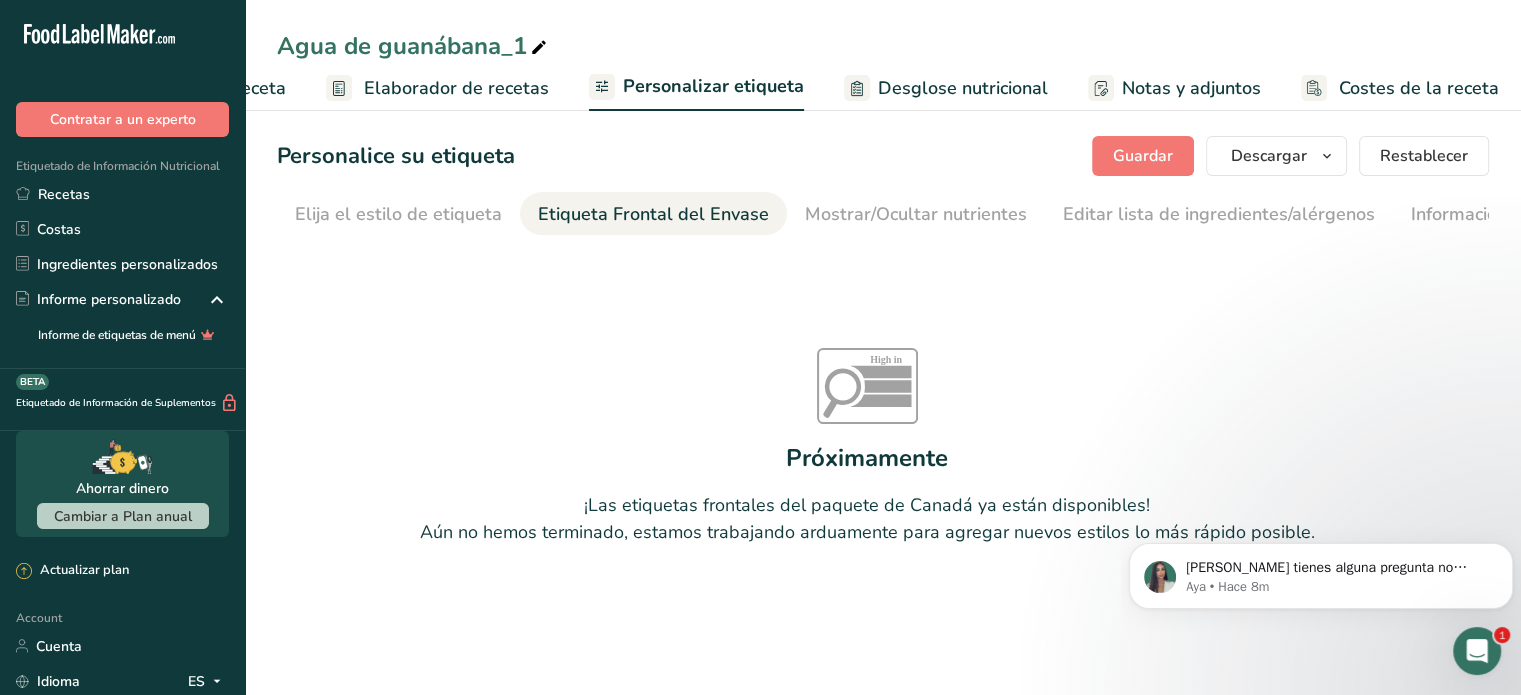 click on "¡Las etiquetas frontales del paquete de Canadá ya están disponibles!
Aún no hemos terminado, estamos trabajando arduamente para agregar nuevos estilos lo más rápido posible." at bounding box center [867, 519] 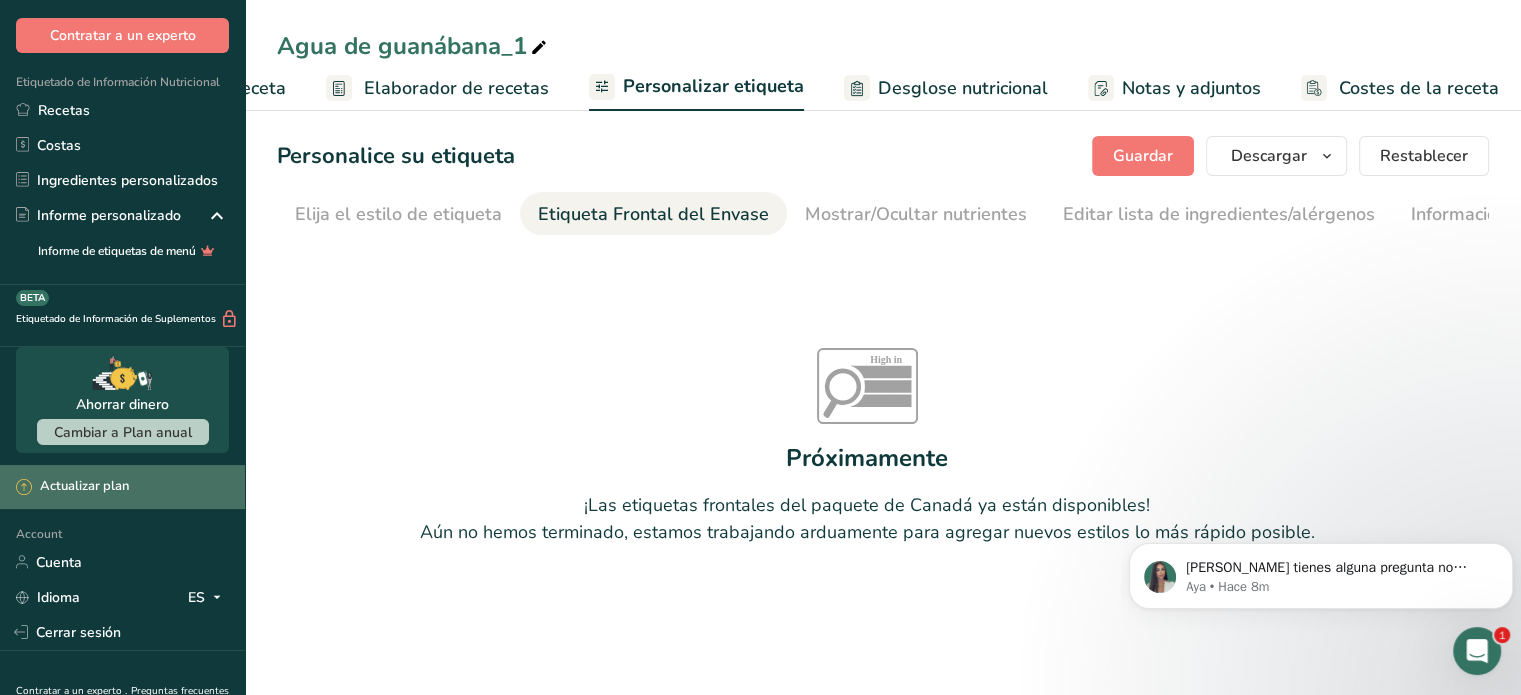 scroll, scrollTop: 0, scrollLeft: 0, axis: both 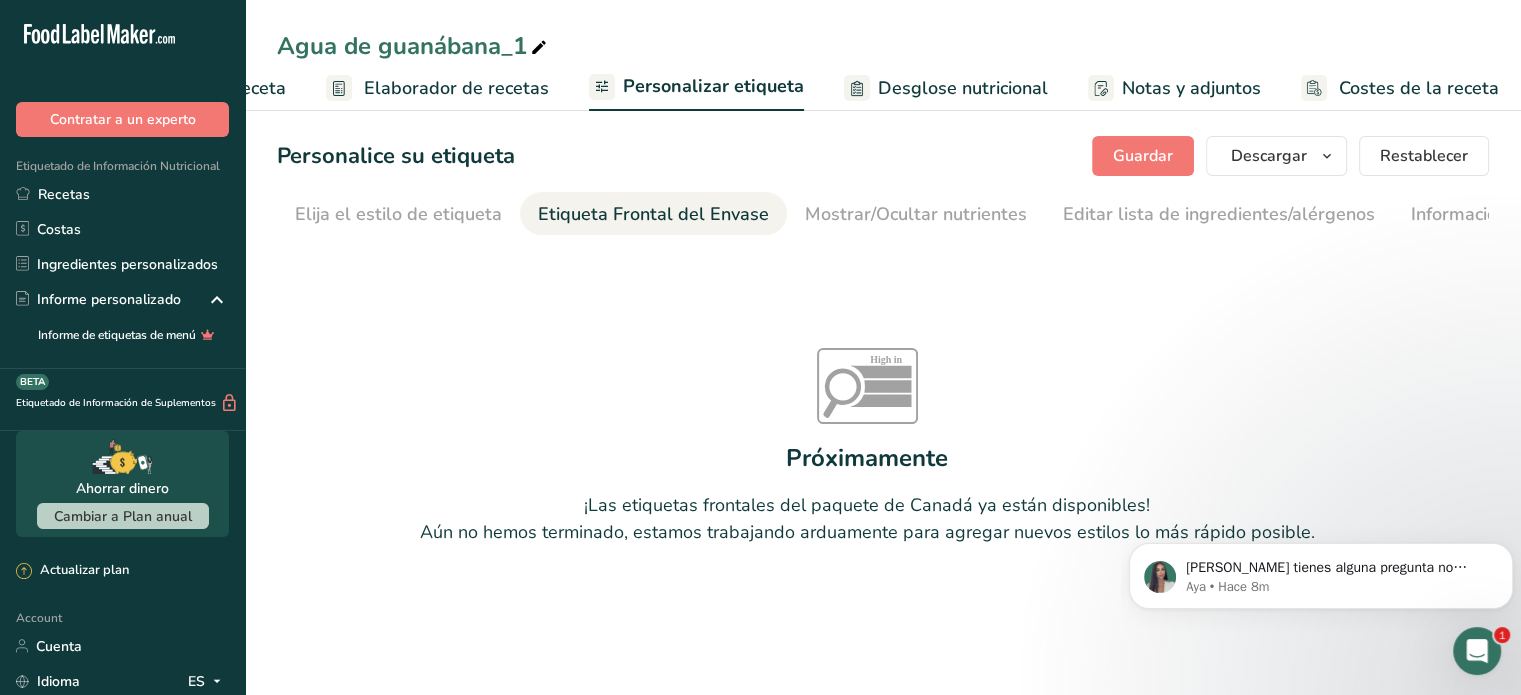 click on "Elaborador de recetas" at bounding box center [456, 88] 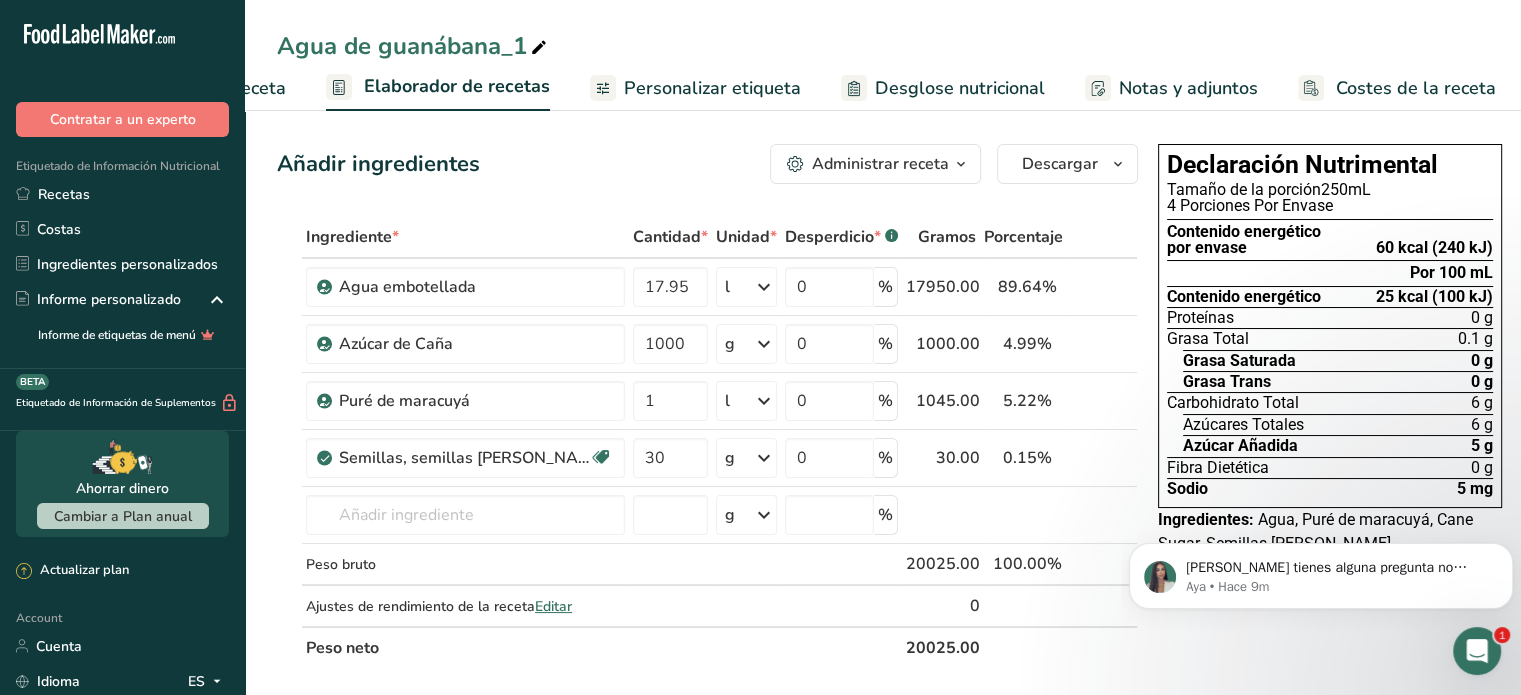 click on "Personalizar etiqueta" at bounding box center (695, 88) 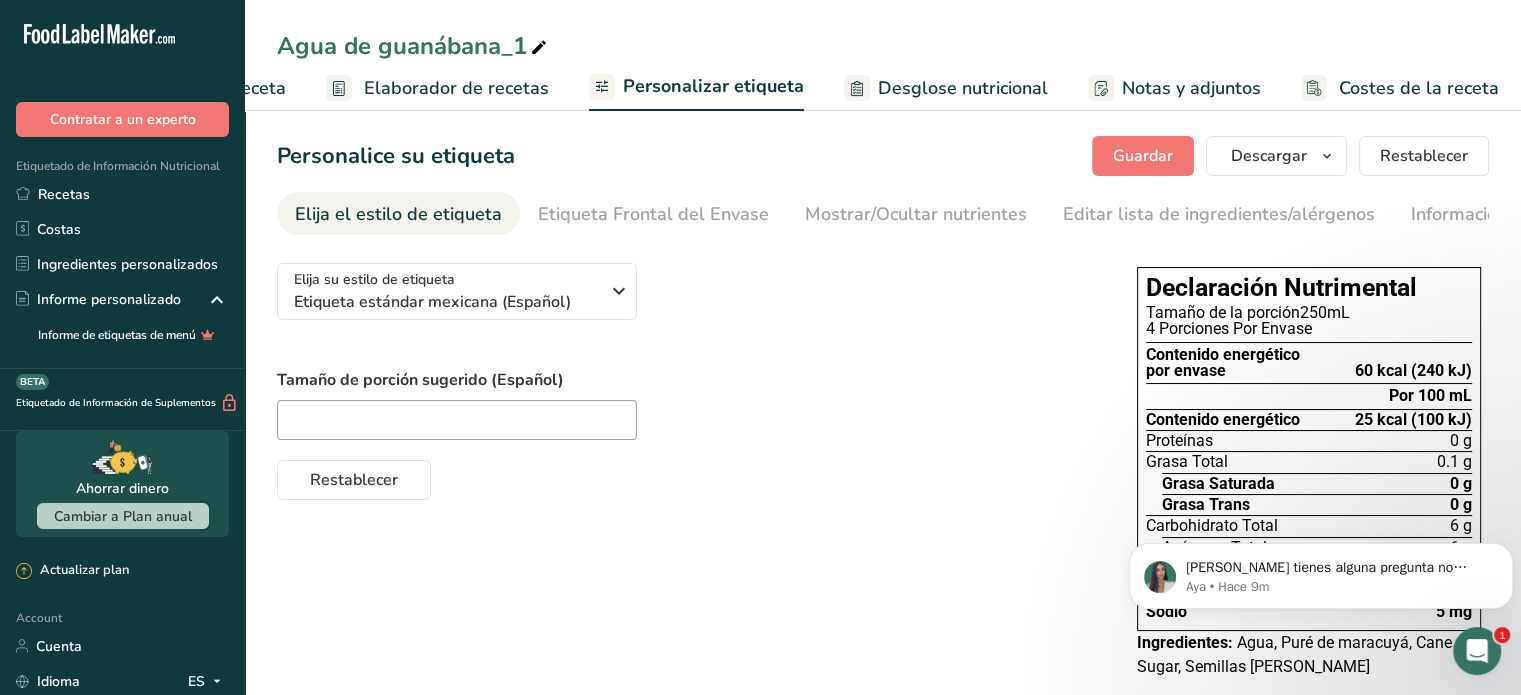 click on "Desglose nutricional" at bounding box center (963, 88) 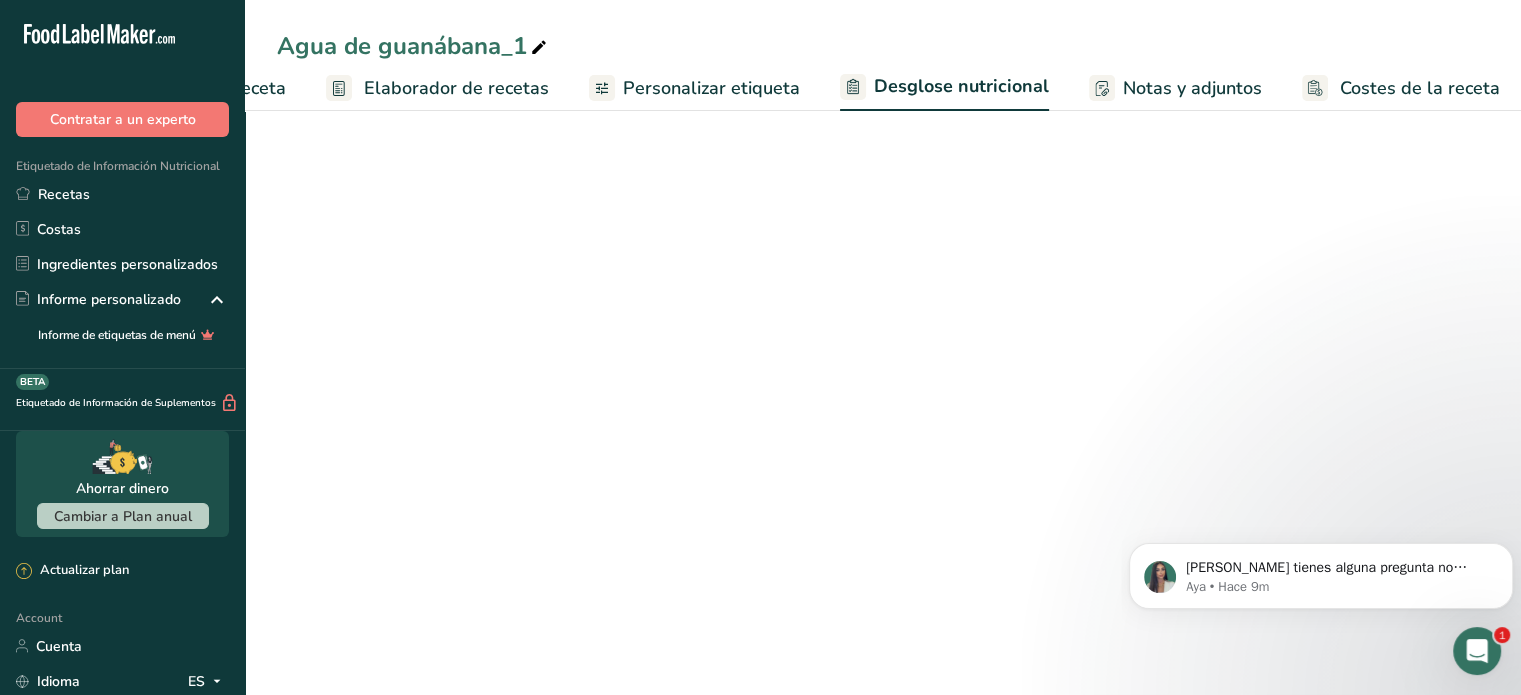 scroll, scrollTop: 0, scrollLeft: 222, axis: horizontal 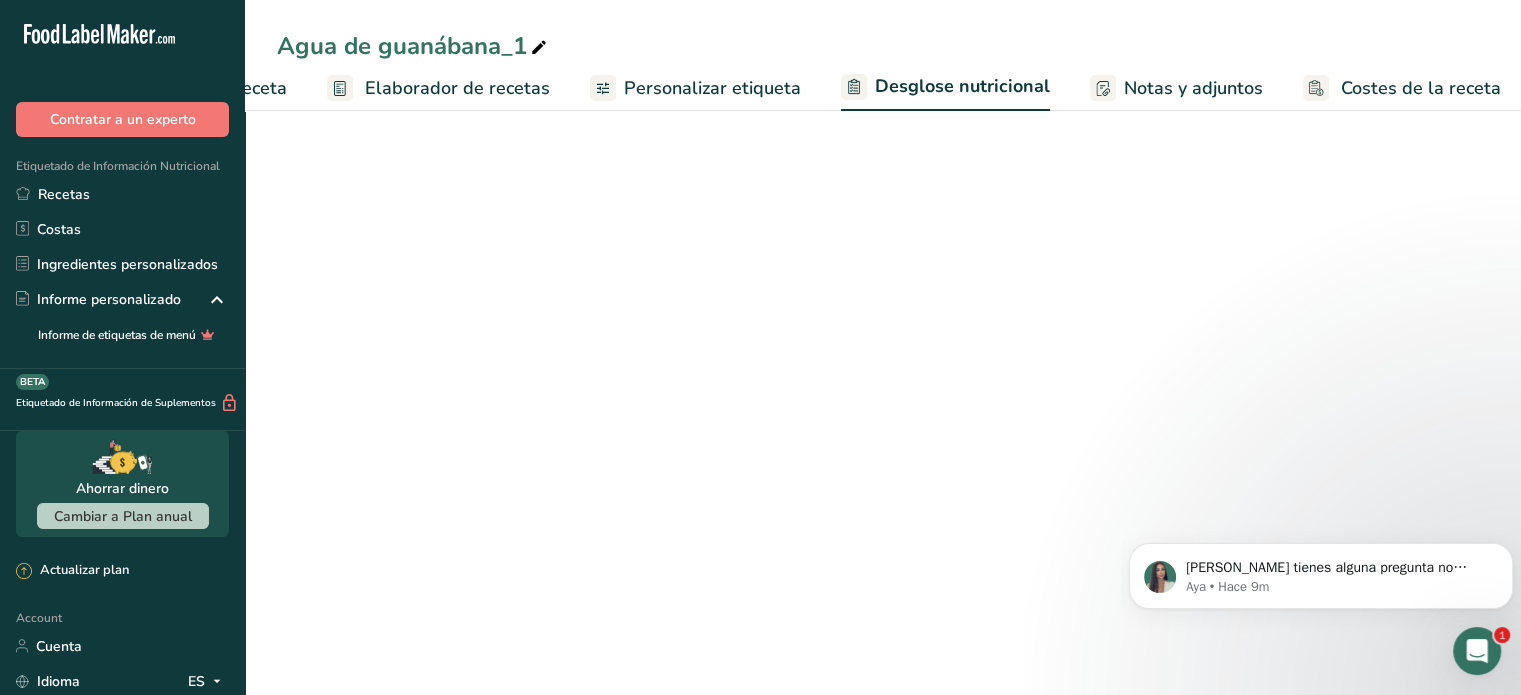 select on "Calories" 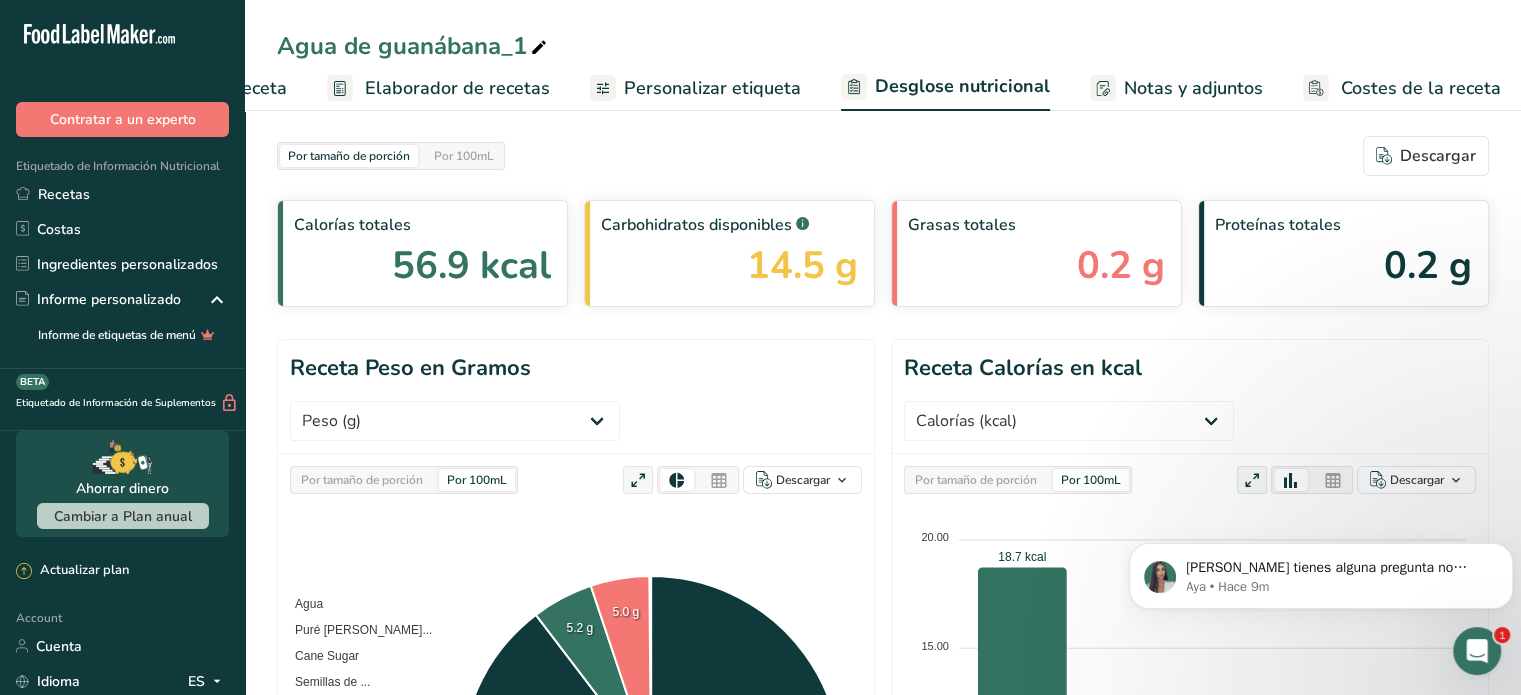 click on "Personalizar etiqueta" at bounding box center [695, 88] 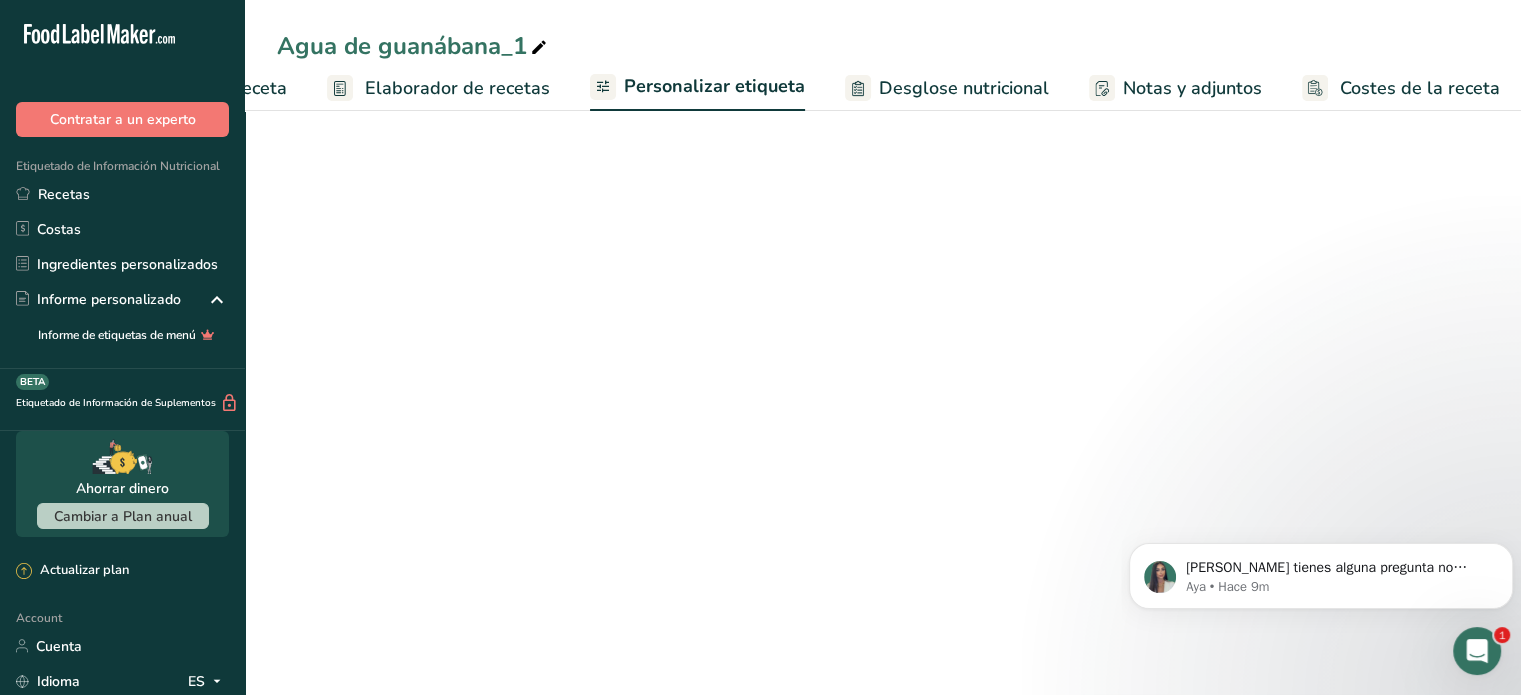 scroll, scrollTop: 0, scrollLeft: 223, axis: horizontal 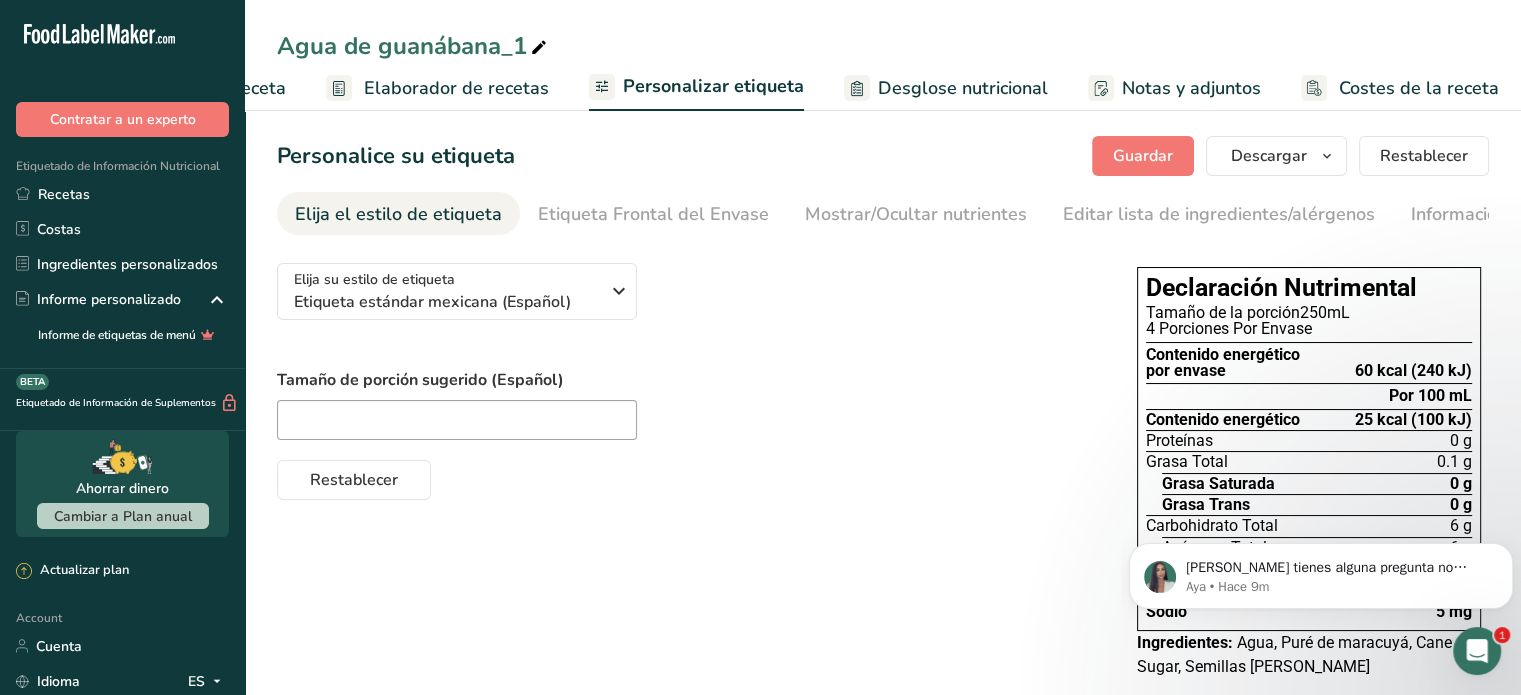 click on "Agua, Puré de maracuyá, Cane Sugar, Semillas de chia" at bounding box center [1294, 654] 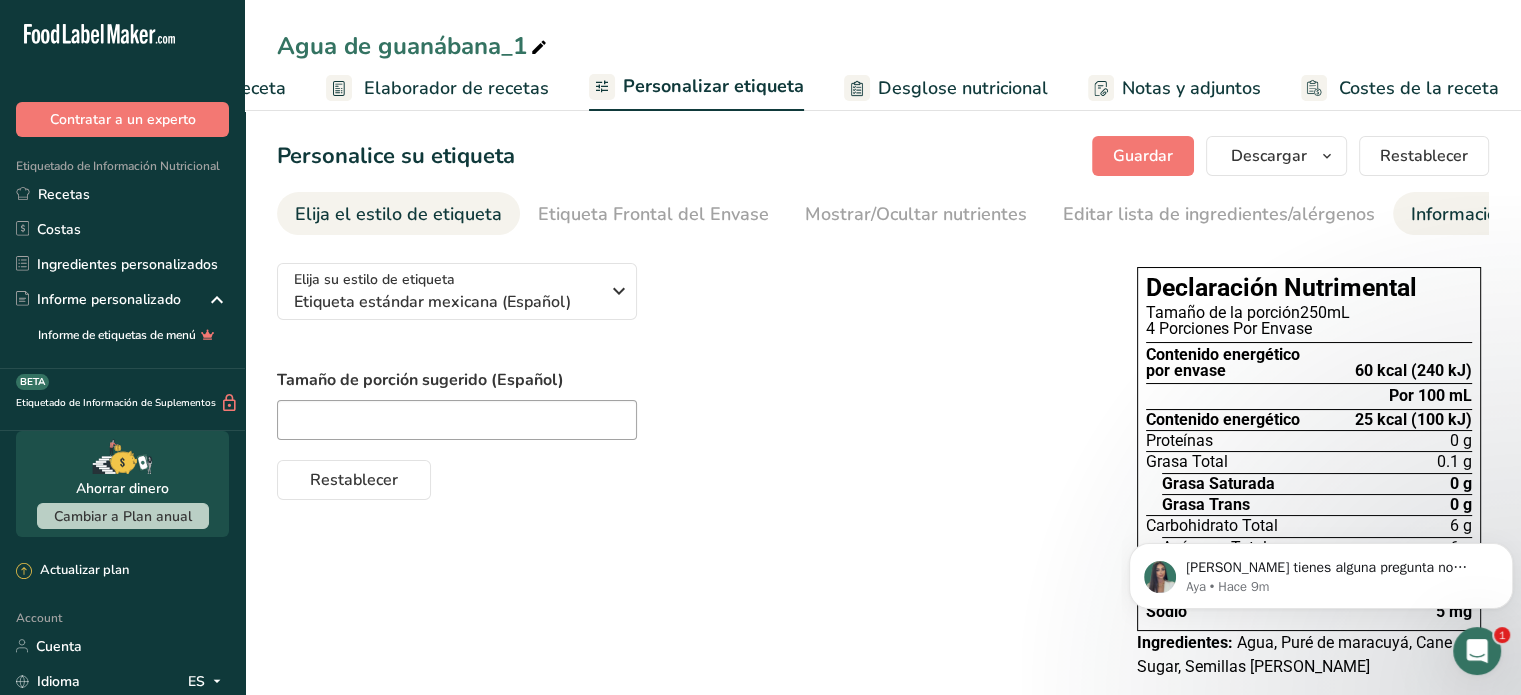 click on "Información extra de la etiqueta" at bounding box center [1544, 214] 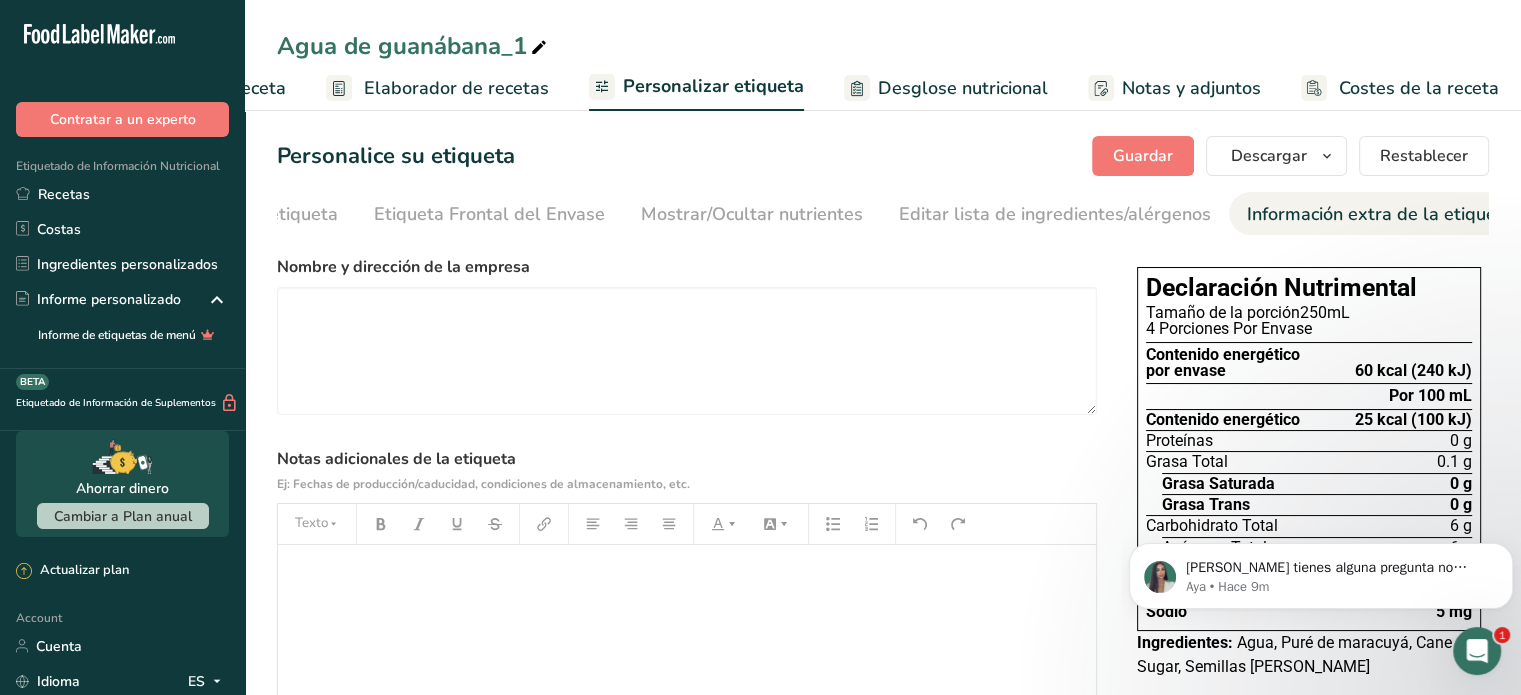 scroll, scrollTop: 0, scrollLeft: 177, axis: horizontal 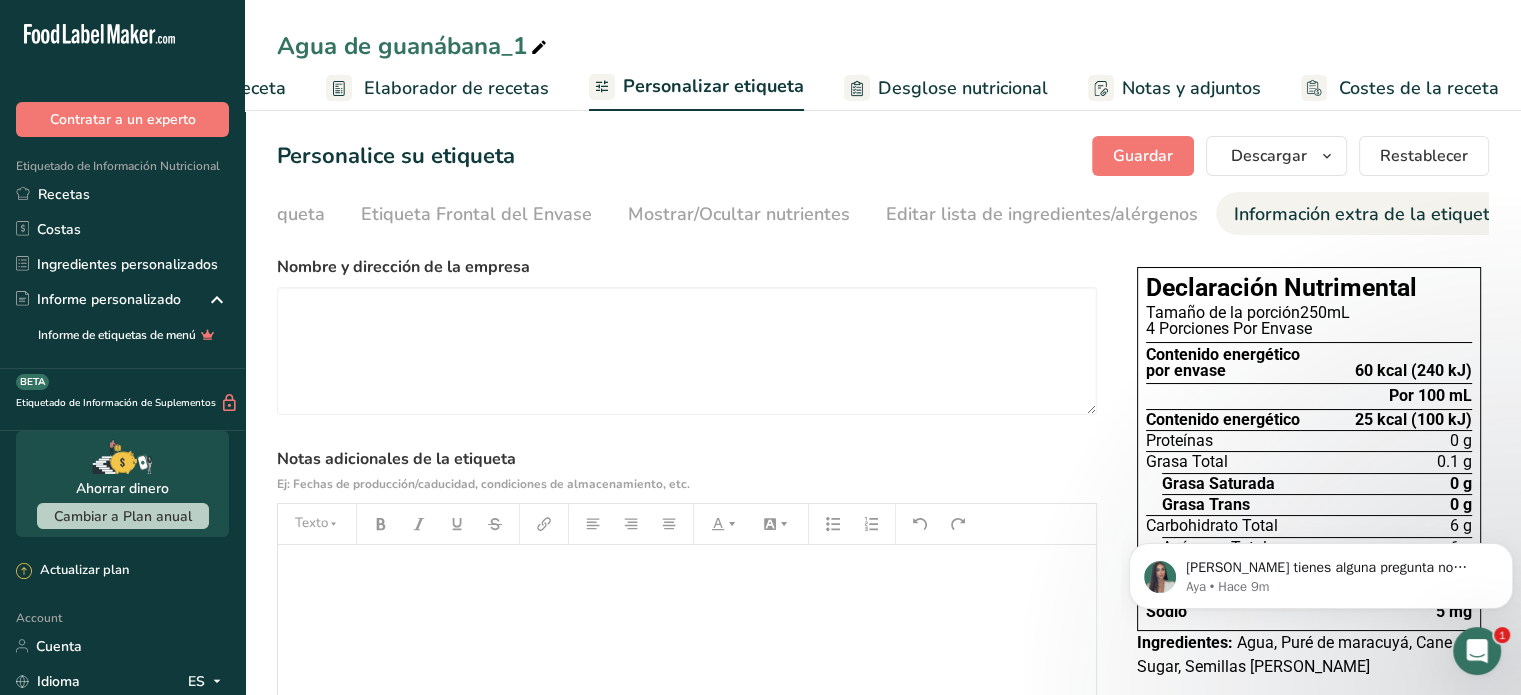 click on "Notas y adjuntos" at bounding box center (1191, 88) 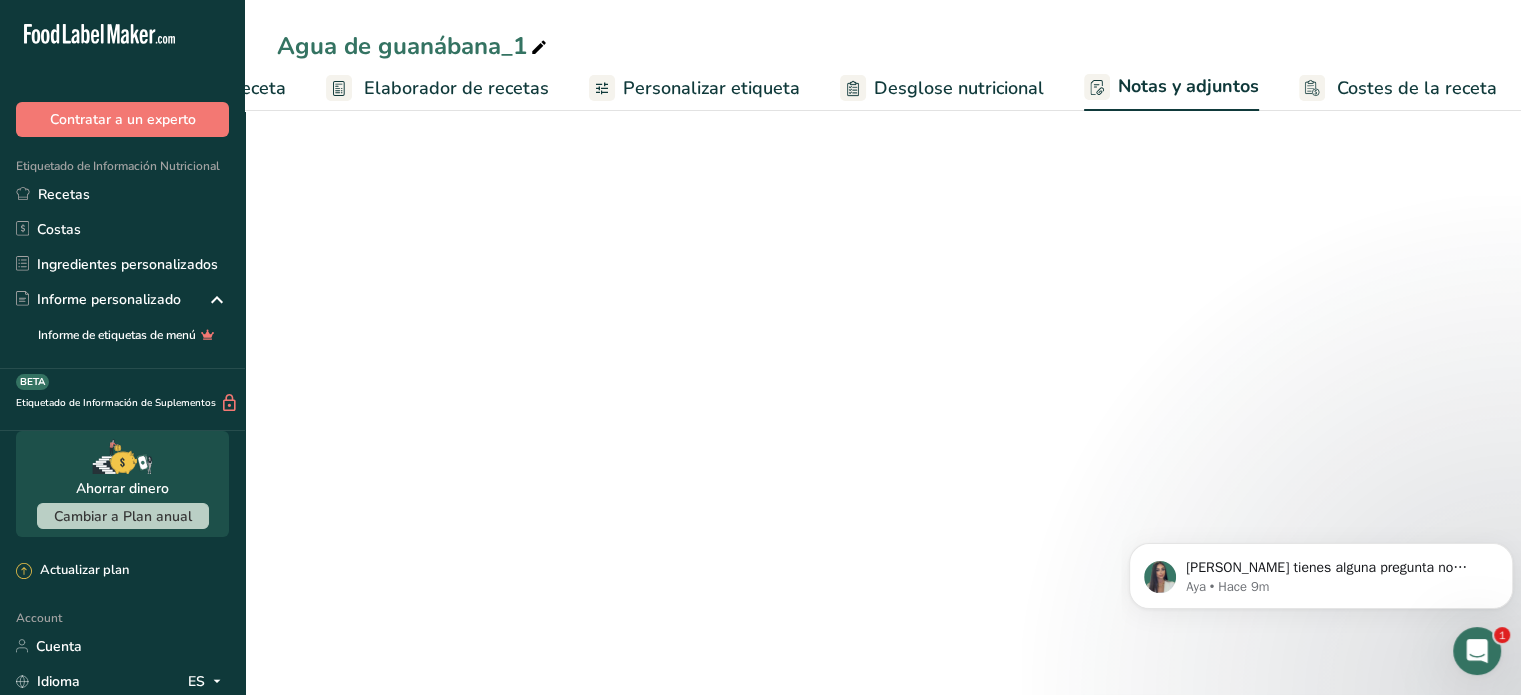 scroll, scrollTop: 0, scrollLeft: 221, axis: horizontal 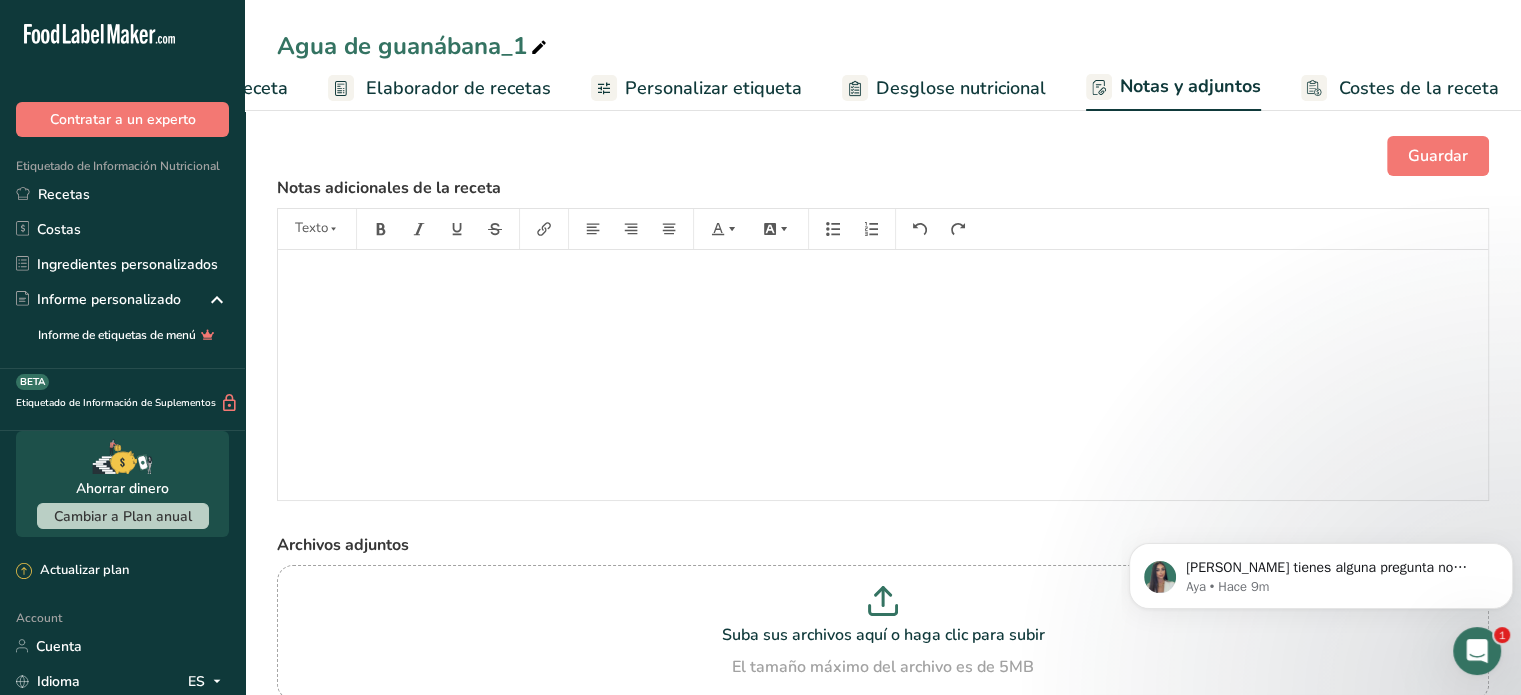 click on "Desglose nutricional" at bounding box center [961, 88] 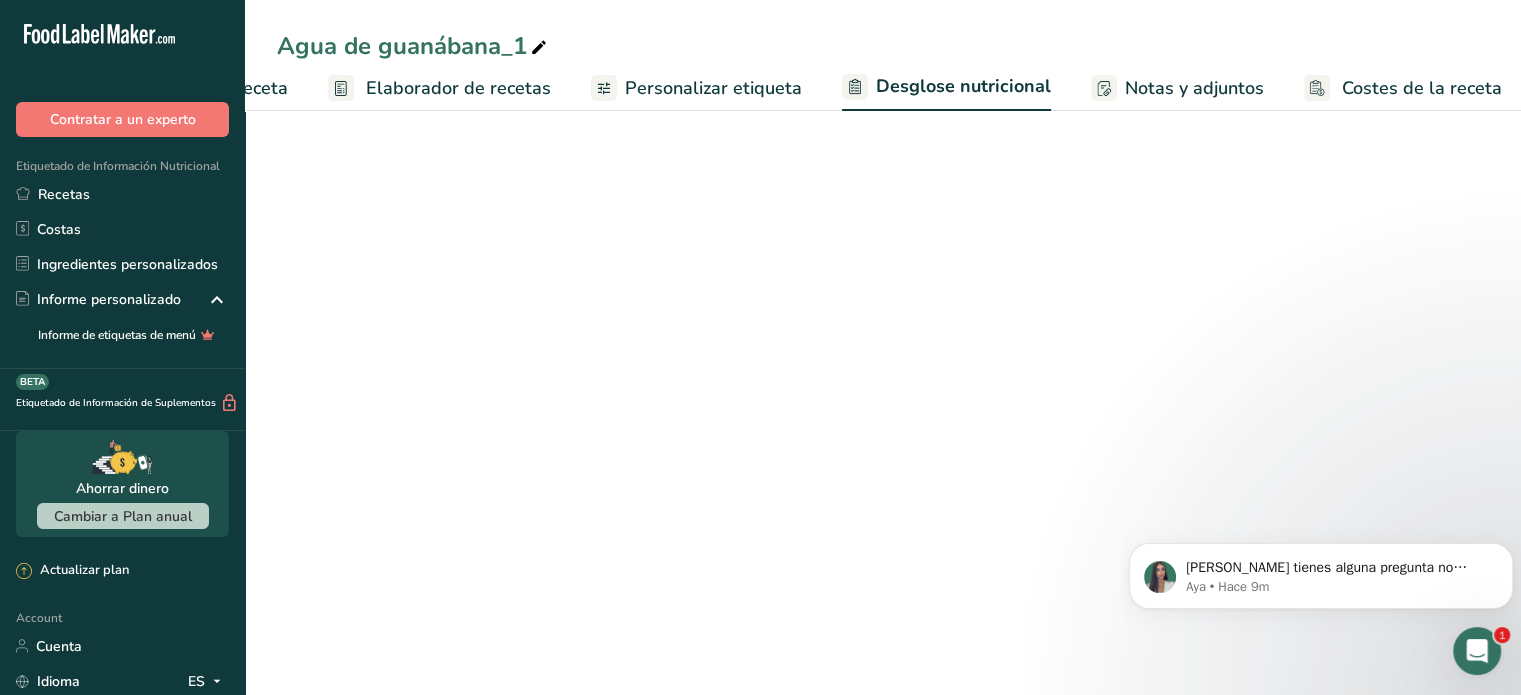 scroll, scrollTop: 0, scrollLeft: 222, axis: horizontal 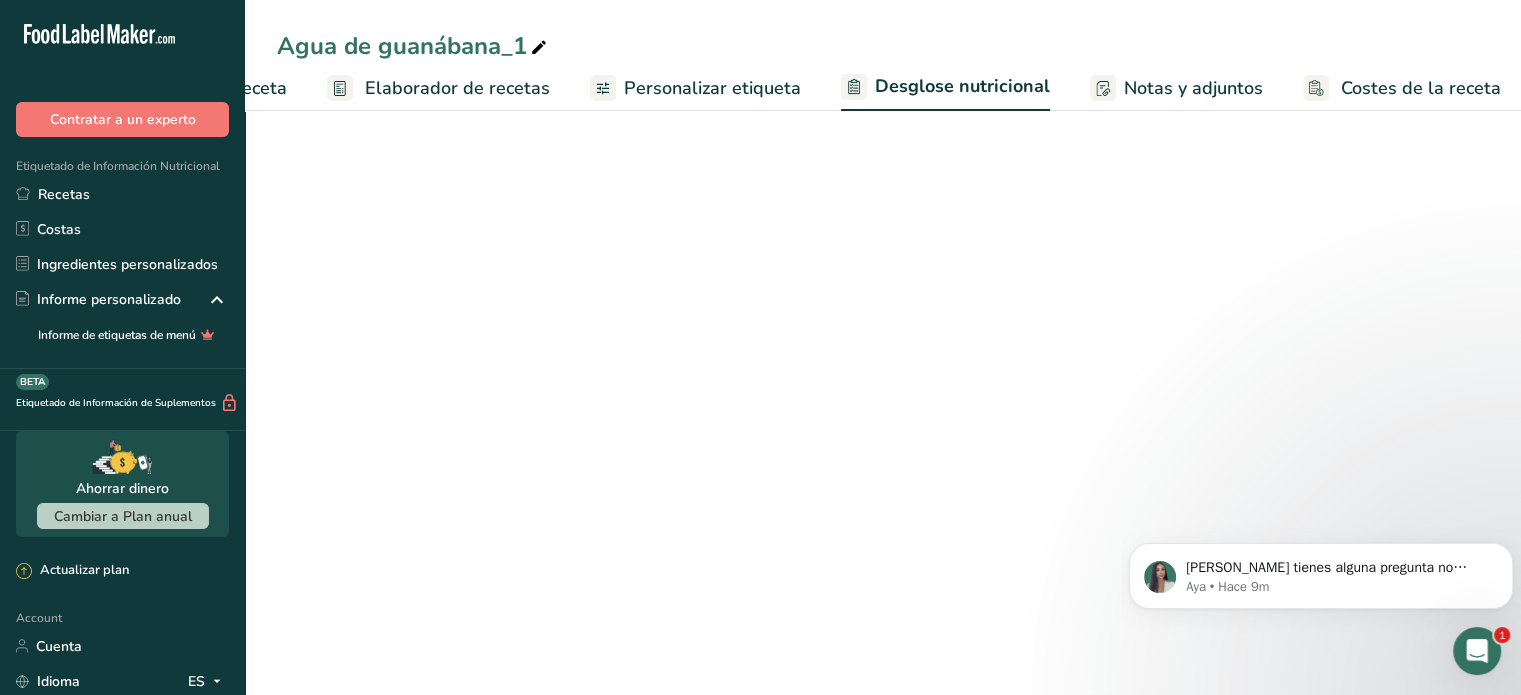 select on "Calories" 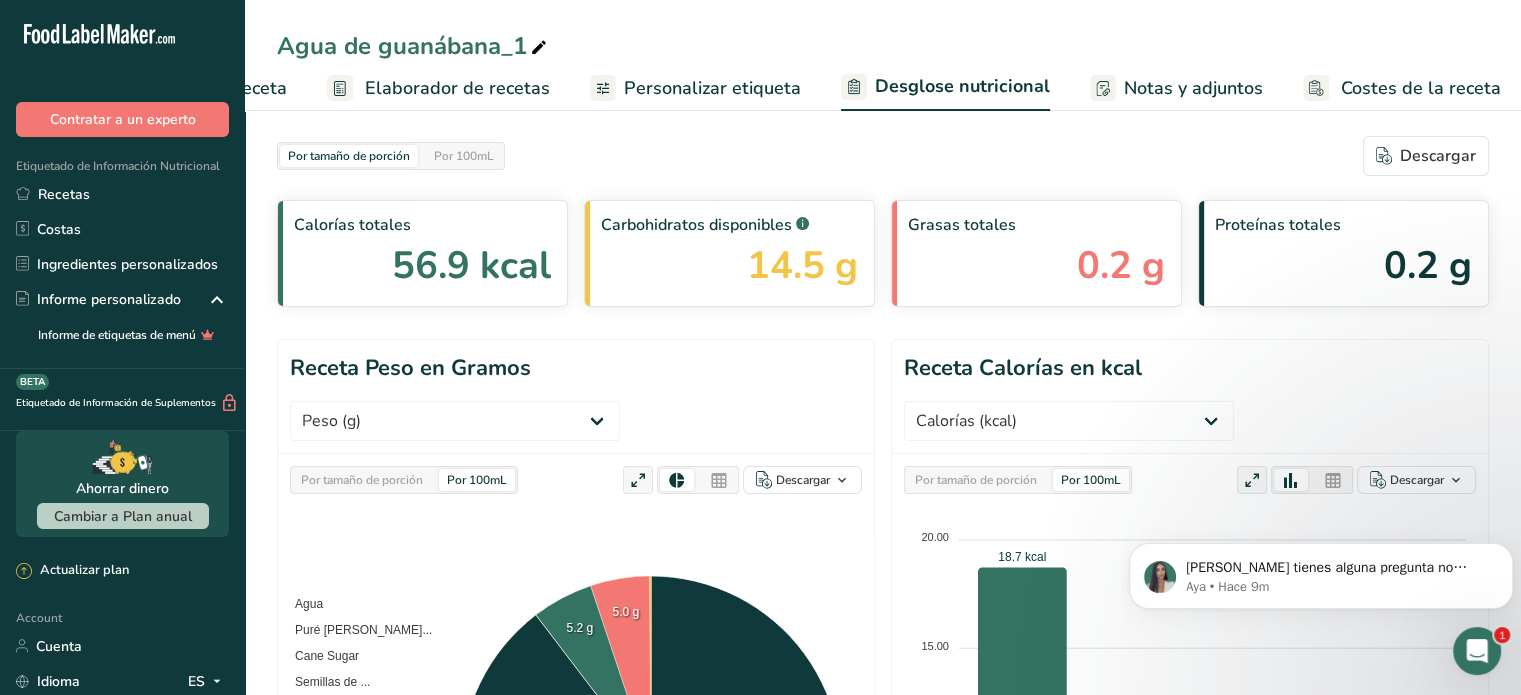 click on "Personalizar etiqueta" at bounding box center (712, 88) 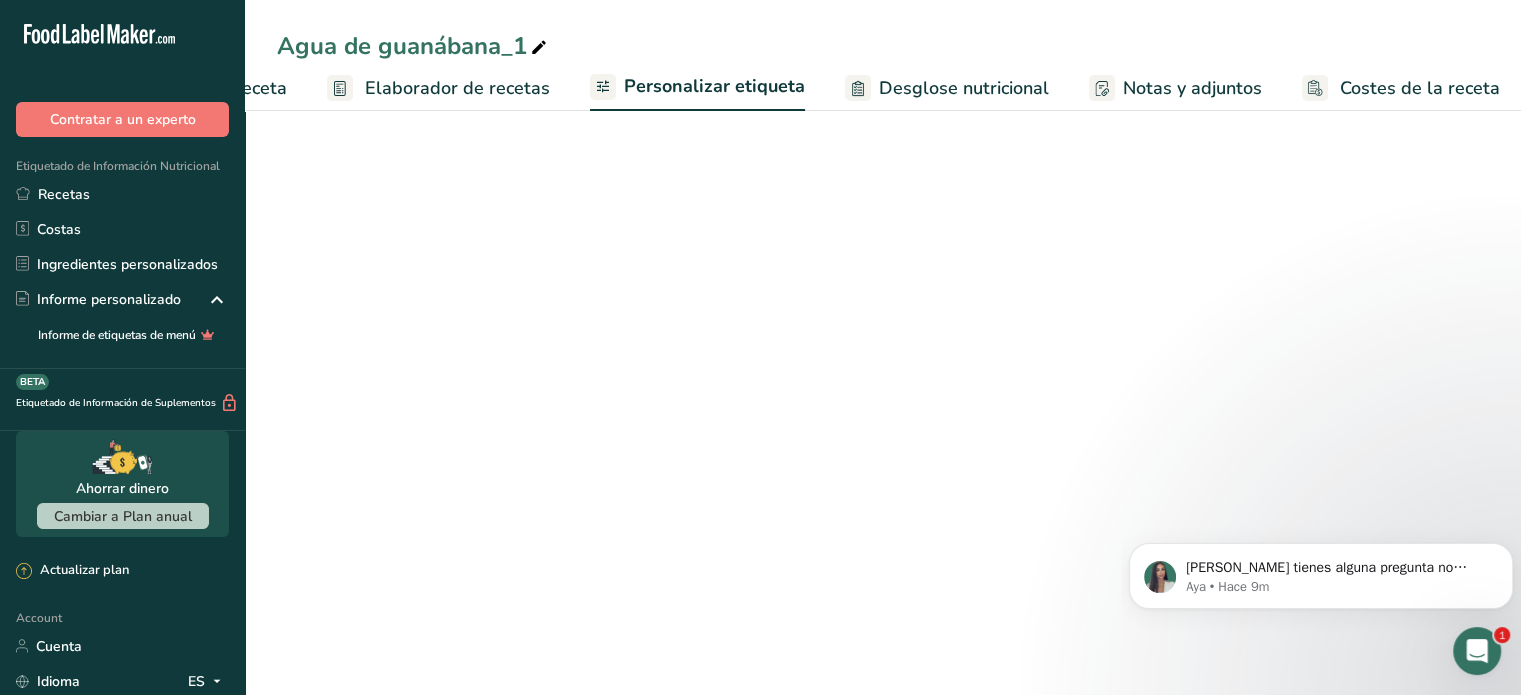 scroll, scrollTop: 0, scrollLeft: 223, axis: horizontal 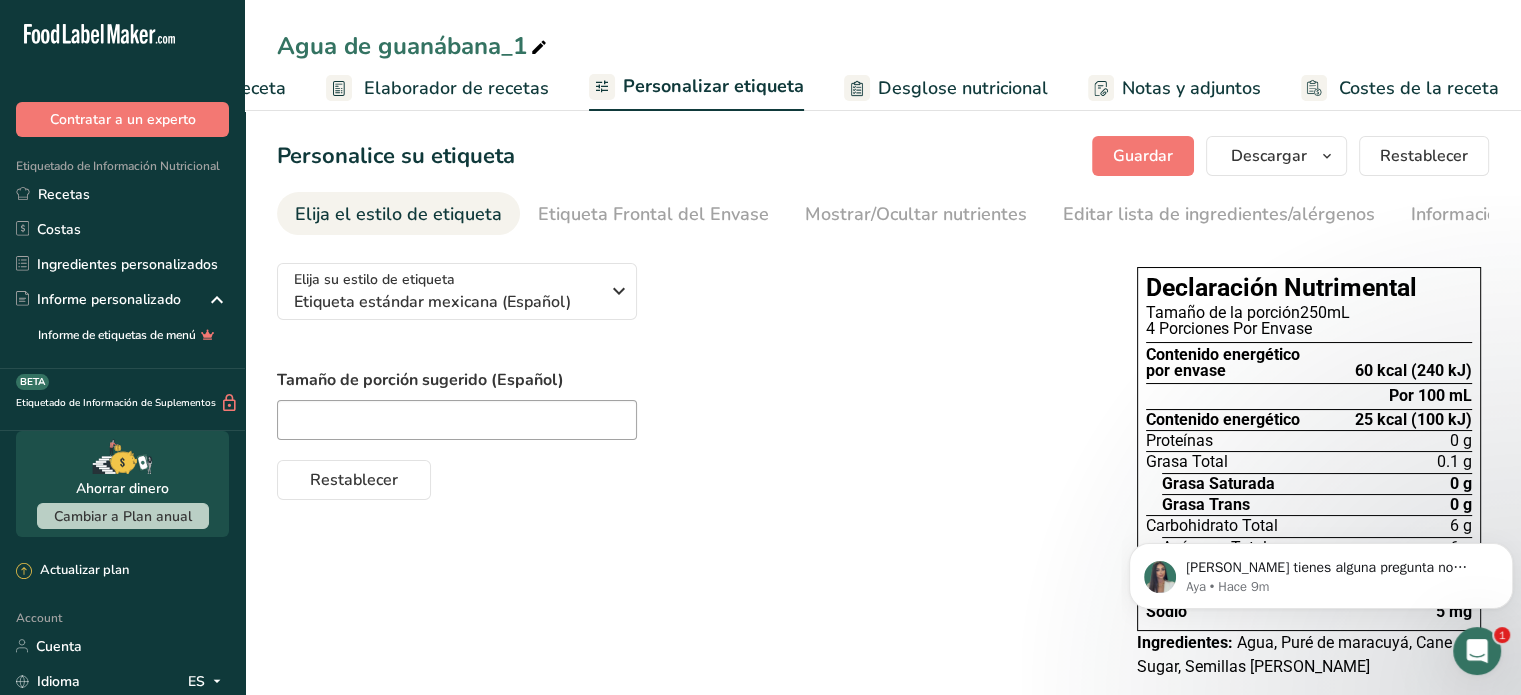 click on "Elaborador de recetas" at bounding box center (456, 88) 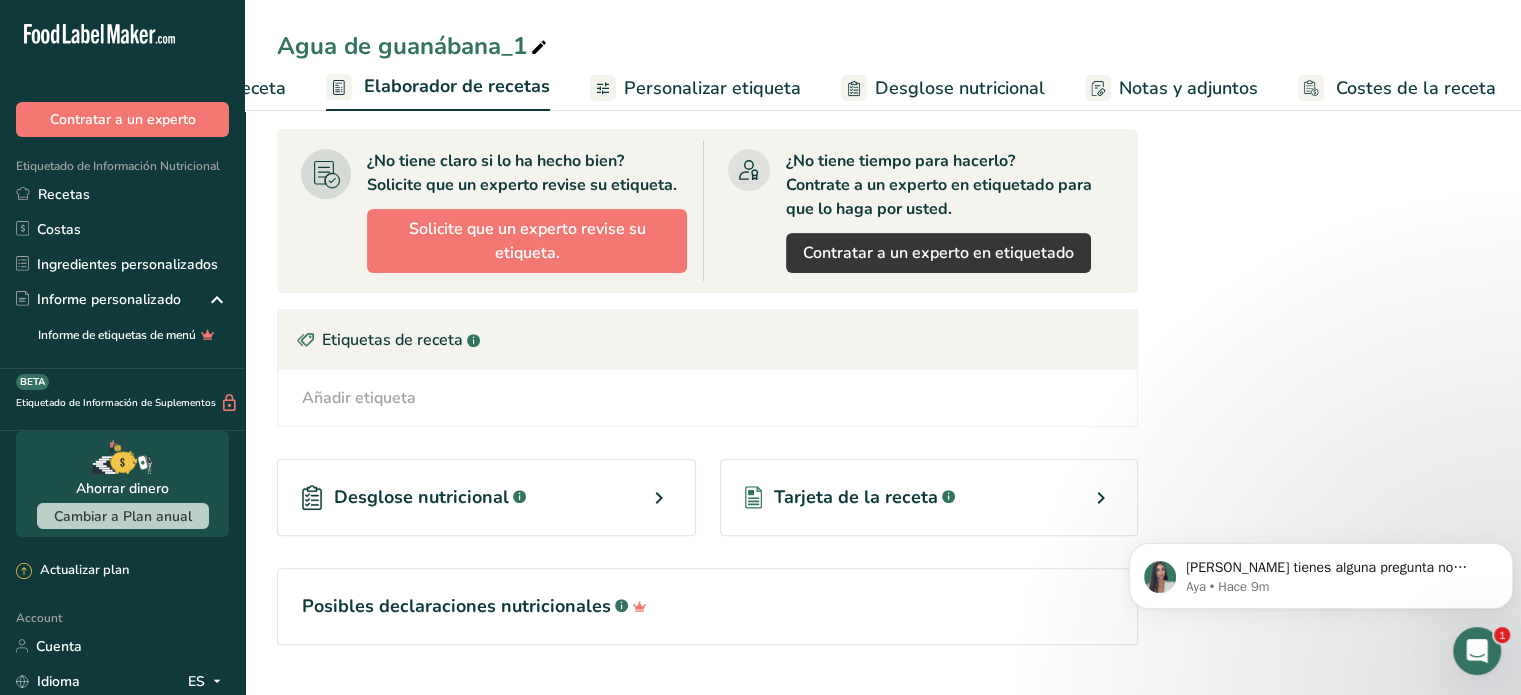 scroll, scrollTop: 661, scrollLeft: 0, axis: vertical 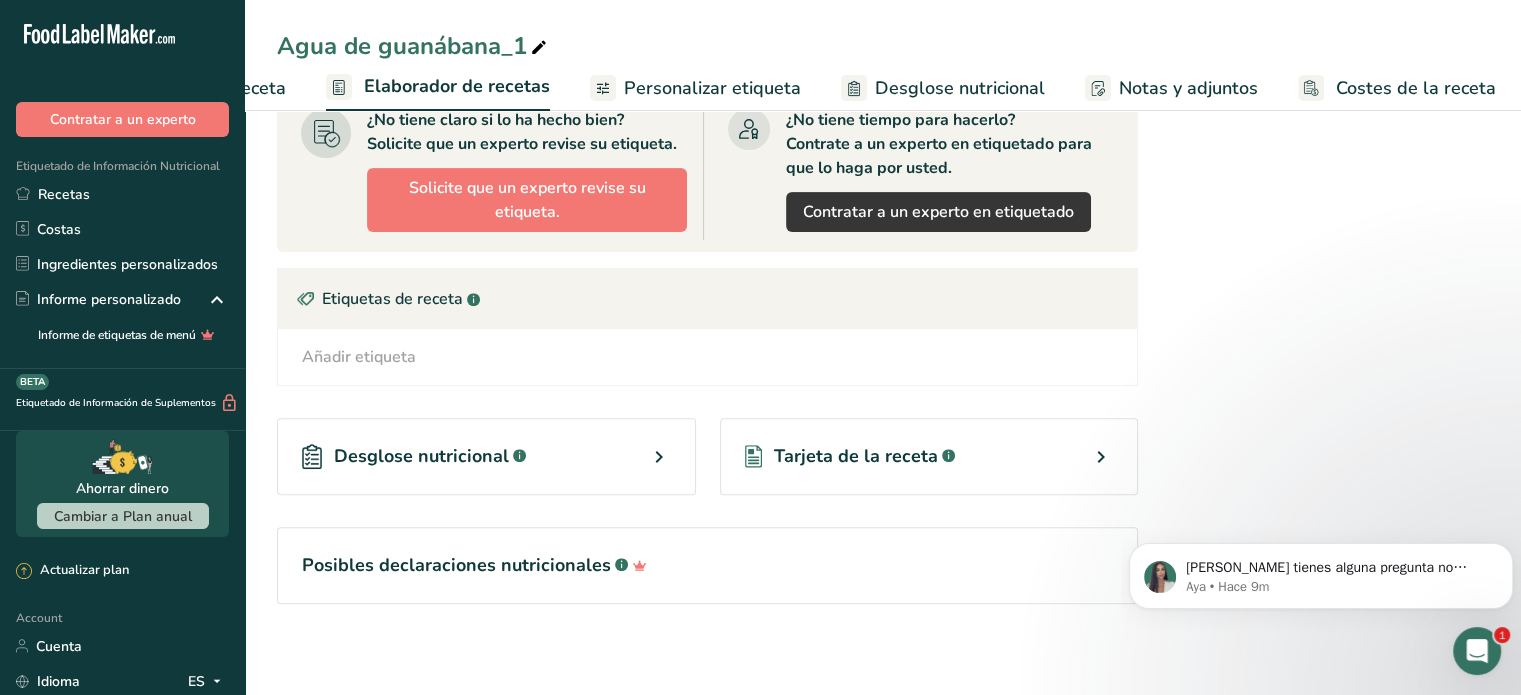 click on "Posibles declaraciones nutricionales
.a-a{fill:#347362;}.b-a{fill:#fff;}" at bounding box center (707, 565) 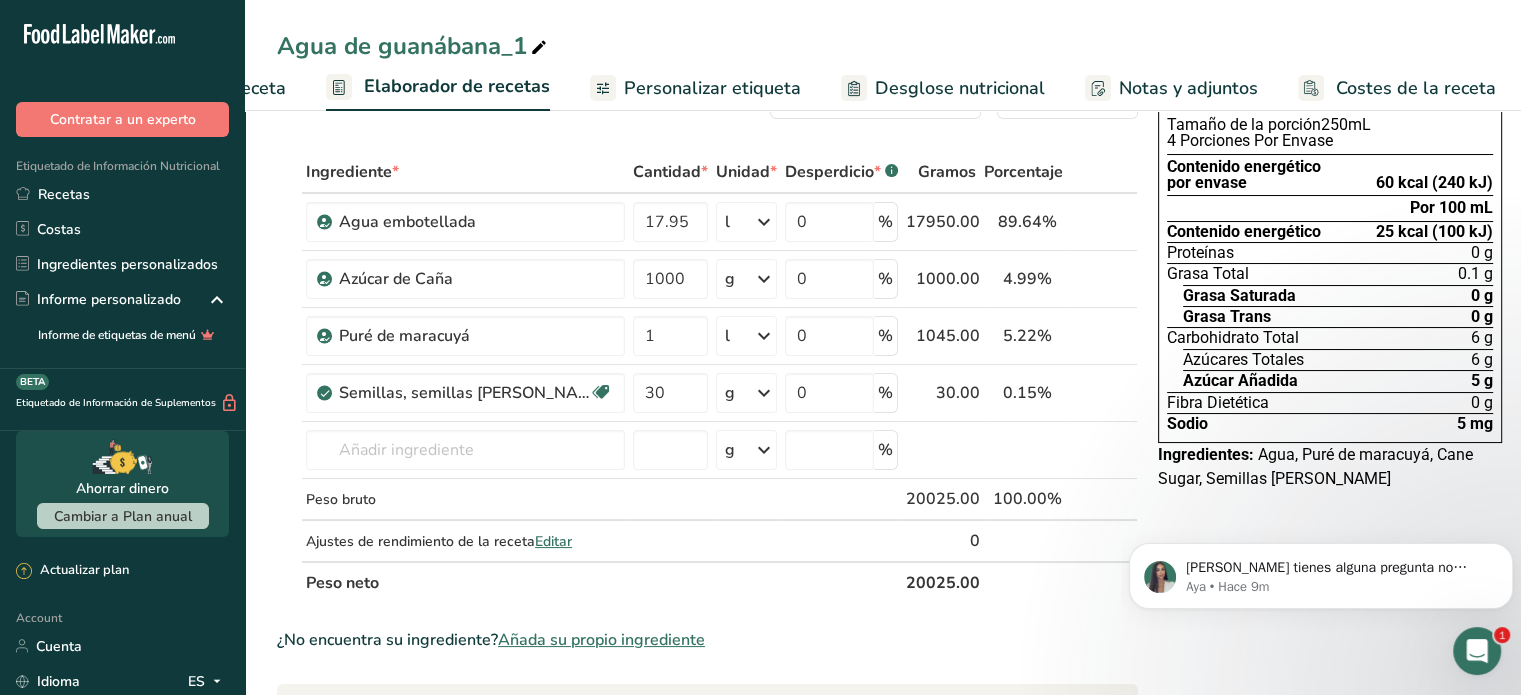 scroll, scrollTop: 0, scrollLeft: 0, axis: both 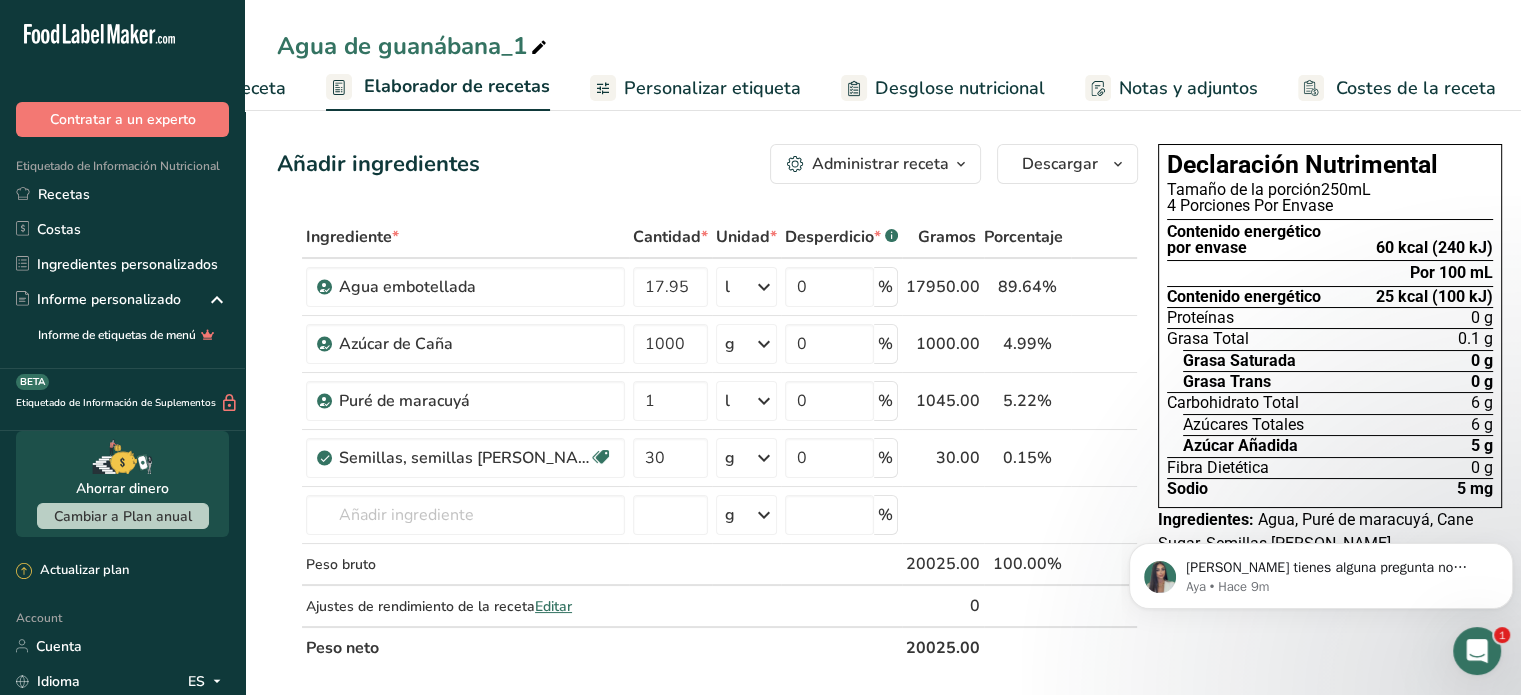 click on "Personalizar etiqueta" at bounding box center [712, 88] 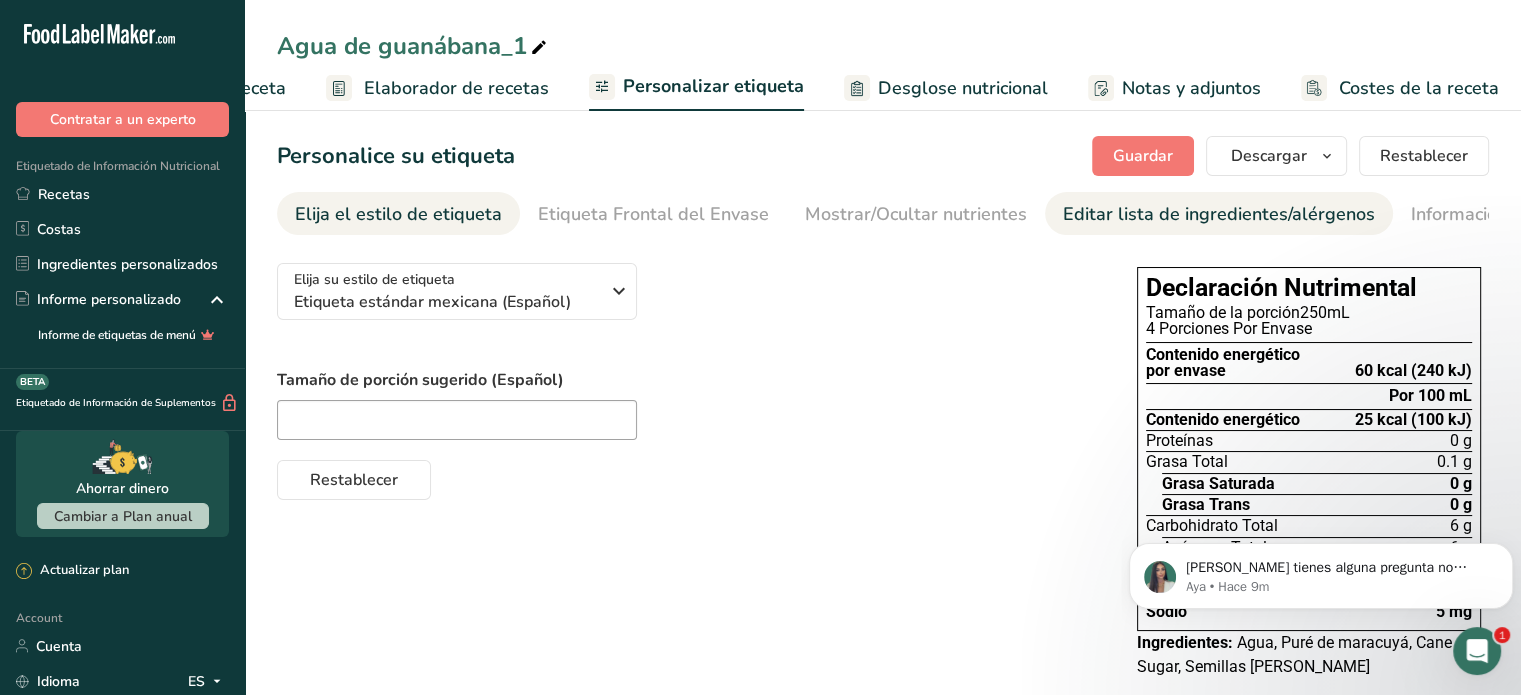 click on "Editar lista de ingredientes/alérgenos" at bounding box center (1219, 214) 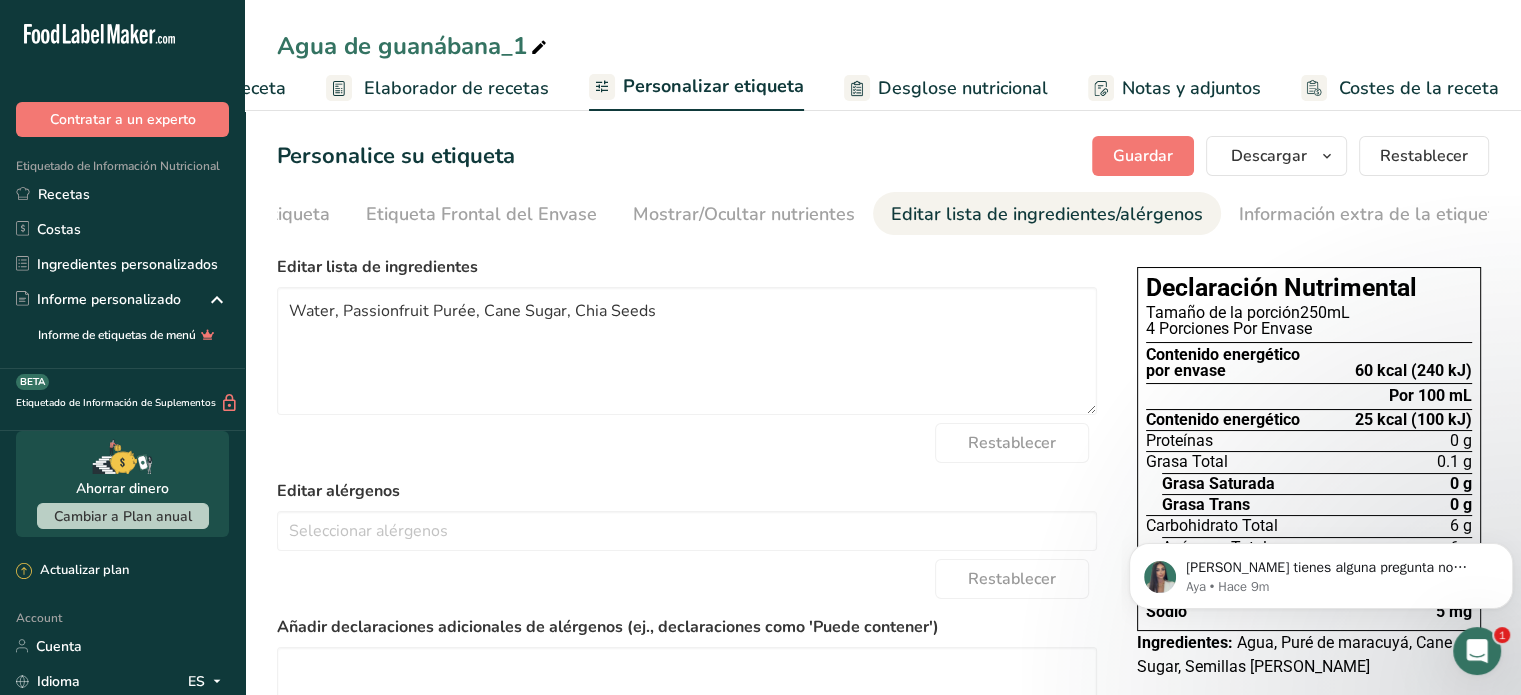 scroll, scrollTop: 0, scrollLeft: 177, axis: horizontal 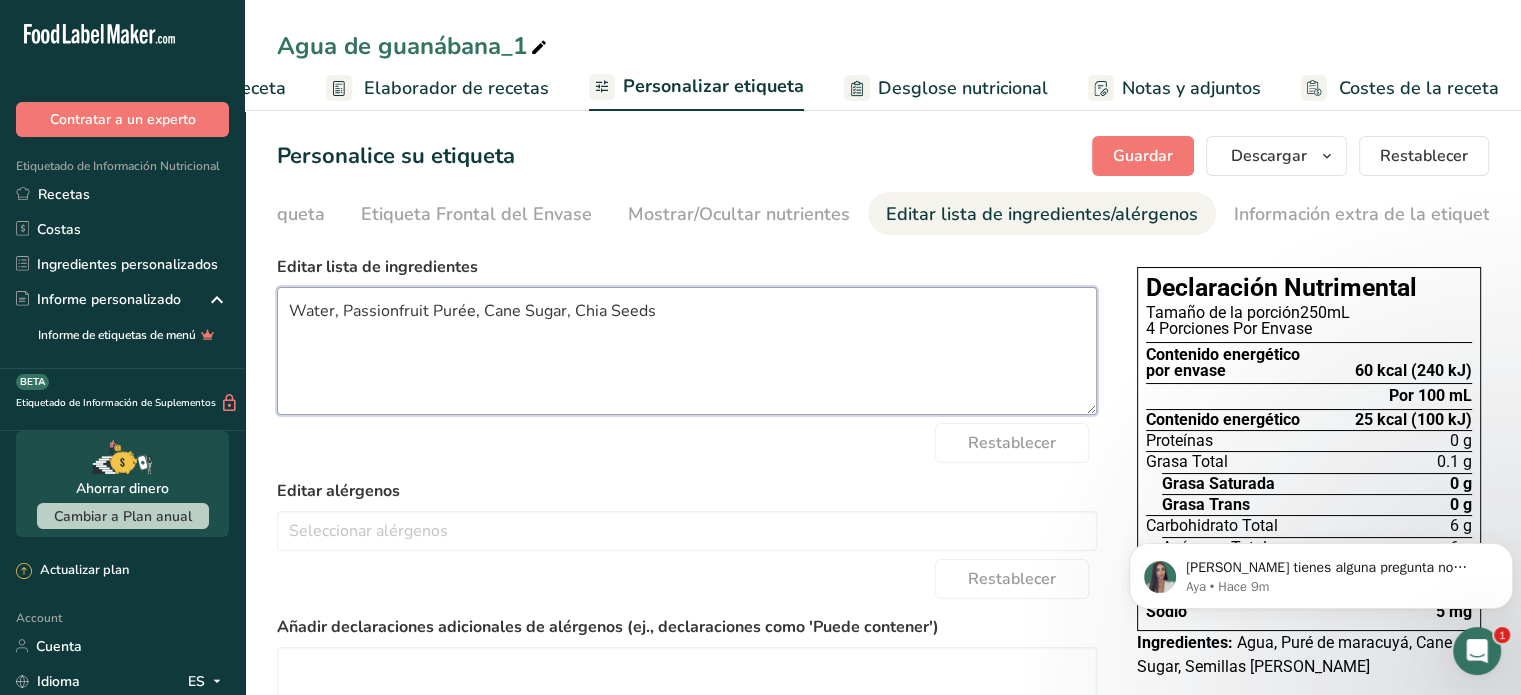 click on "Water, Passionfruit Purée, Cane Sugar, Chia Seeds" at bounding box center (687, 351) 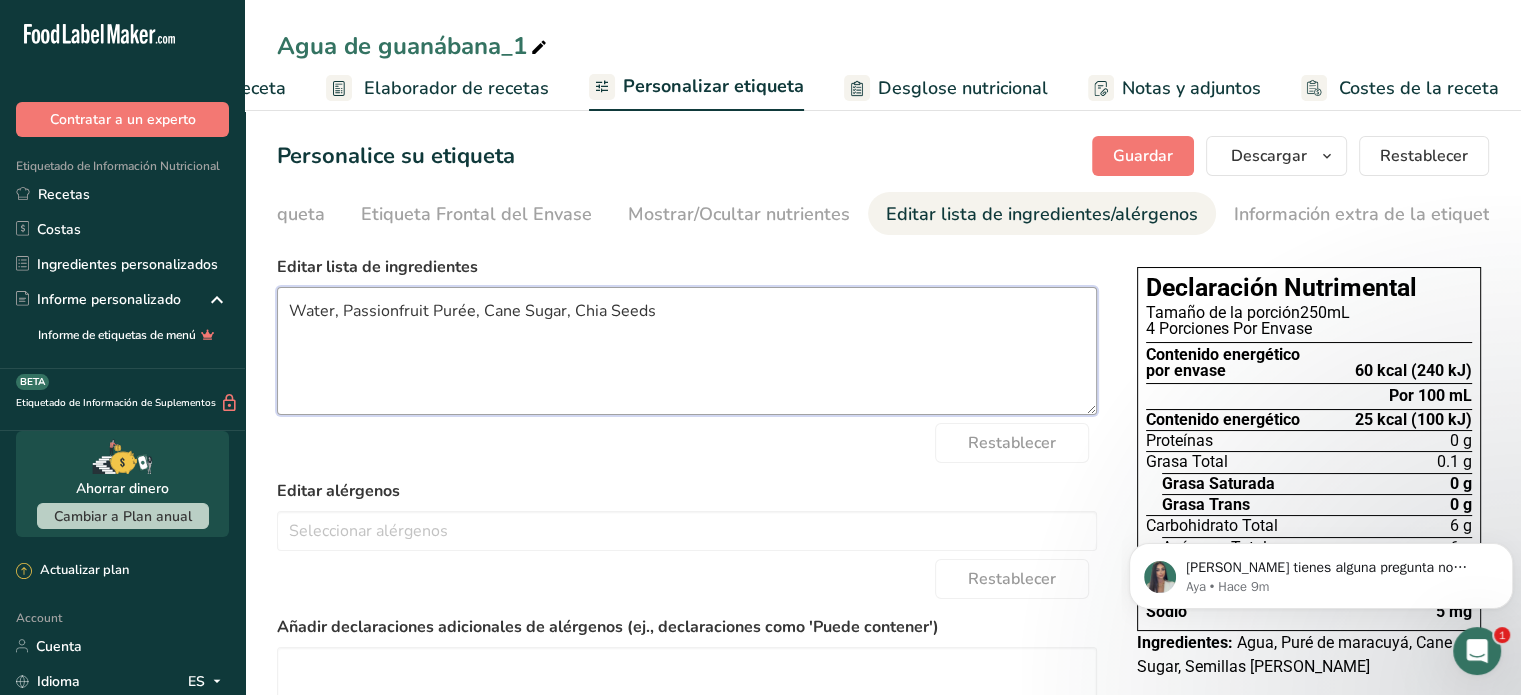 click on "Water, Passionfruit Purée, Cane Sugar, Chia Seeds" at bounding box center (687, 351) 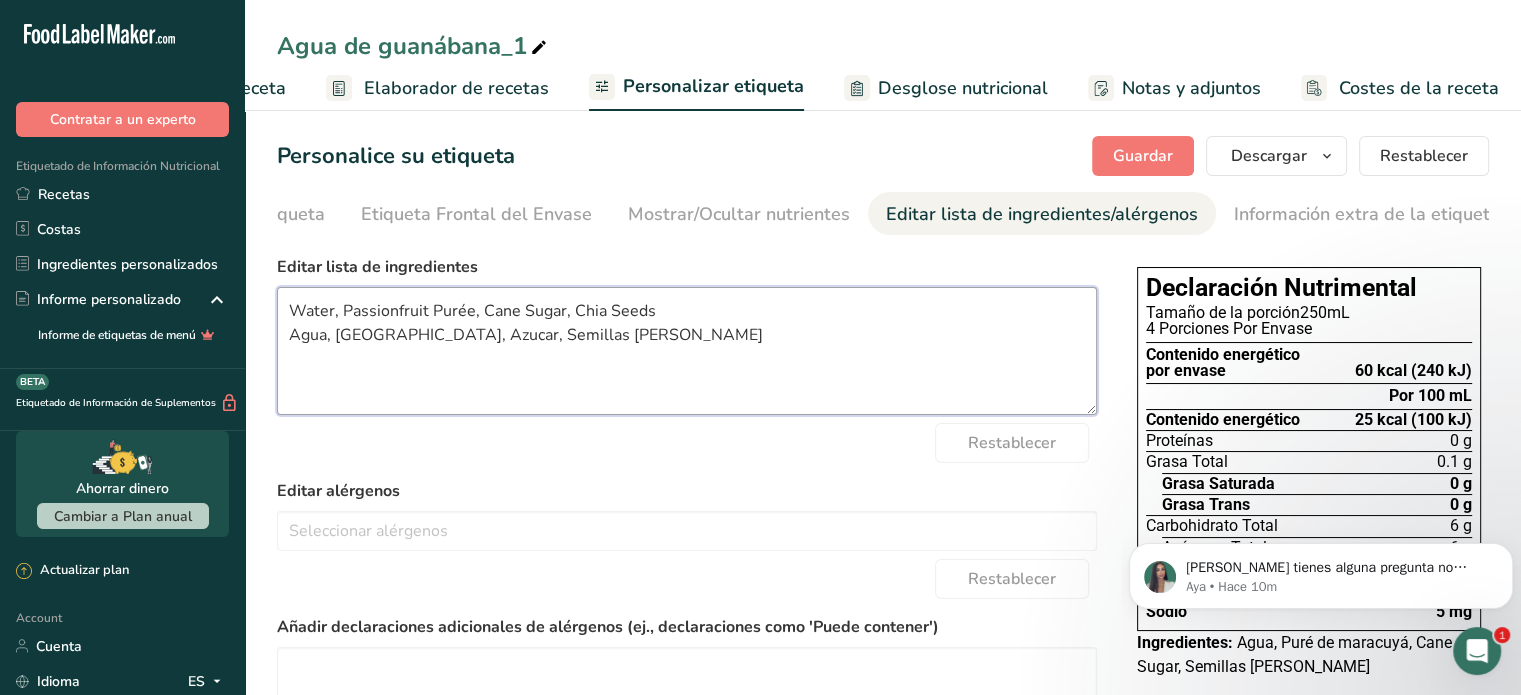 drag, startPoint x: 654, startPoint y: 321, endPoint x: 277, endPoint y: 319, distance: 377.0053 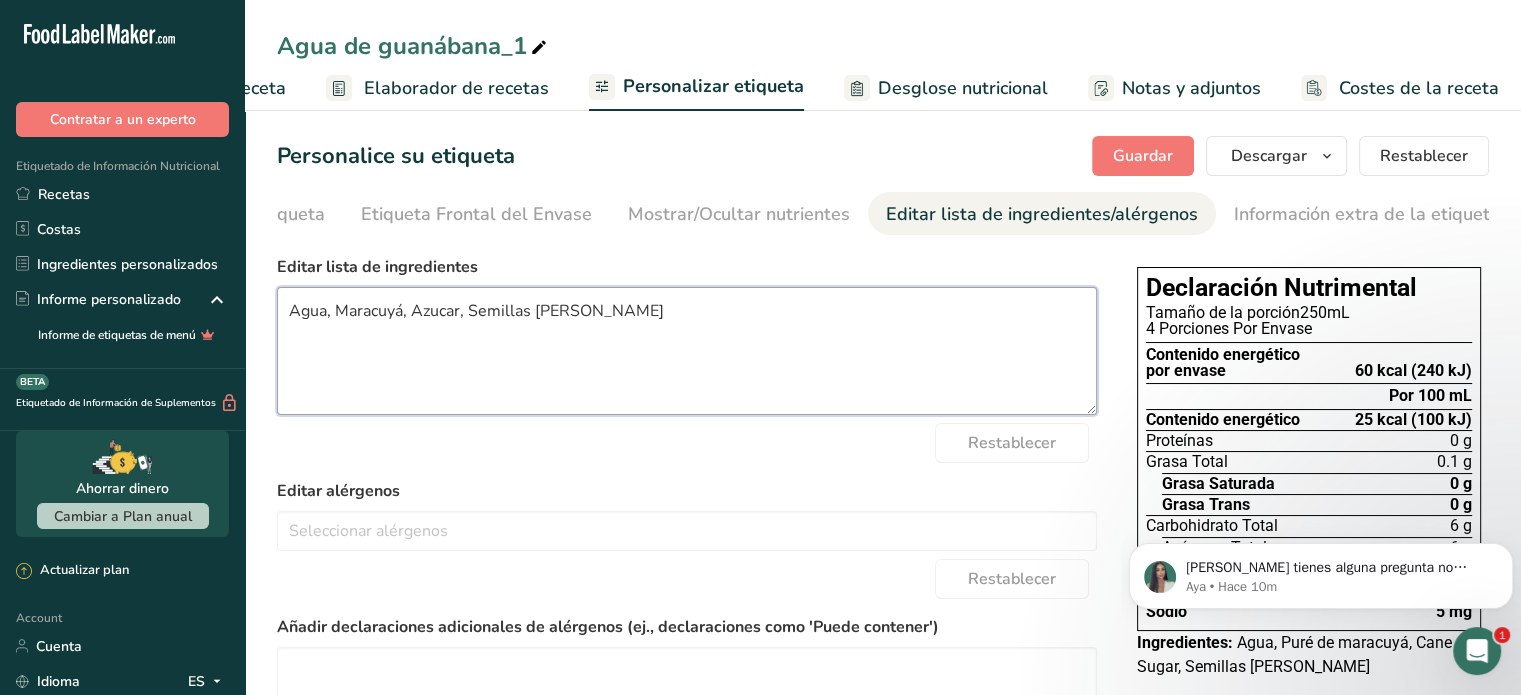 click on "Agua, Maracuyá, Azucar, Semillas de Chía" at bounding box center (687, 351) 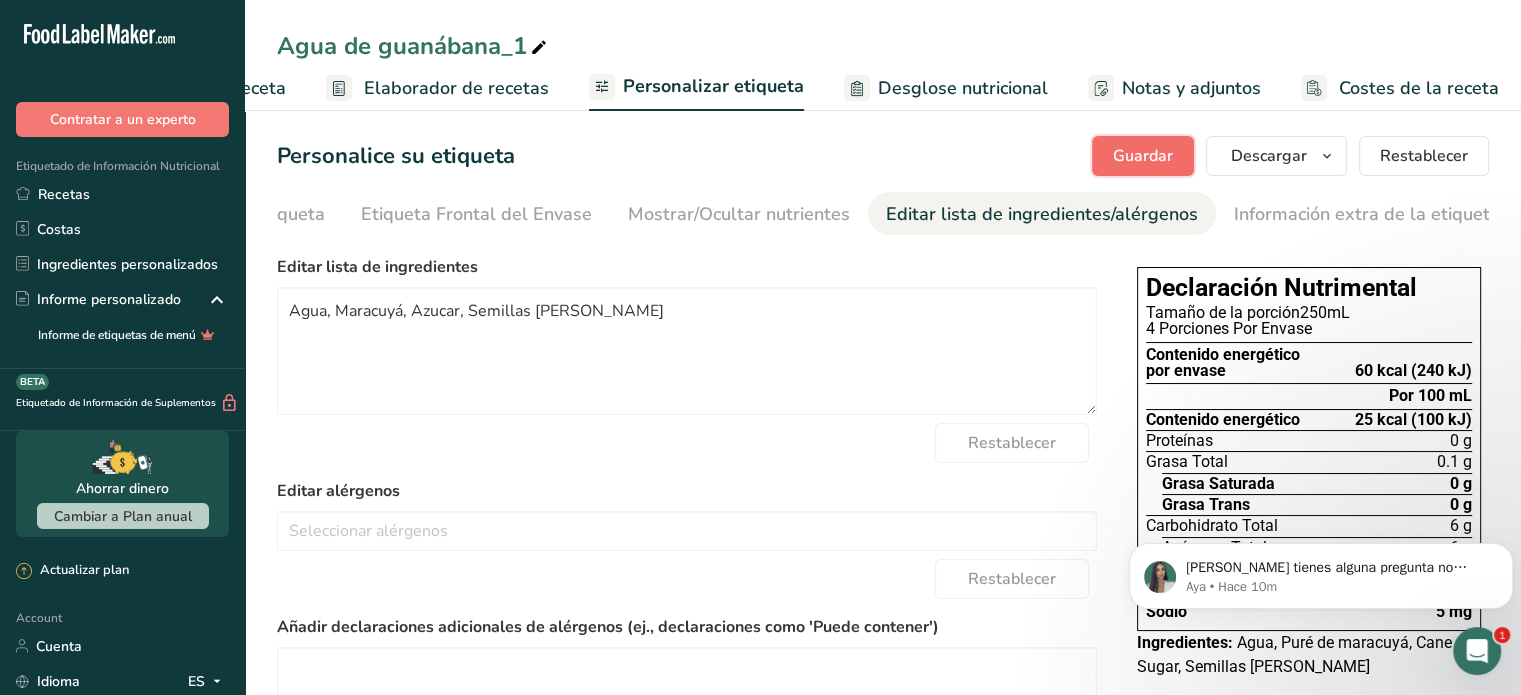 click on "Guardar" at bounding box center (1143, 156) 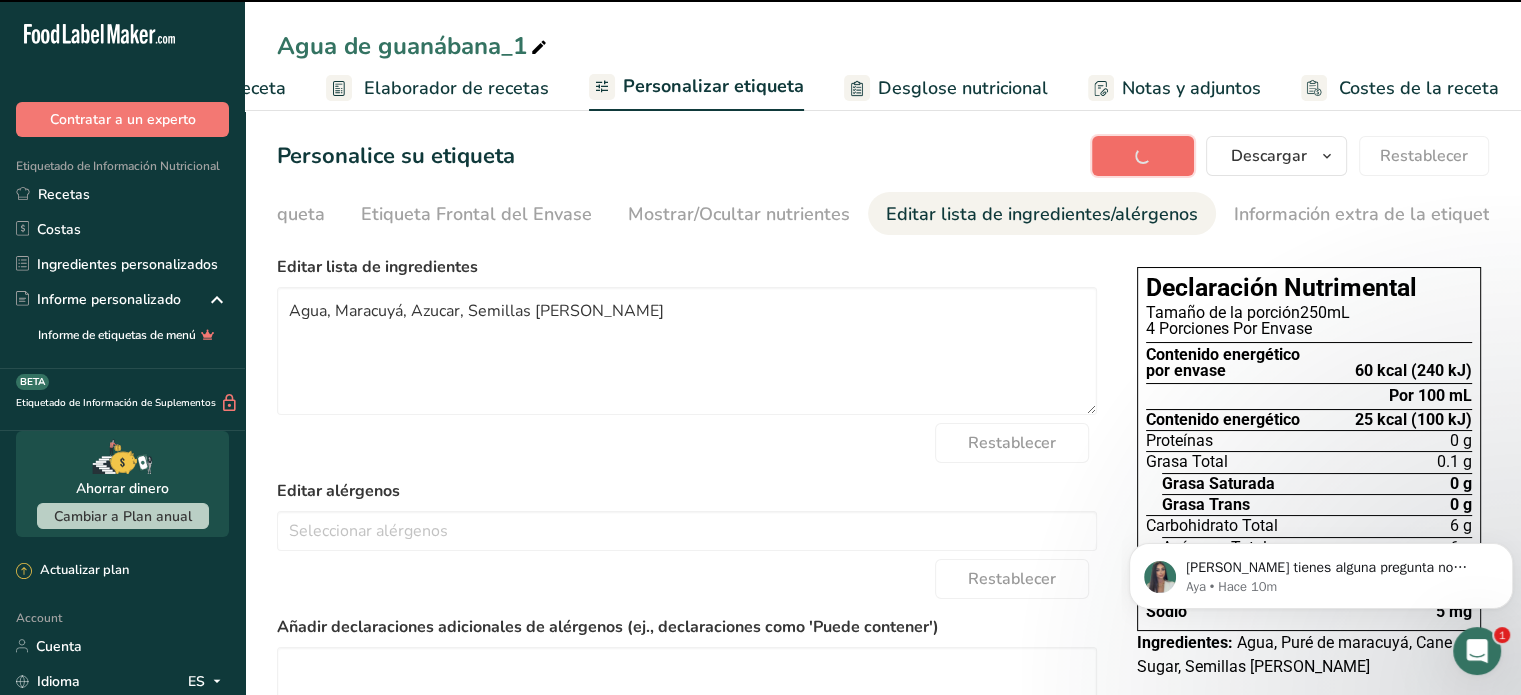 type on "Agua, Maracuyá, Azucar, Semillas de Chía" 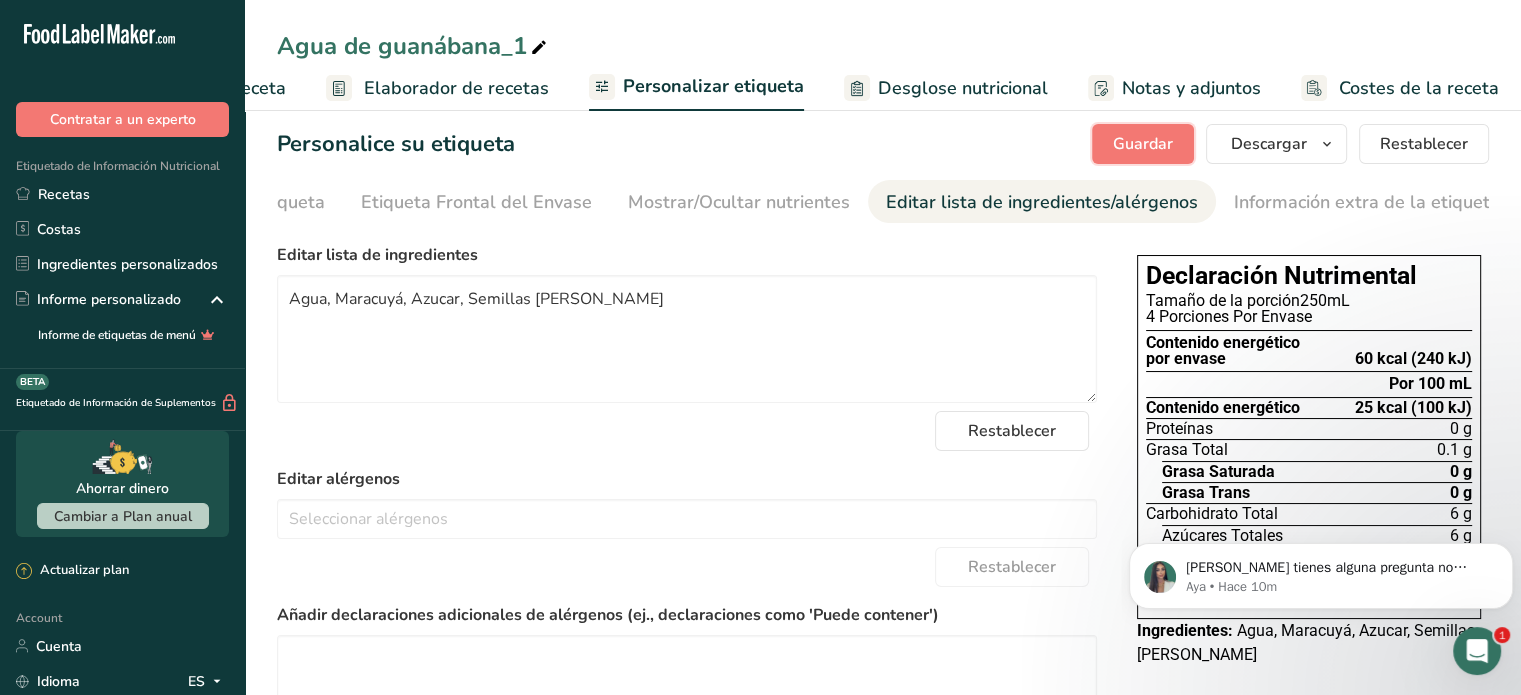 scroll, scrollTop: 0, scrollLeft: 0, axis: both 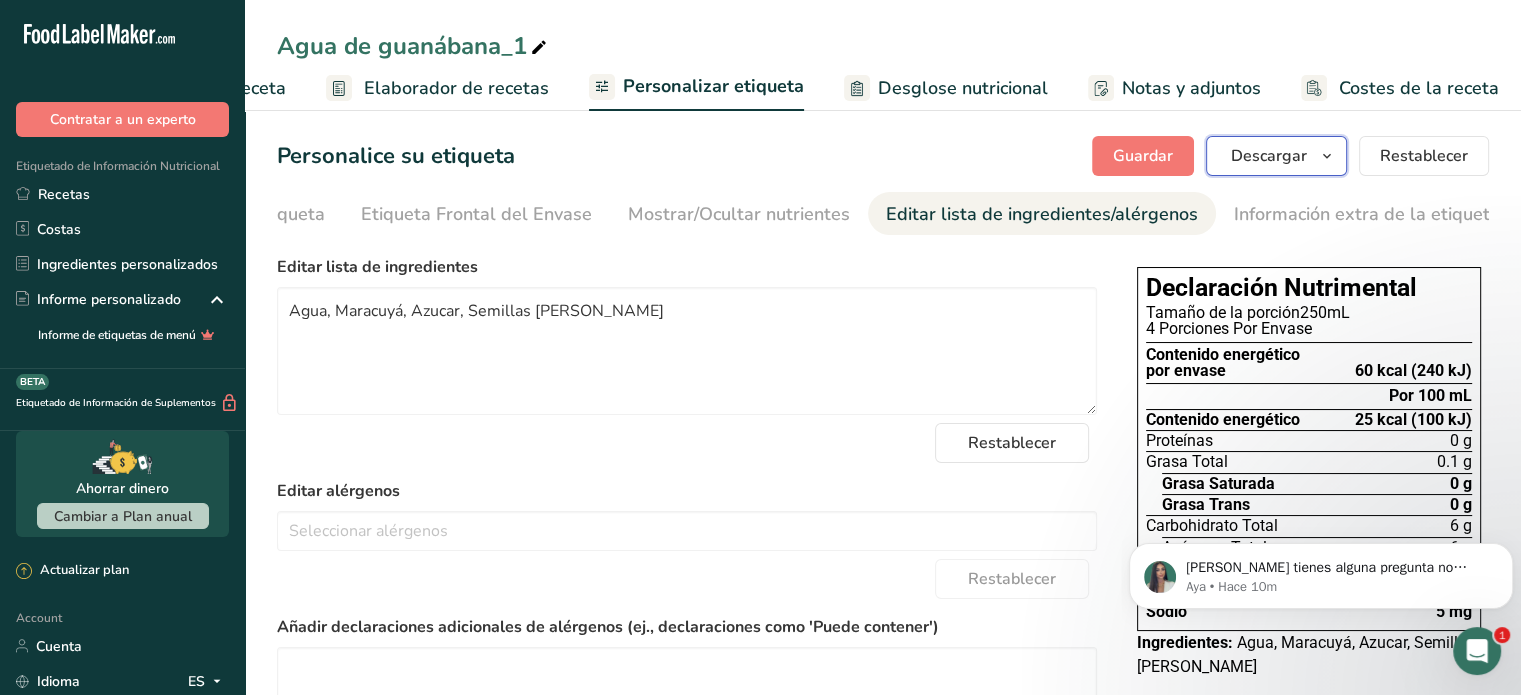 click on "Descargar" at bounding box center [1269, 156] 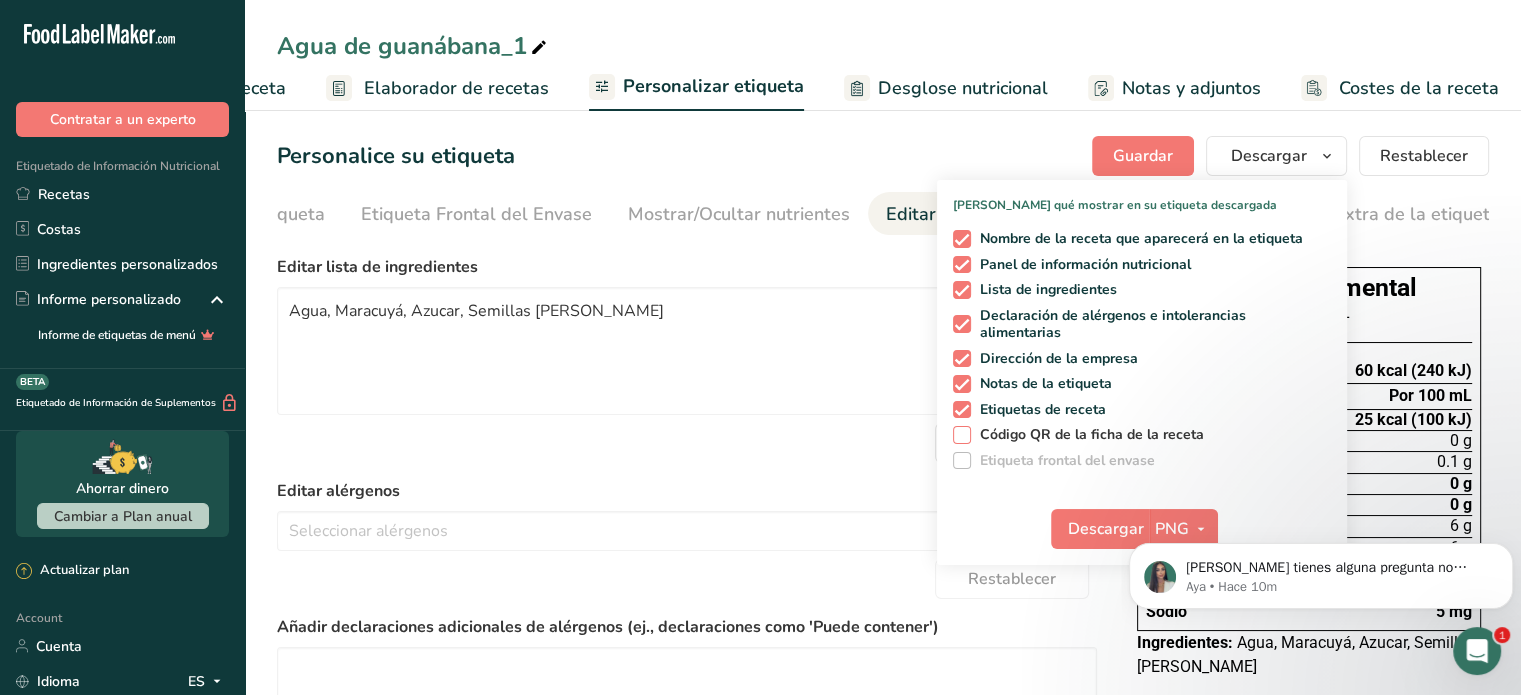 click at bounding box center [962, 435] 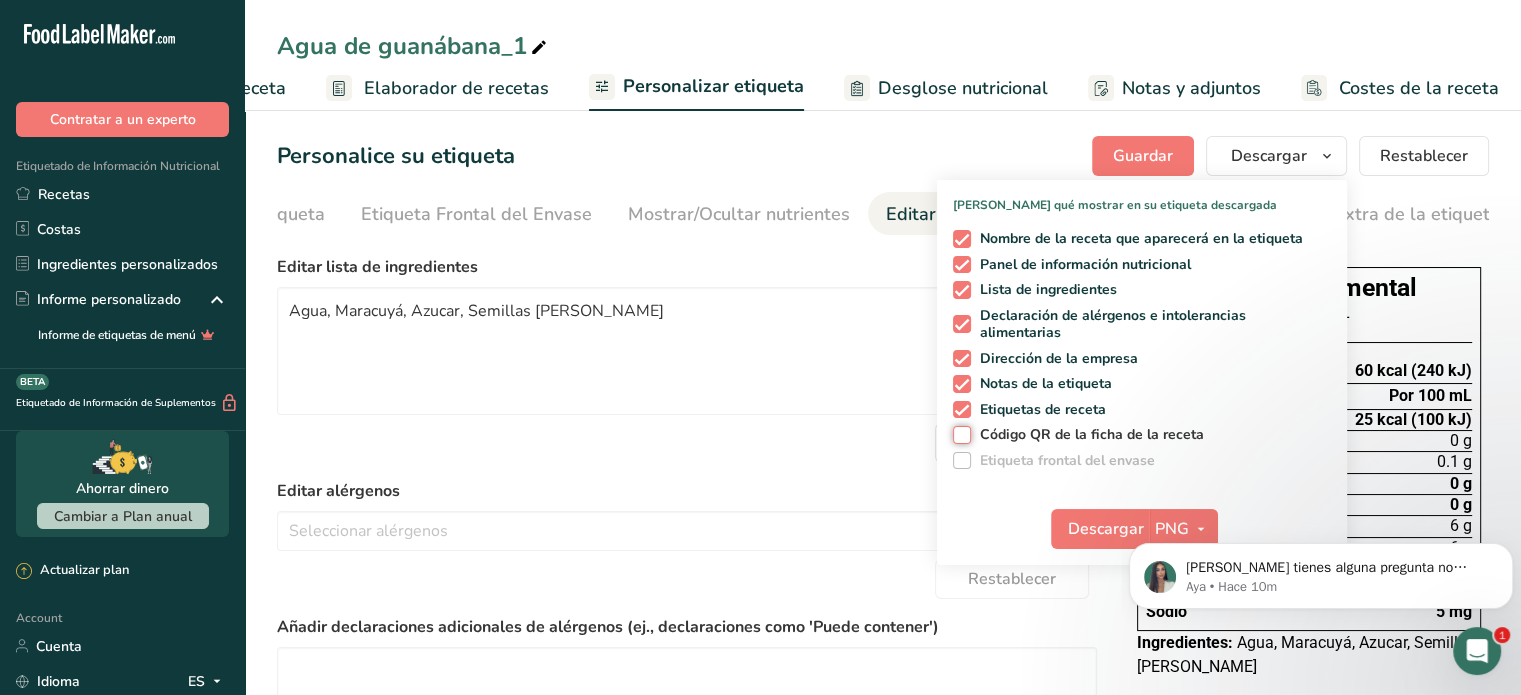 click on "Código QR de la ficha de la receta" at bounding box center [959, 434] 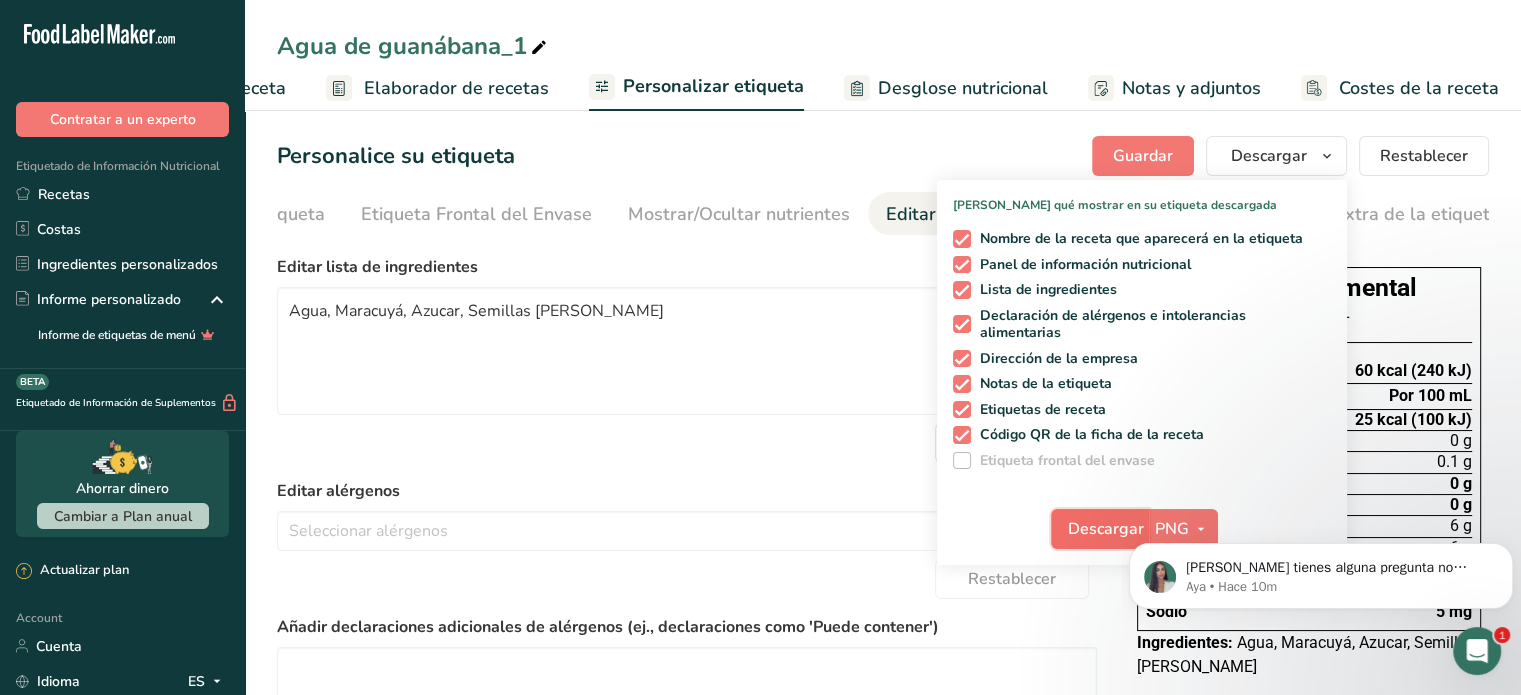 click on "Descargar" at bounding box center (1106, 529) 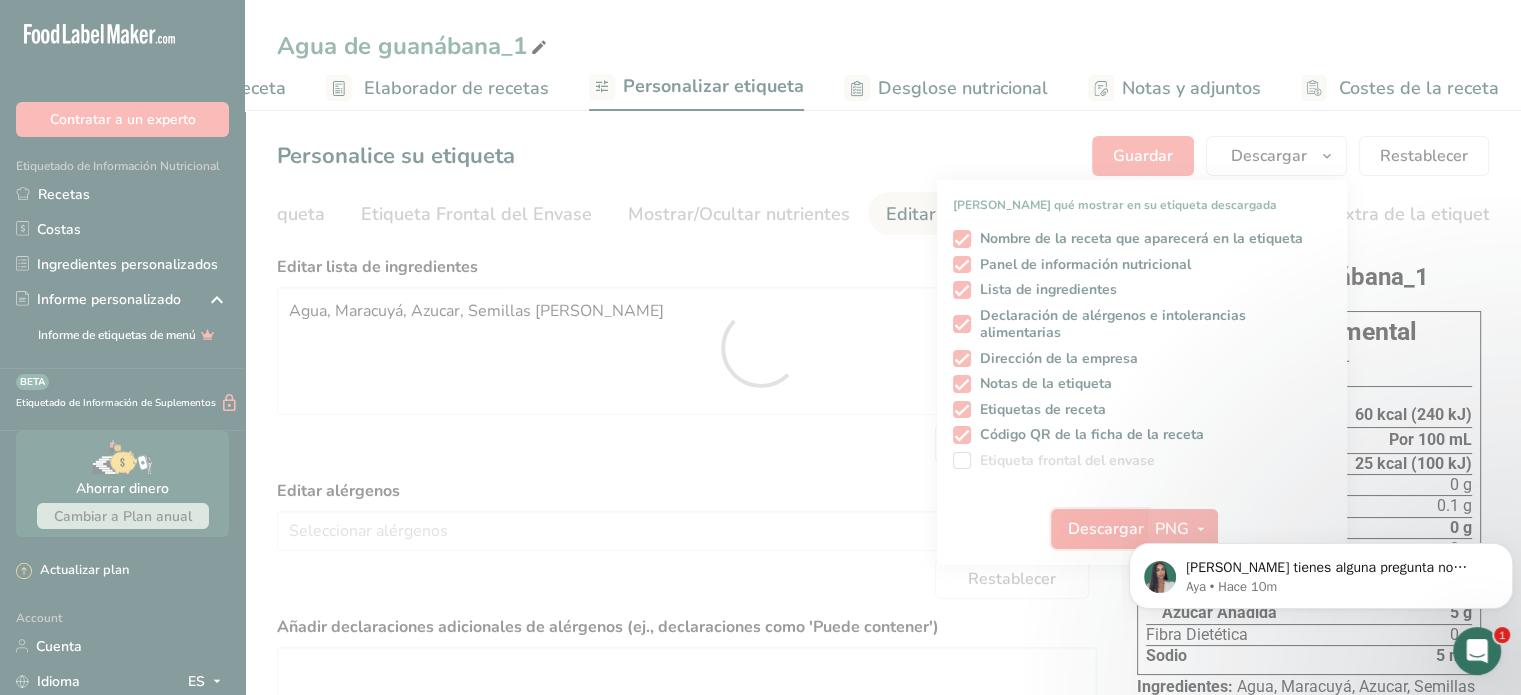 scroll, scrollTop: 0, scrollLeft: 0, axis: both 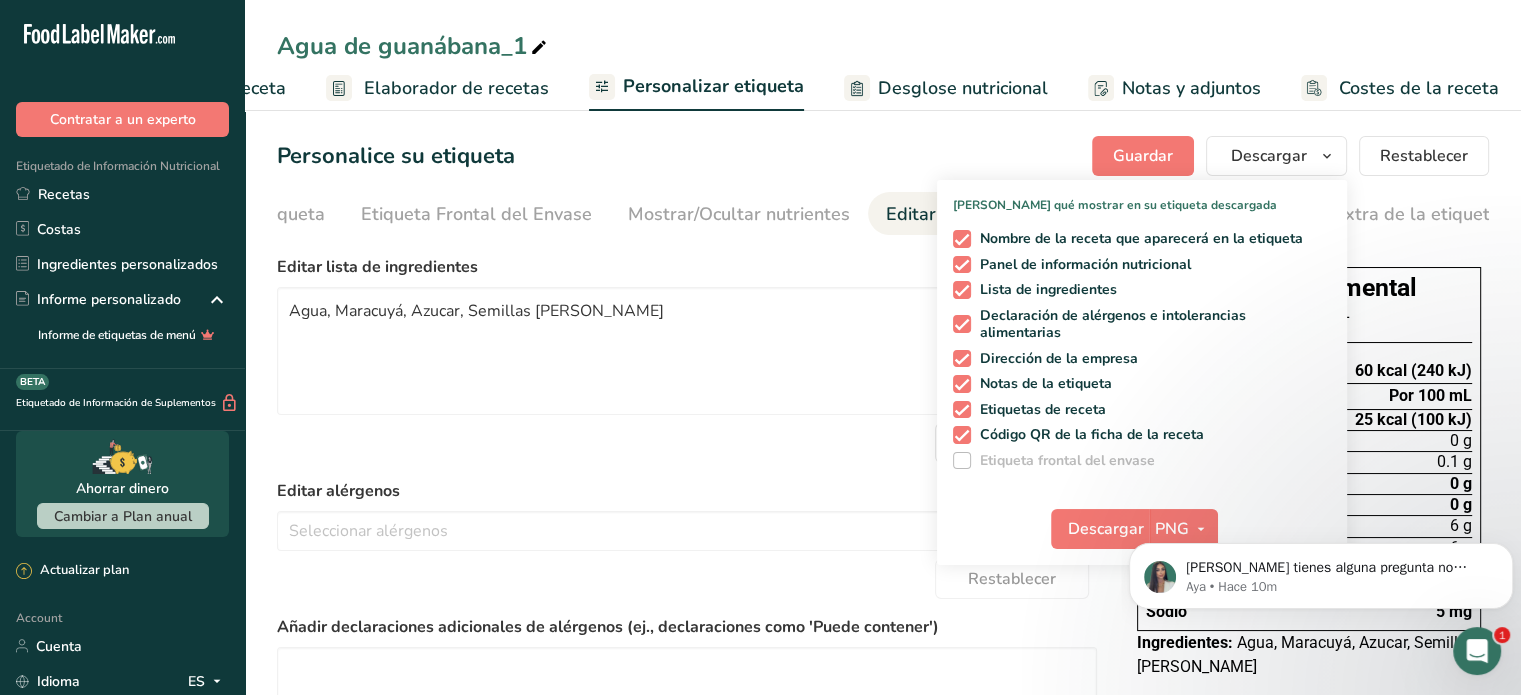 click at bounding box center [962, 461] 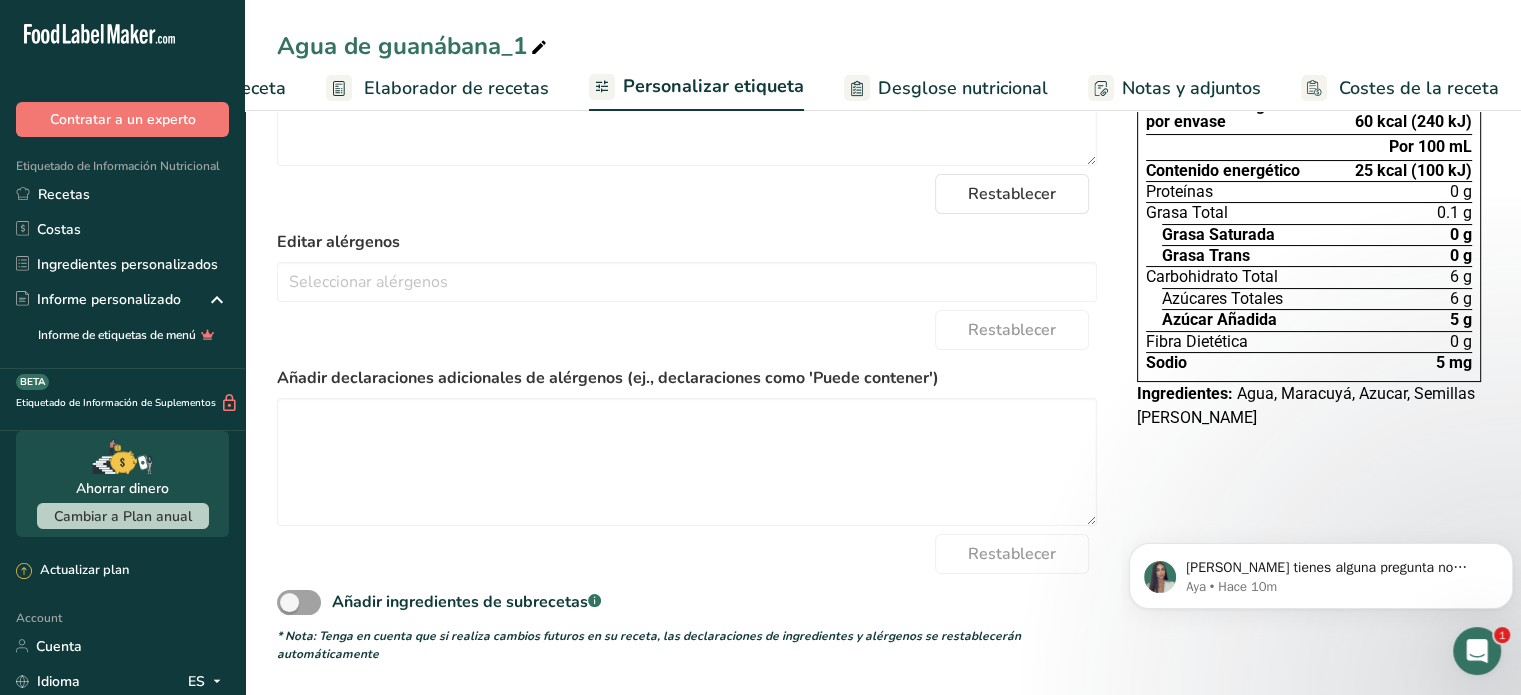 scroll, scrollTop: 0, scrollLeft: 0, axis: both 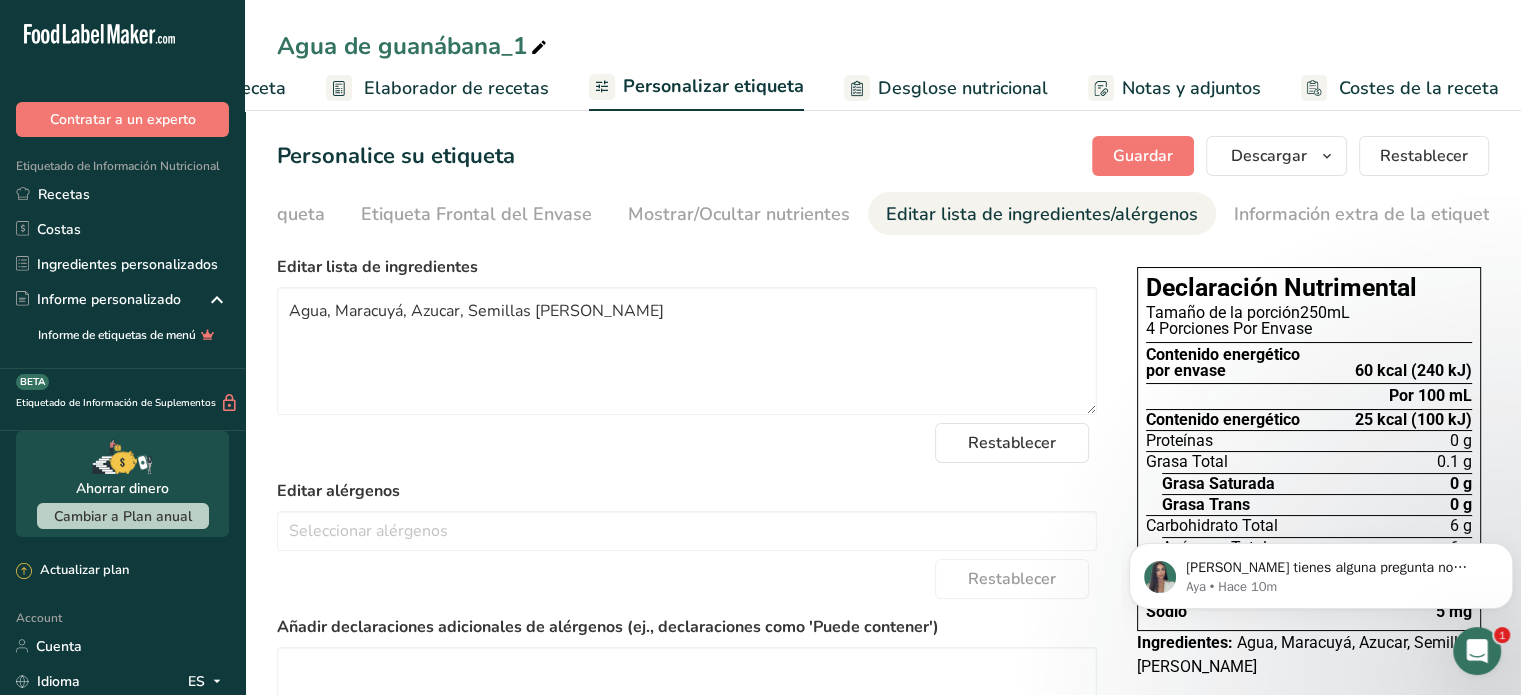 click on "Agua de guanábana_1" at bounding box center [414, 46] 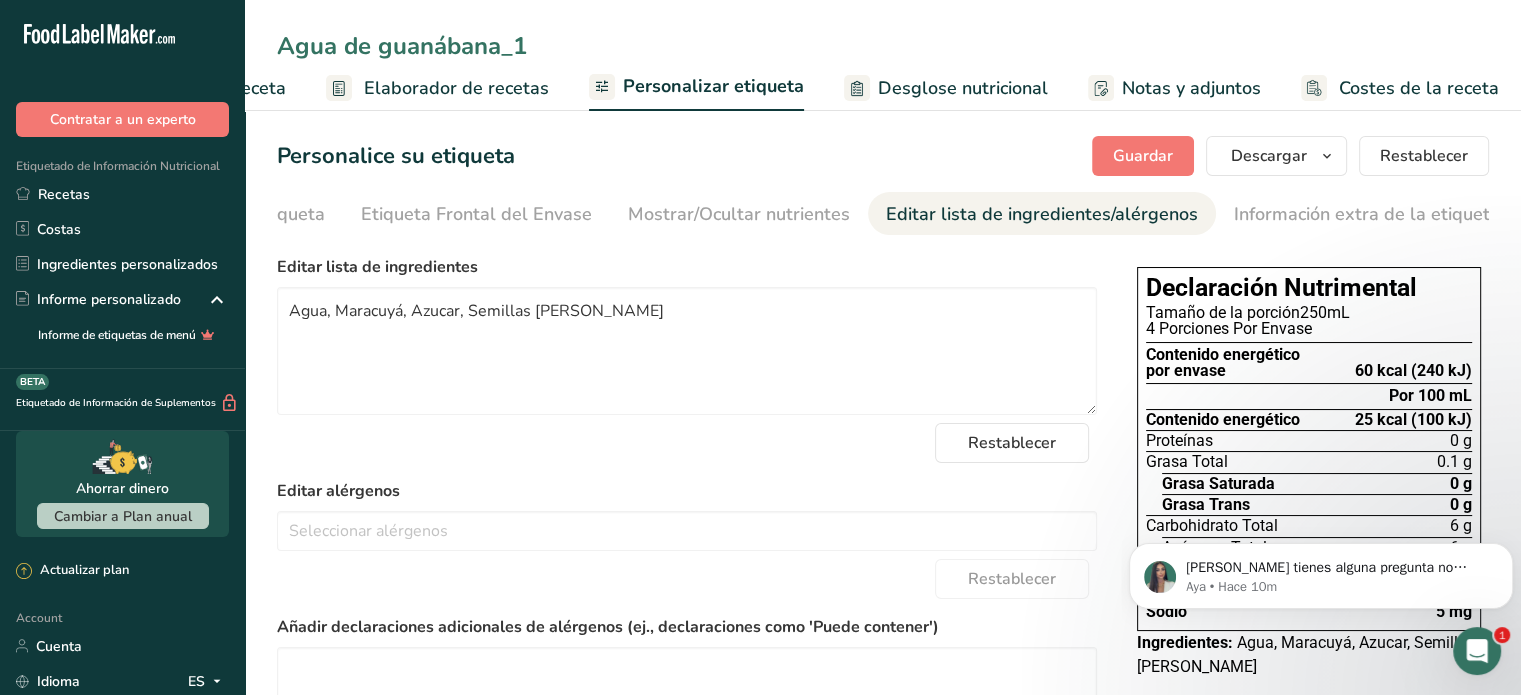 click on "Agua de guanábana_1" at bounding box center (883, 46) 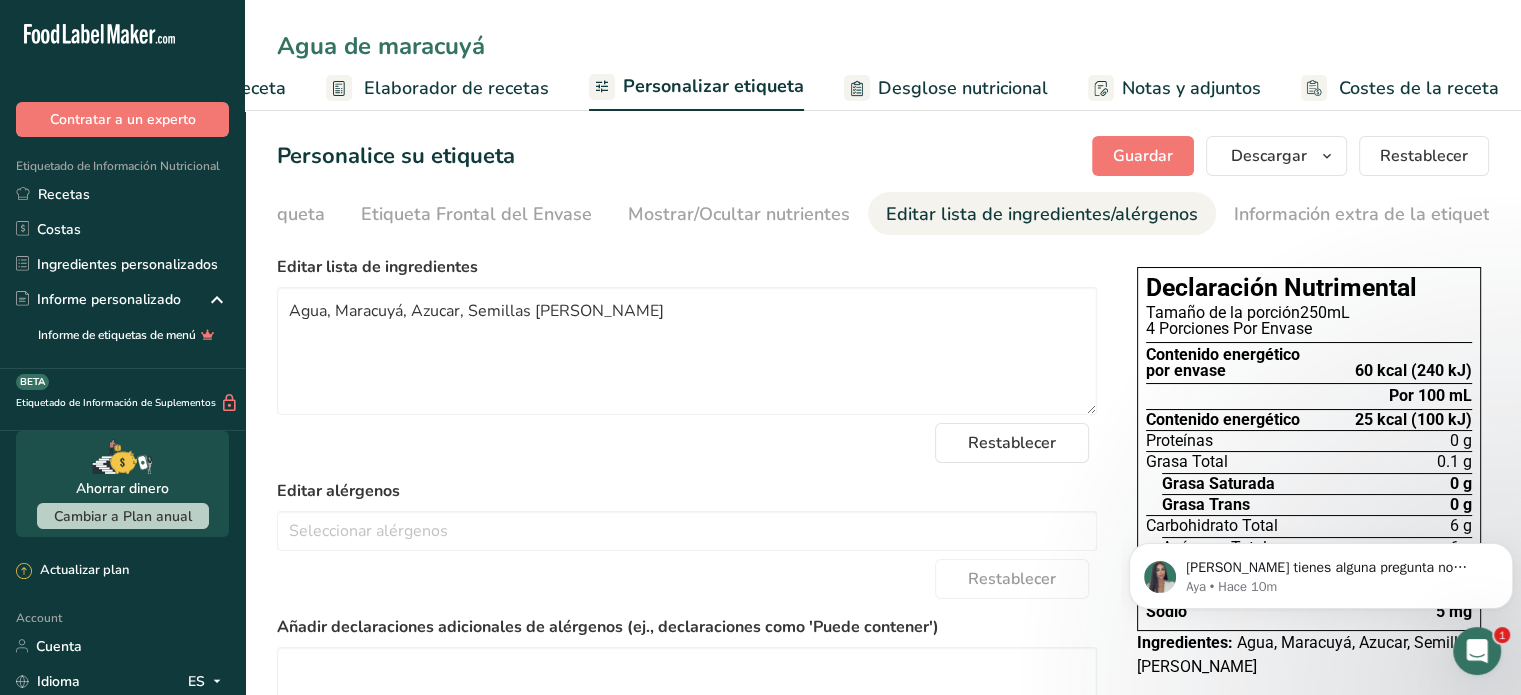 type on "Agua de maracuyá" 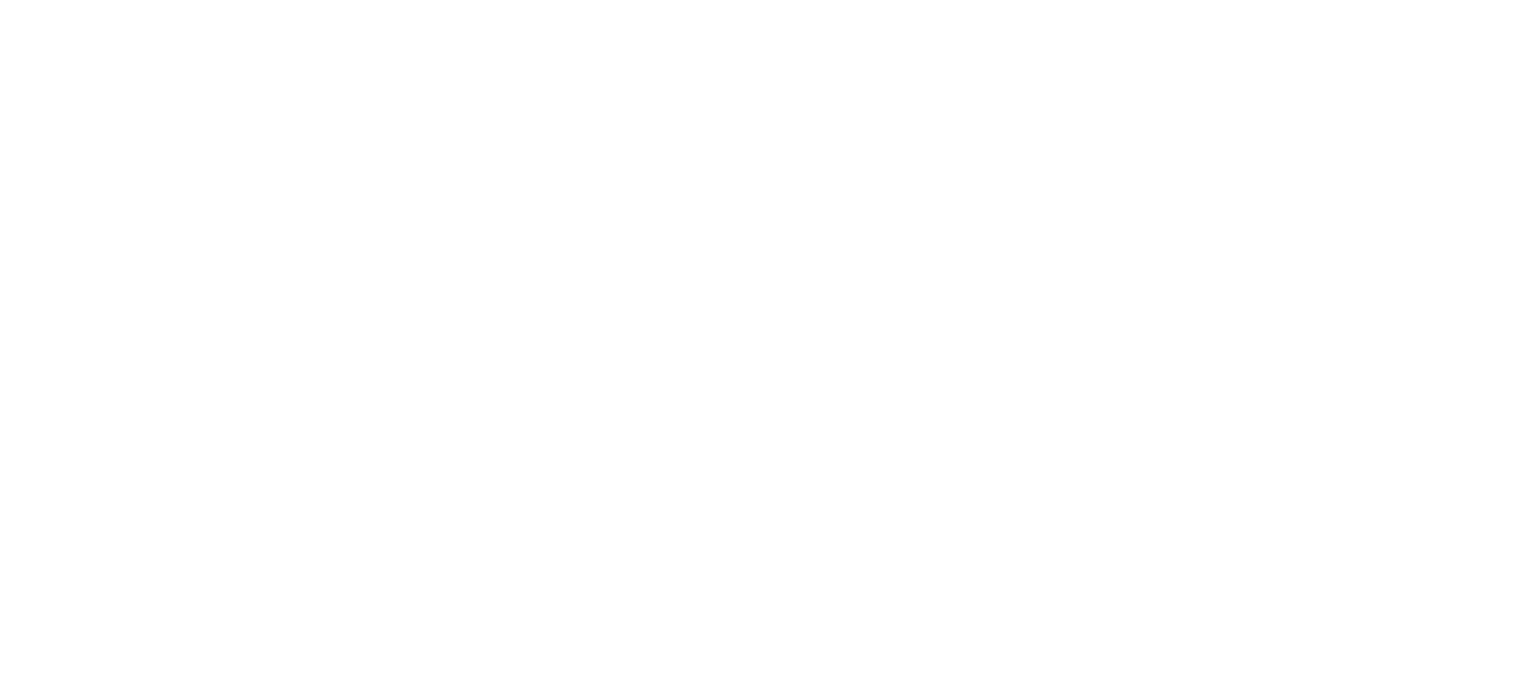 scroll, scrollTop: 0, scrollLeft: 0, axis: both 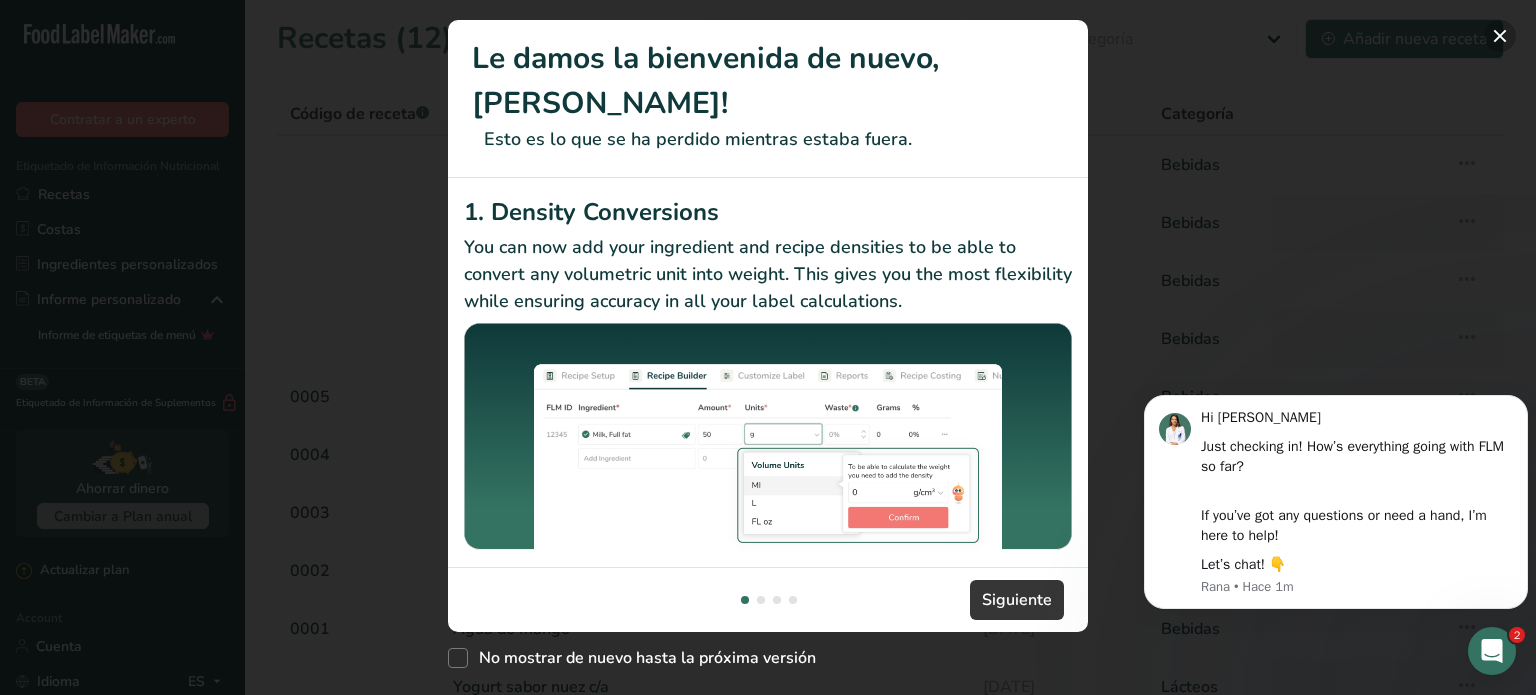 click at bounding box center [1500, 36] 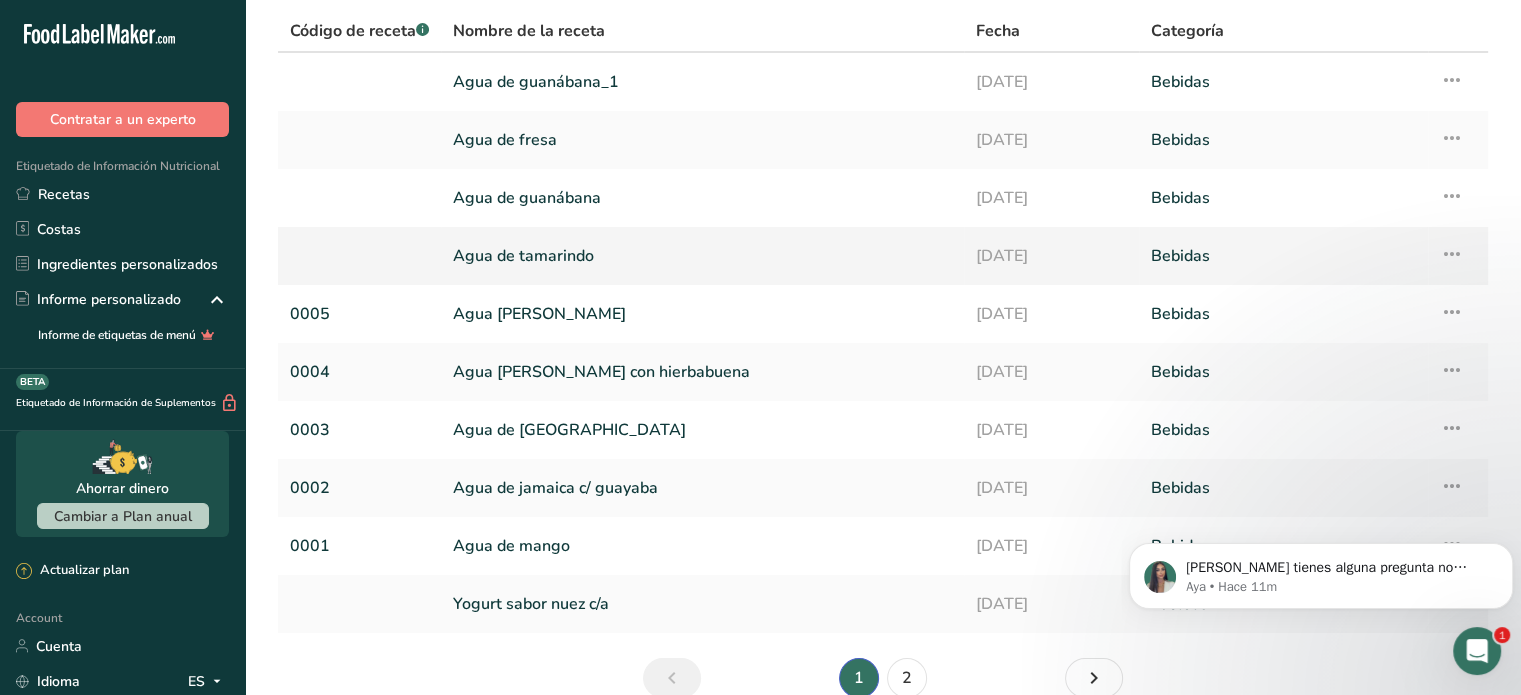 scroll, scrollTop: 0, scrollLeft: 0, axis: both 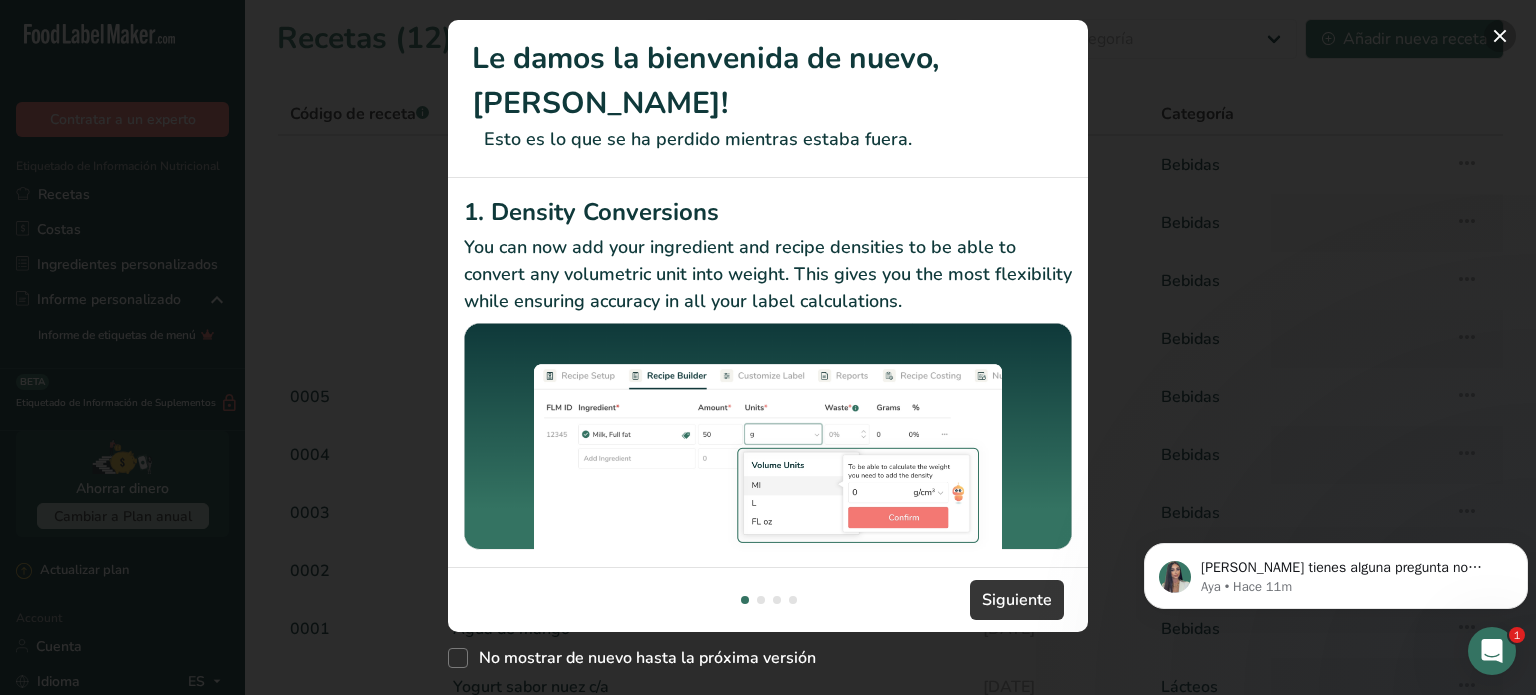 click at bounding box center [1500, 36] 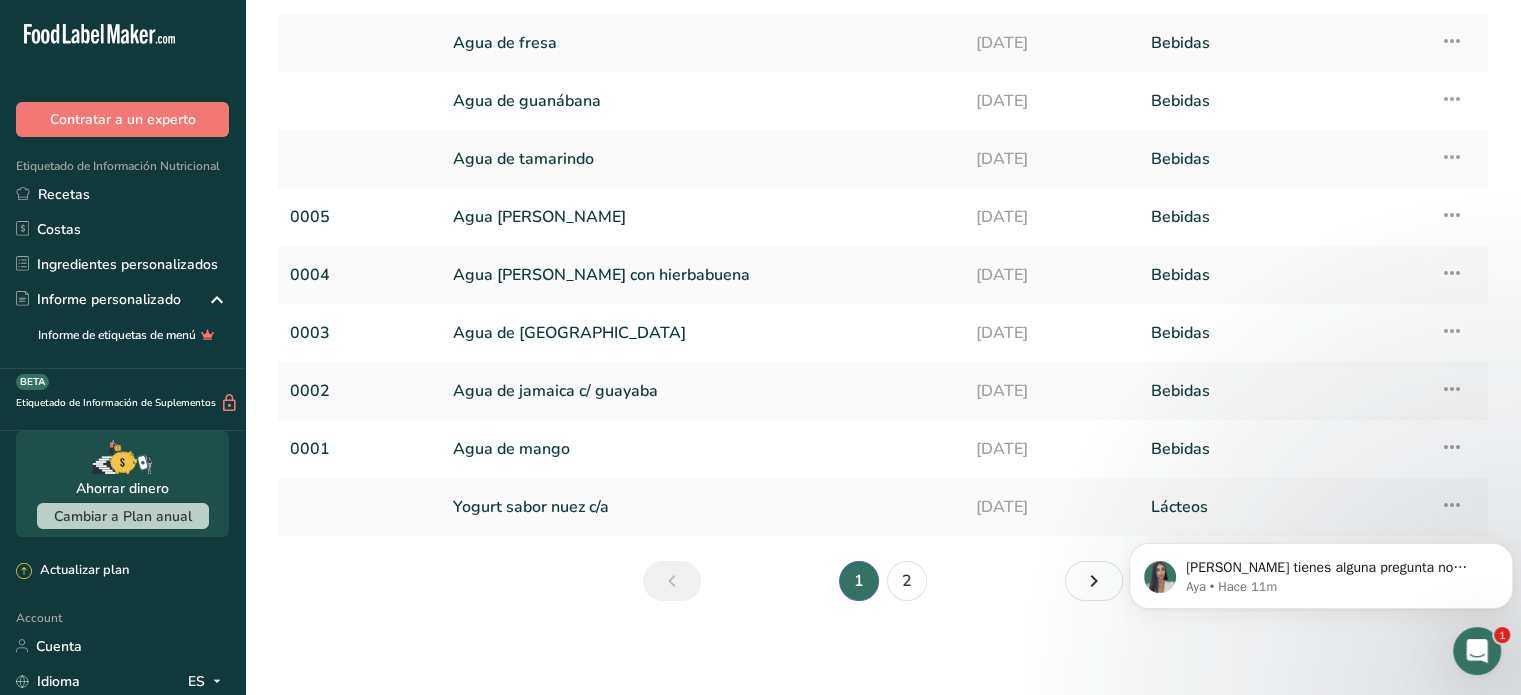 scroll, scrollTop: 0, scrollLeft: 0, axis: both 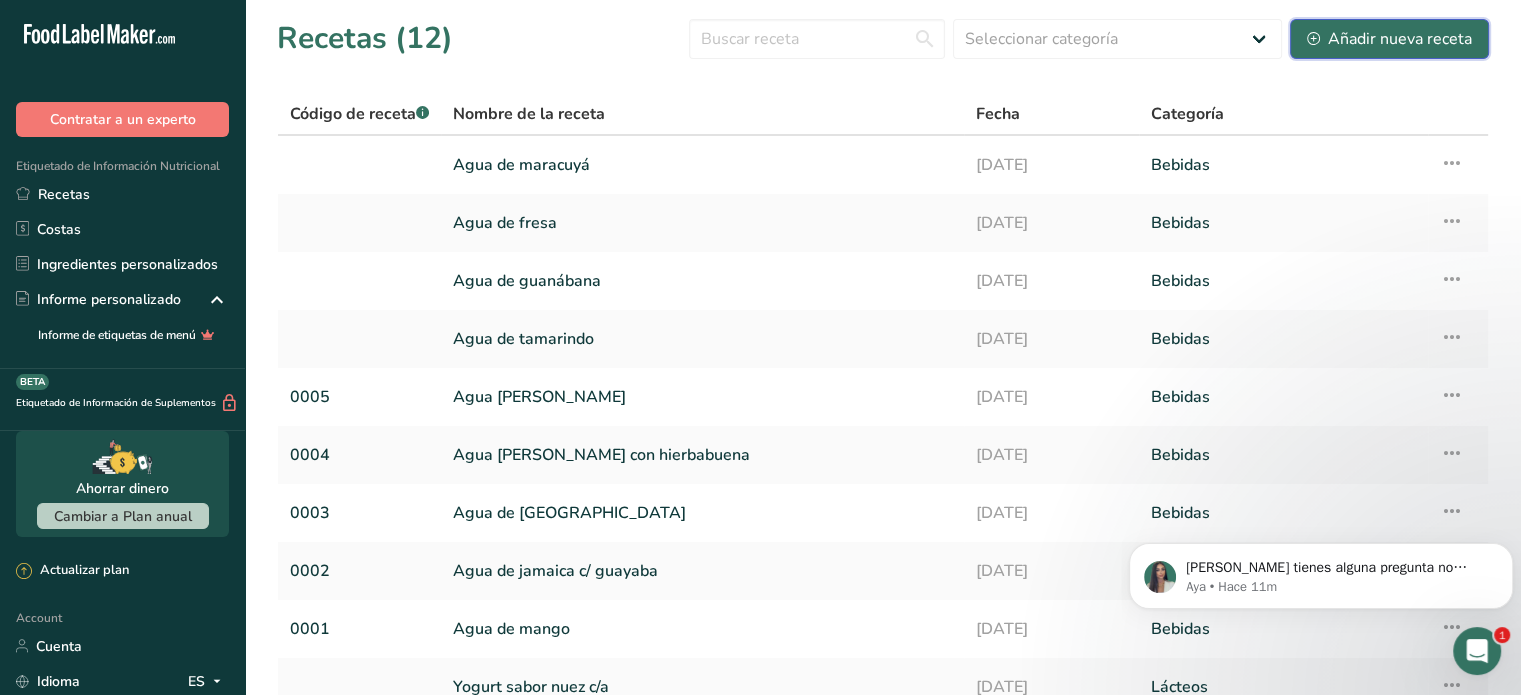 click on "Añadir nueva receta" at bounding box center [1389, 39] 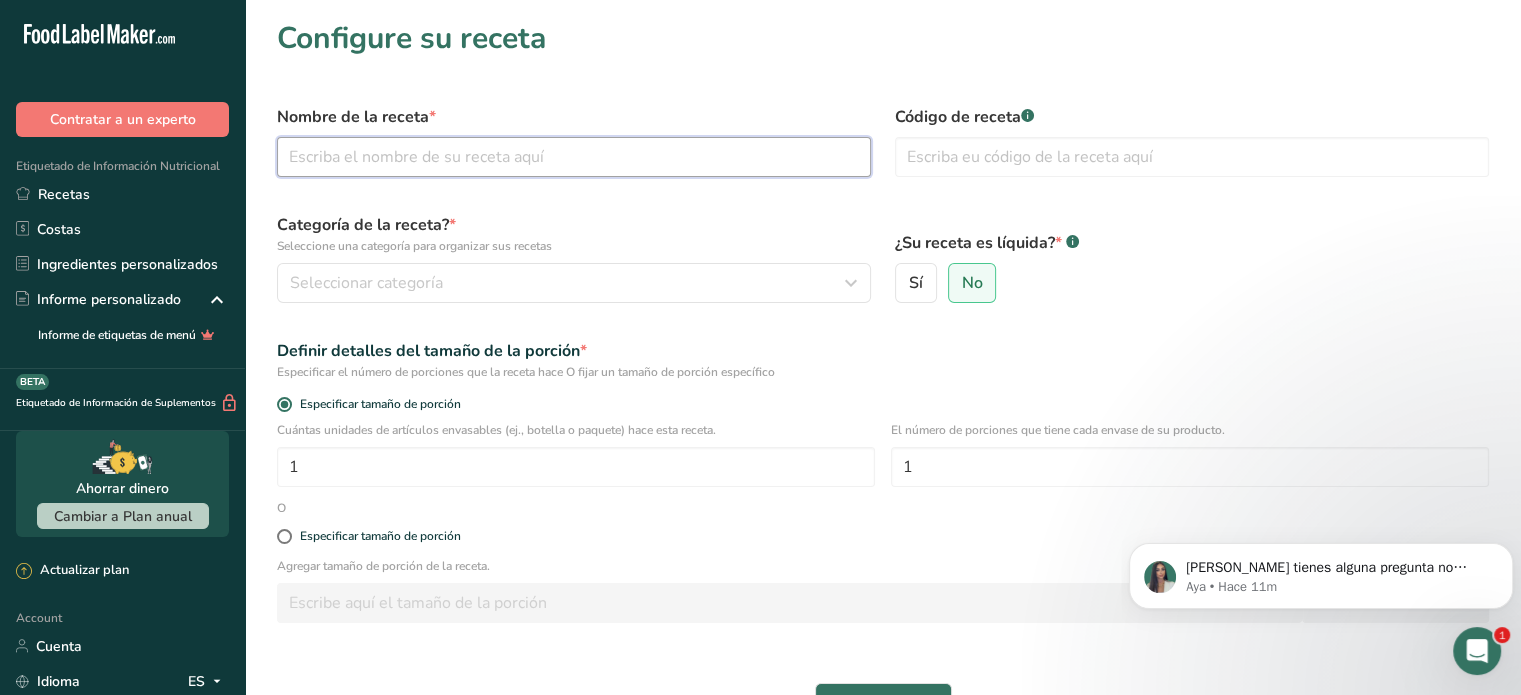 click at bounding box center [574, 157] 